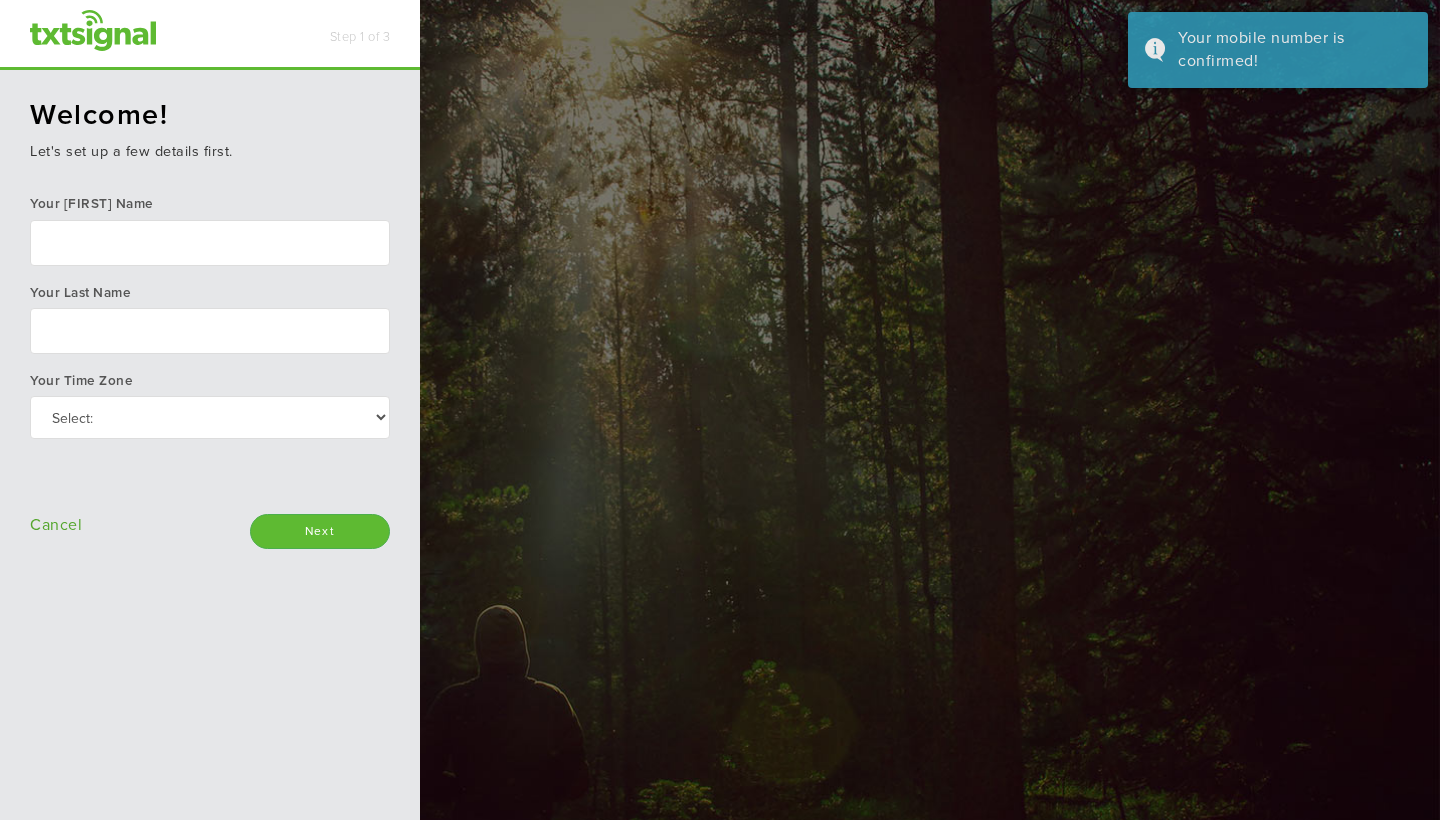 scroll, scrollTop: 0, scrollLeft: 0, axis: both 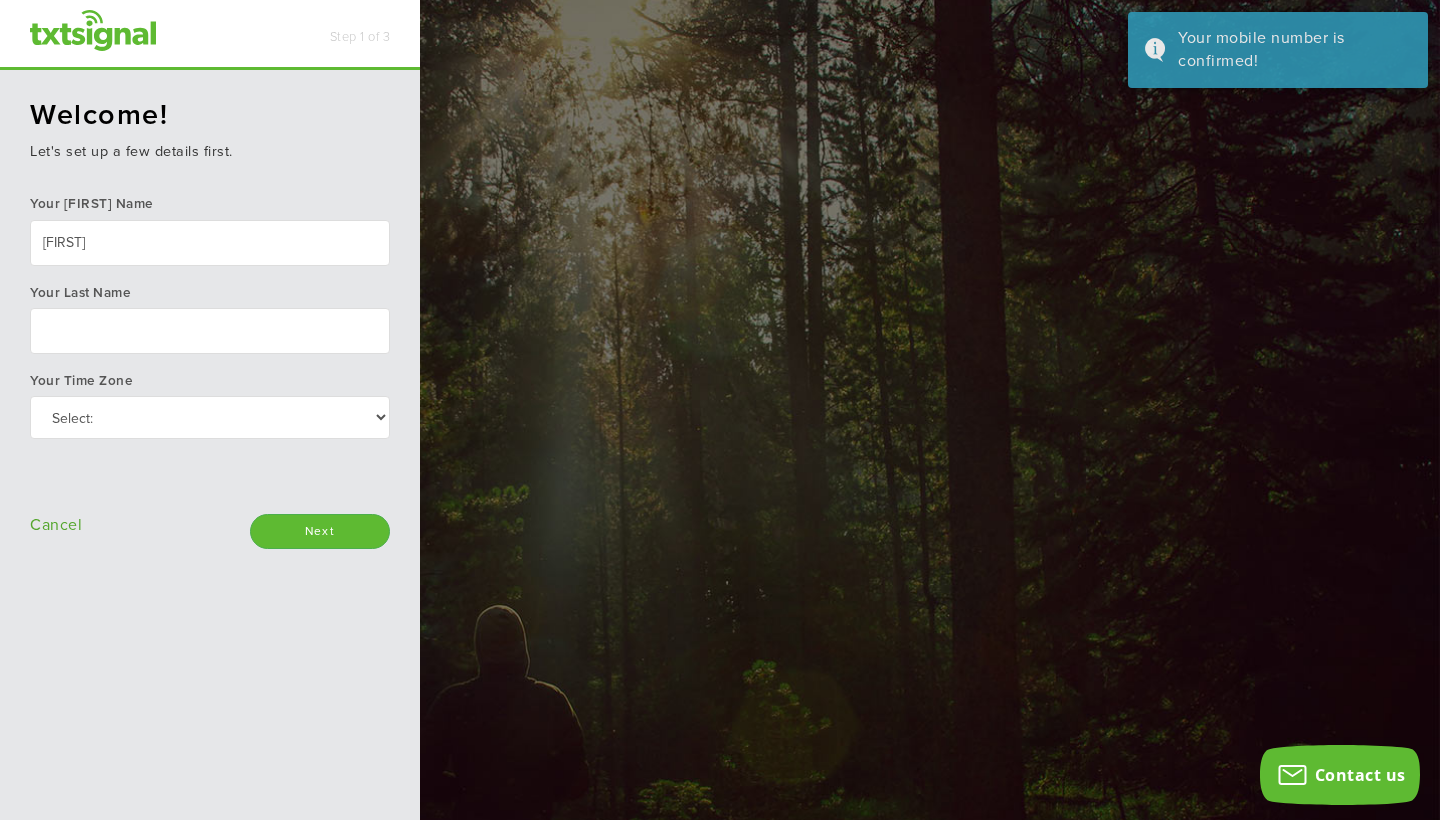 type on "[FIRST]" 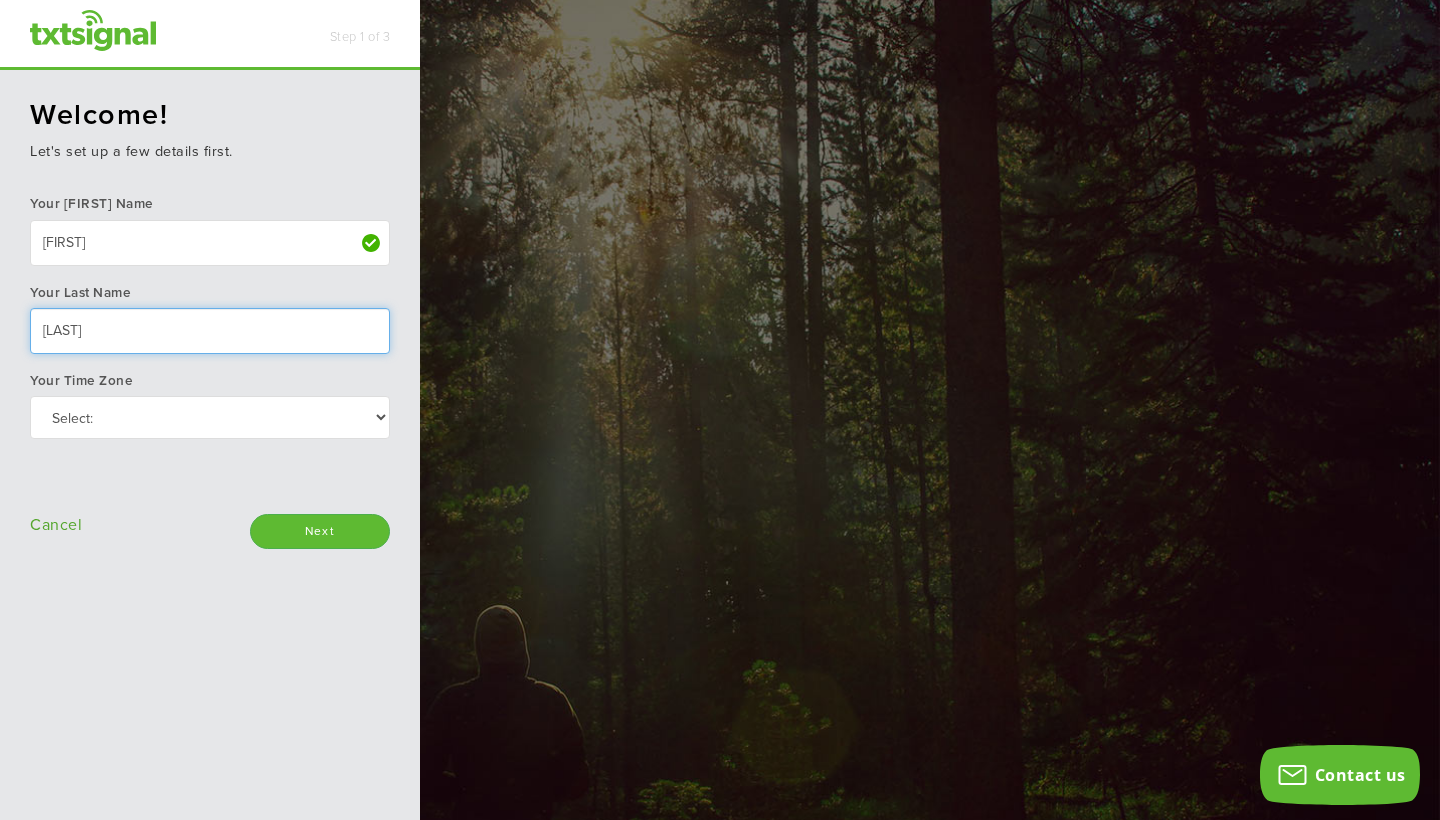 type on "[LAST]" 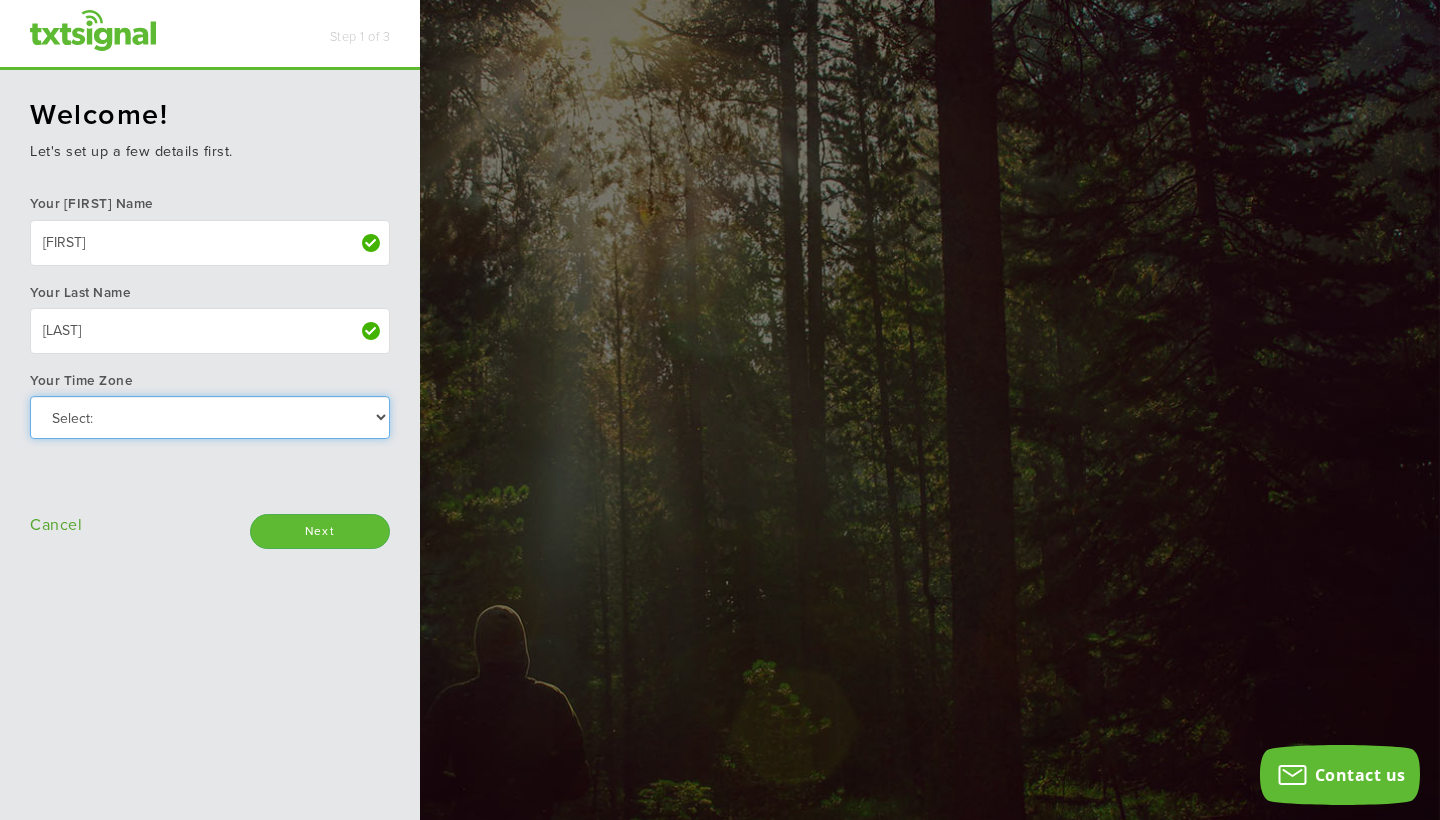 click on "Select:
(GMT-10:00) America/Adak
(GMT-10:00) Hawaii
(GMT-09:00) Alaska
(GMT-09:00) America/Anchorage
(GMT-09:00) America/Metlakatla
(GMT-09:00) America/Nome
(GMT-09:00) America/Sitka
(GMT-09:00) America/Yakutat
(GMT-08:00) Pacific Time (US & Canada)
(GMT-07:00) America/Boise
(GMT-07:00) Arizona
(GMT-07:00) Mountain Time (US & Canada)
(GMT-06:00) America/Indiana/Knox
(GMT-06:00) America/Indiana/Tell_City
(GMT-06:00) America/Menominee
(GMT-06:00) America/North_Dakota/Beulah
(GMT-06:00) America/North_Dakota/Center
(GMT-06:00) America/North_Dakota/New_Salem
(GMT-06:00) Central Time (US & Canada)
(GMT-05:00) America/Detroit
(GMT-05:00) America/Indiana/Marengo
(GMT-05:00) America/Indiana/Petersburg
(GMT-05:00) America/Indiana/Vevay
(GMT-05:00) America/Indiana/Vincennes
(GMT-05:00) America/Indiana/Winamac
(GMT-05:00) America/Kentucky/Louisville
(GMT-05:00) America/Kentucky/Monticello
(GMT-05:00) Eastern Time (US & Canada)
(GMT-05:00) Indiana (East)" at bounding box center [210, 417] 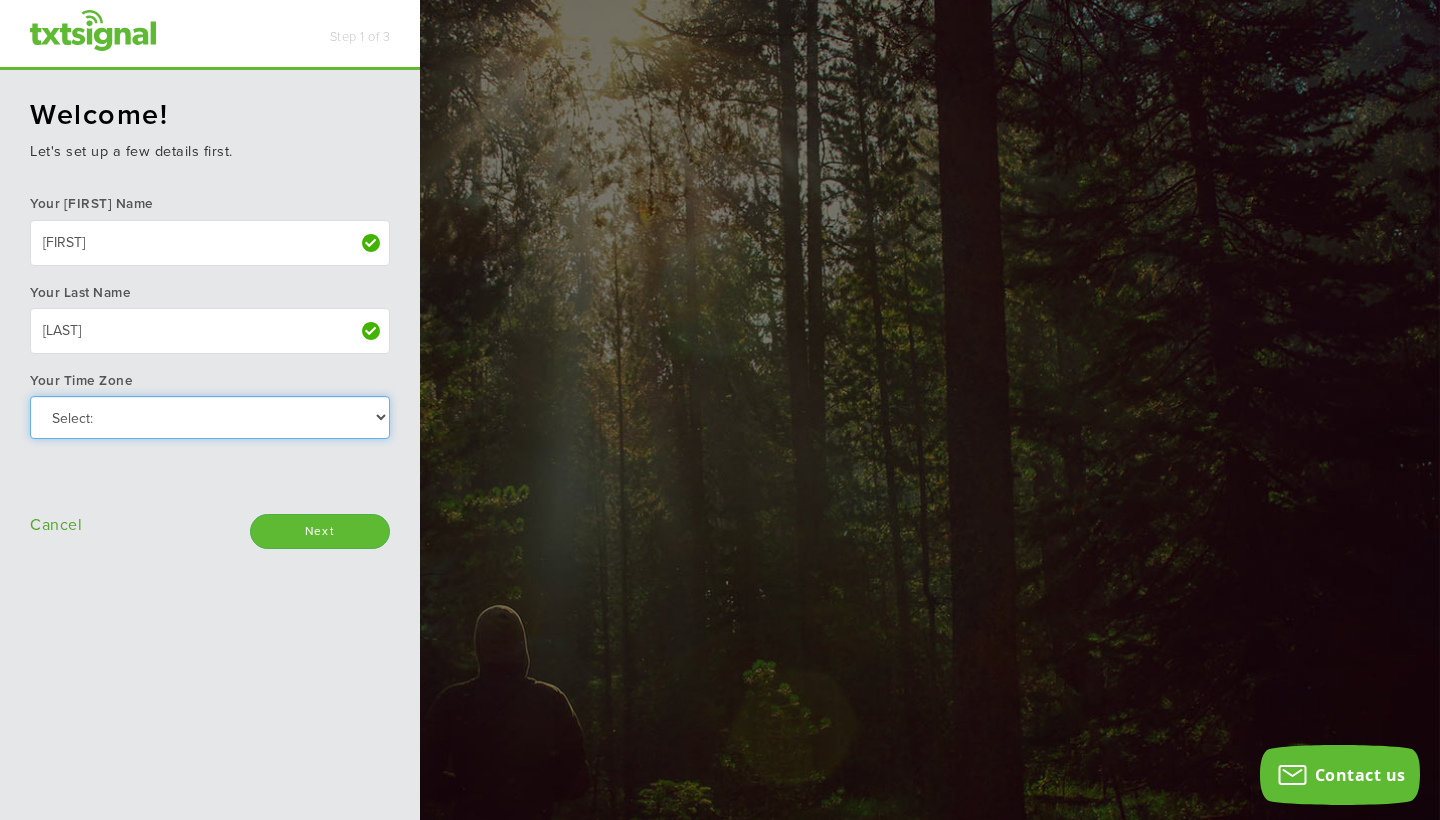 select on "Eastern Time (US & Canada)" 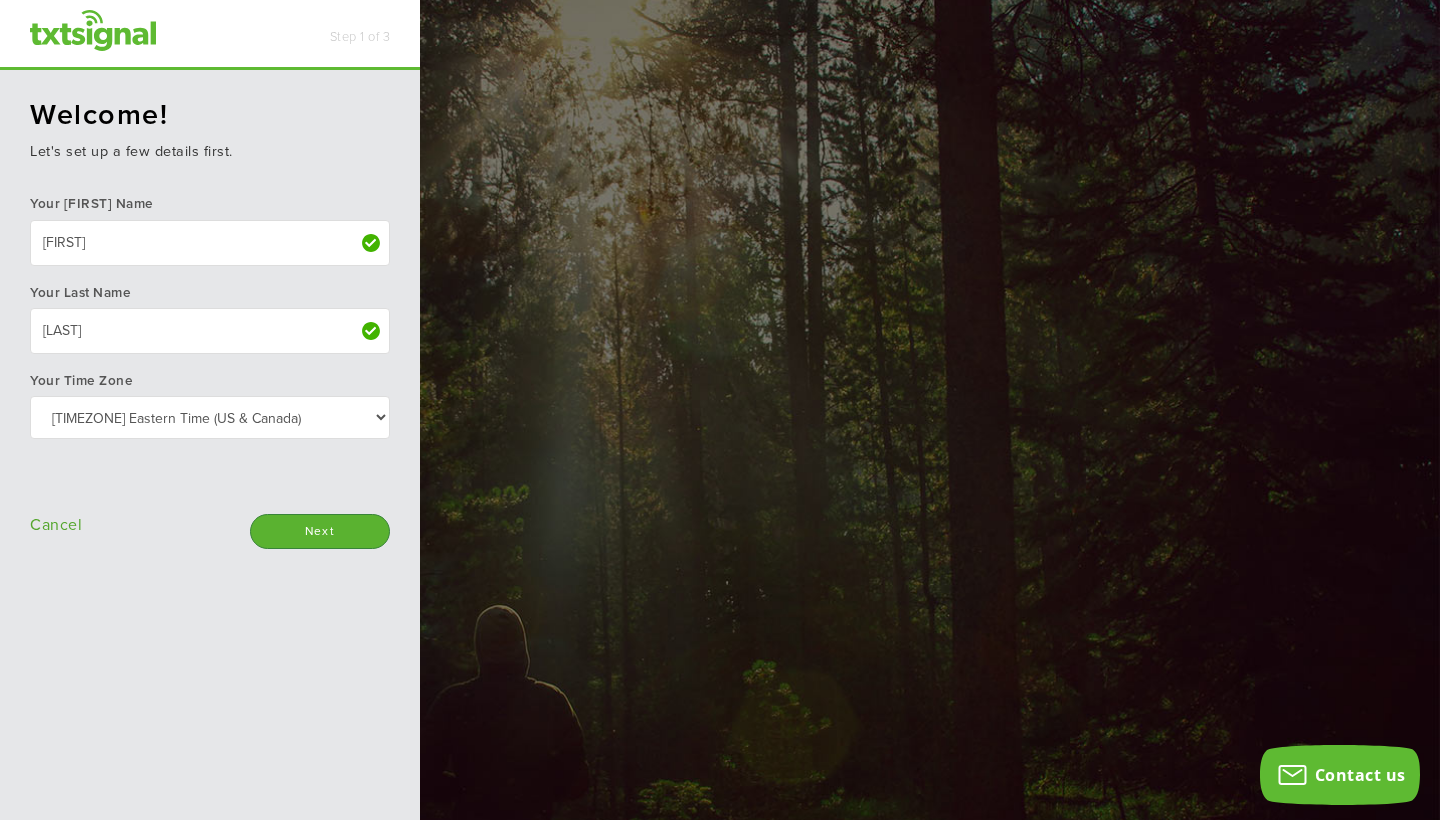click on "Next" at bounding box center (320, 531) 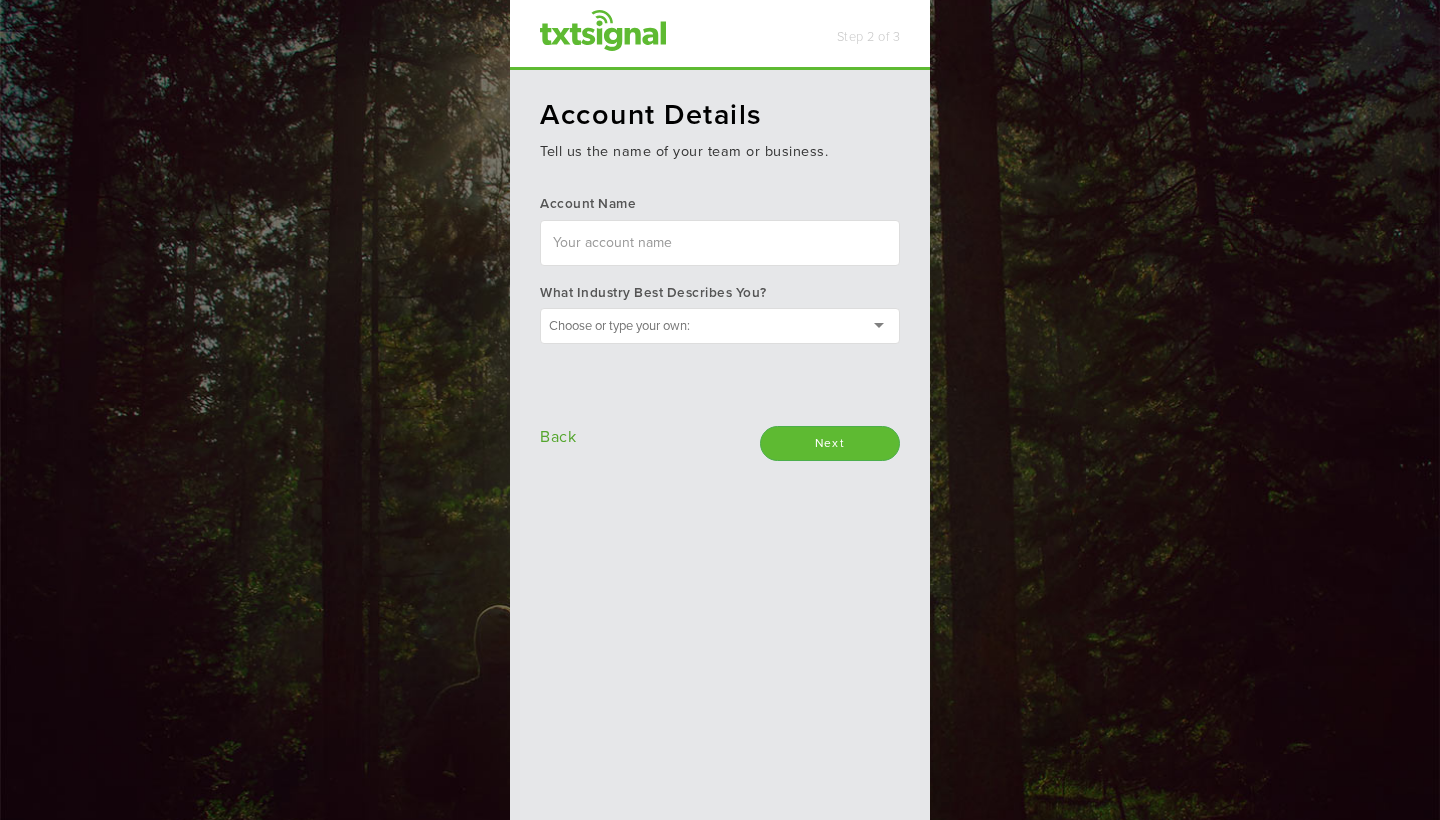 scroll, scrollTop: 0, scrollLeft: 0, axis: both 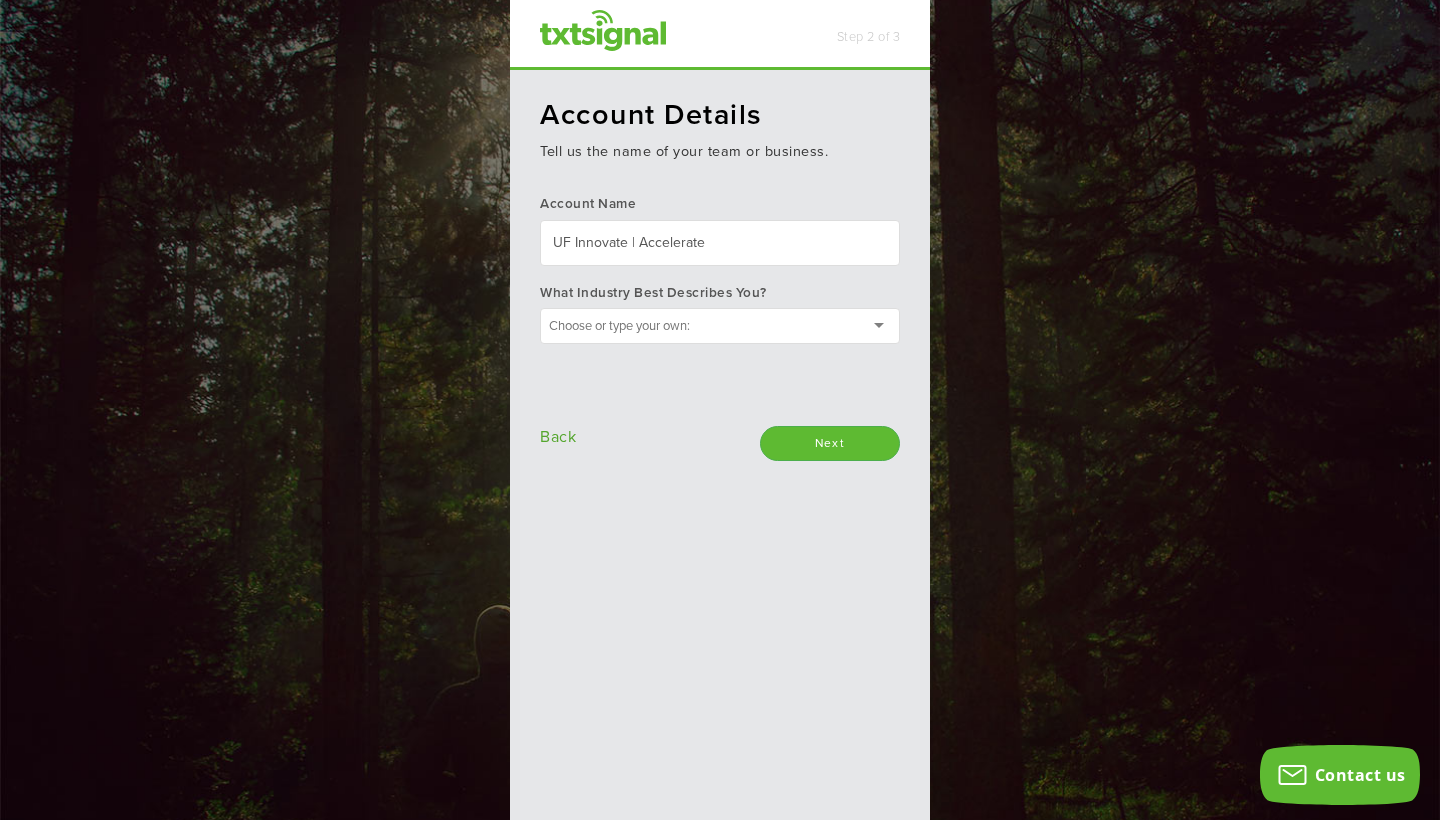 type on "UF Innovate | Accelerate" 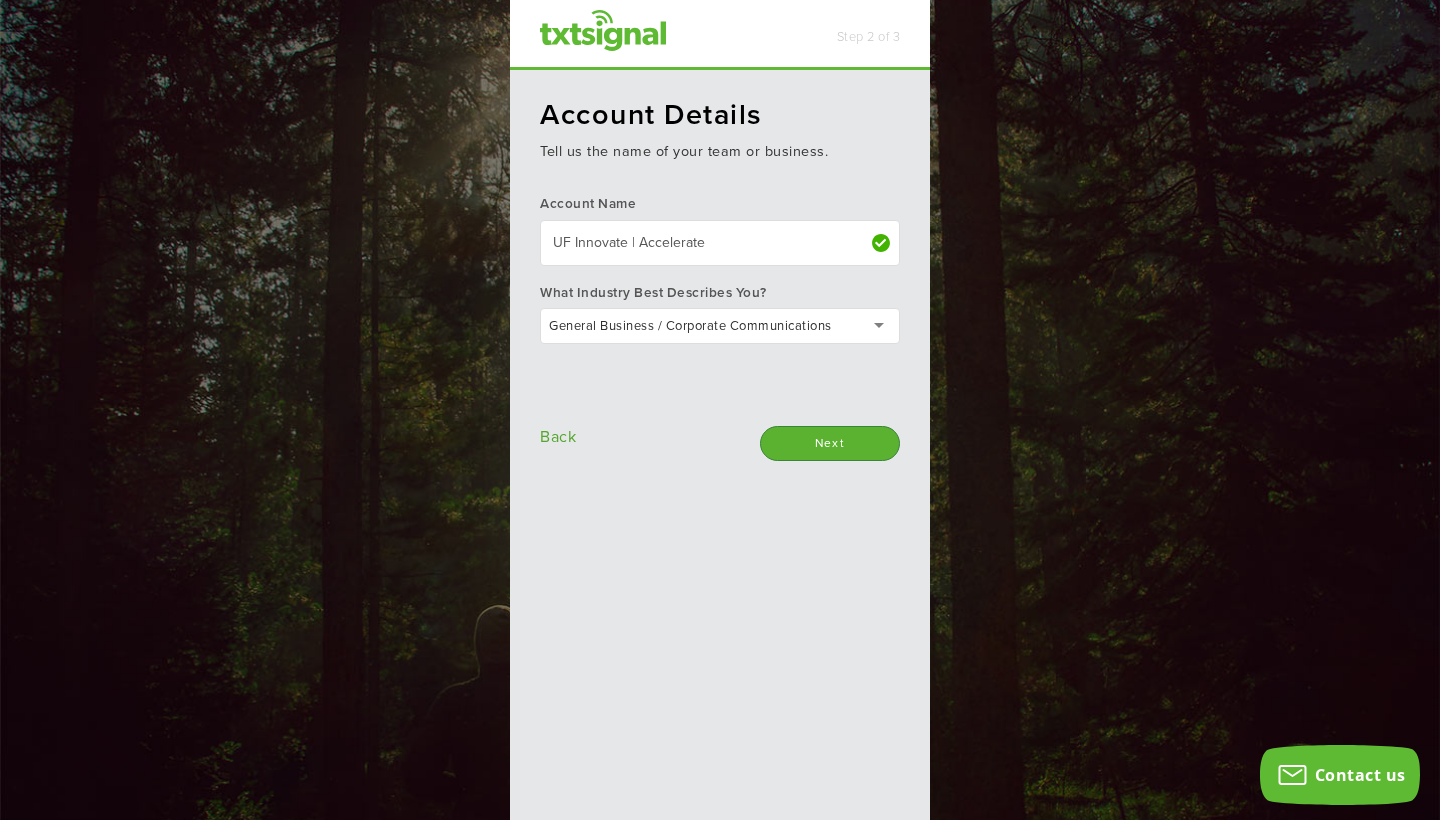 click on "Next" at bounding box center (830, 443) 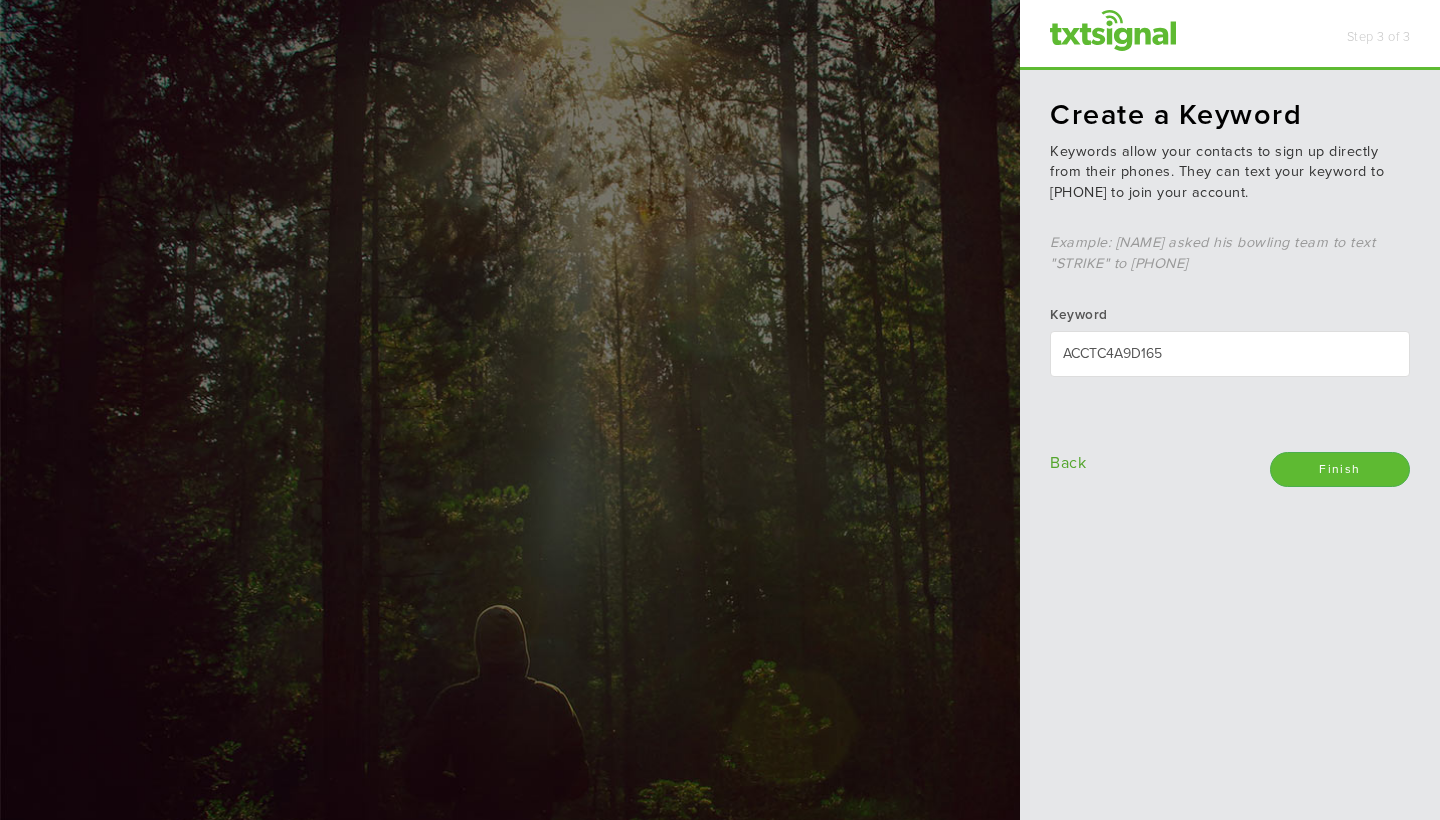 scroll, scrollTop: 0, scrollLeft: 0, axis: both 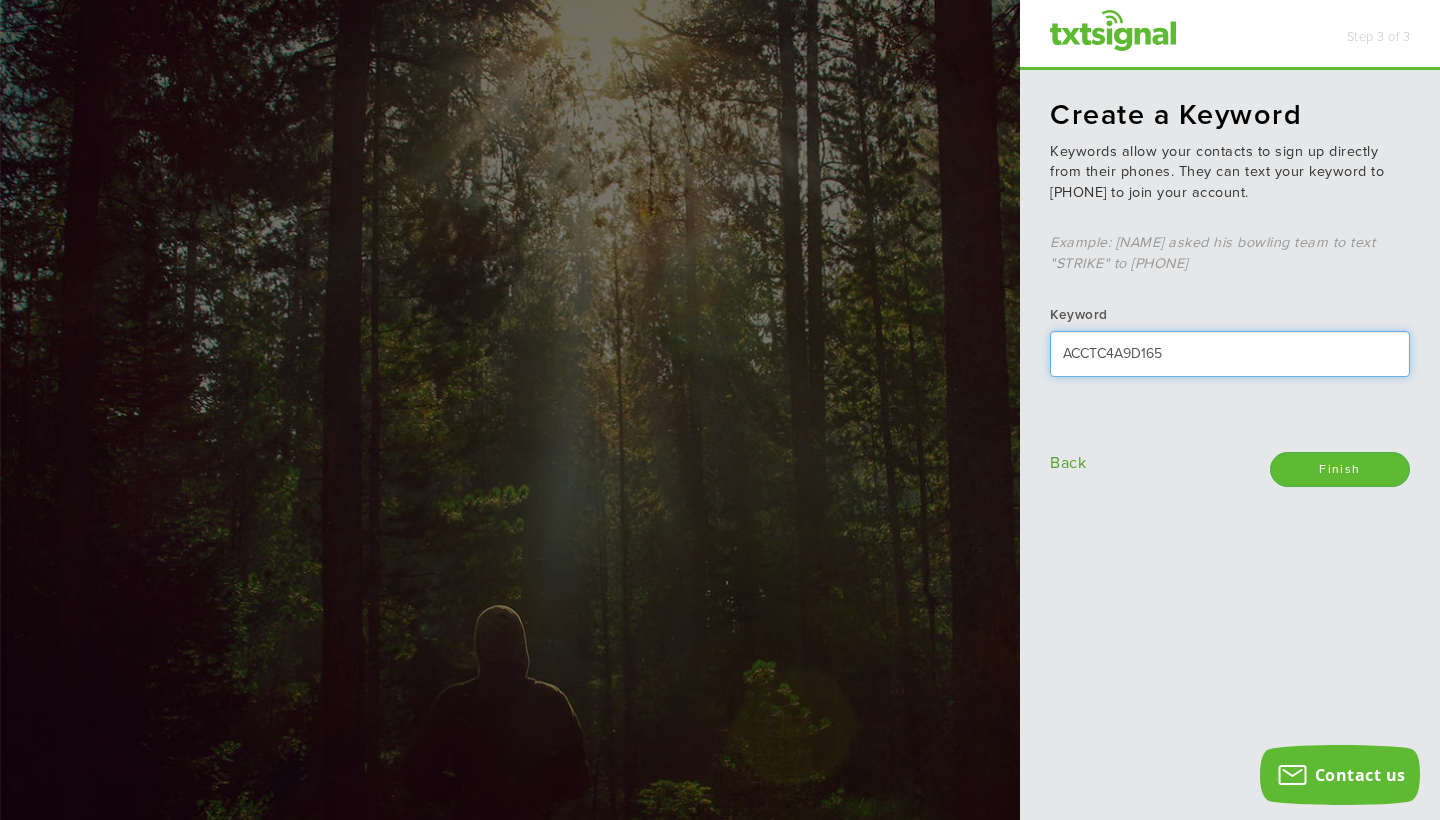 drag, startPoint x: 1219, startPoint y: 345, endPoint x: 1204, endPoint y: 344, distance: 15.033297 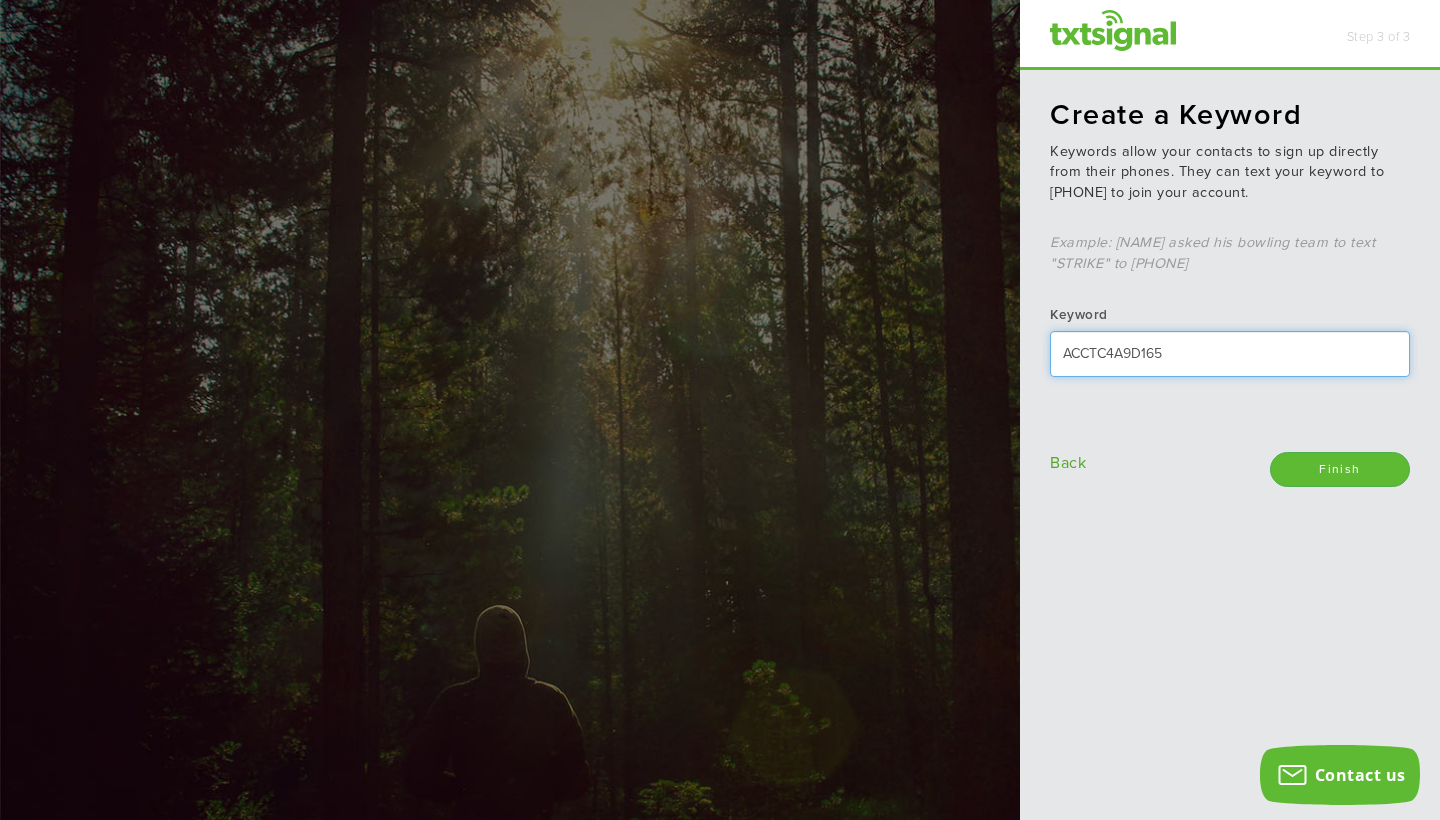 drag, startPoint x: 1202, startPoint y: 348, endPoint x: 1028, endPoint y: 334, distance: 174.56232 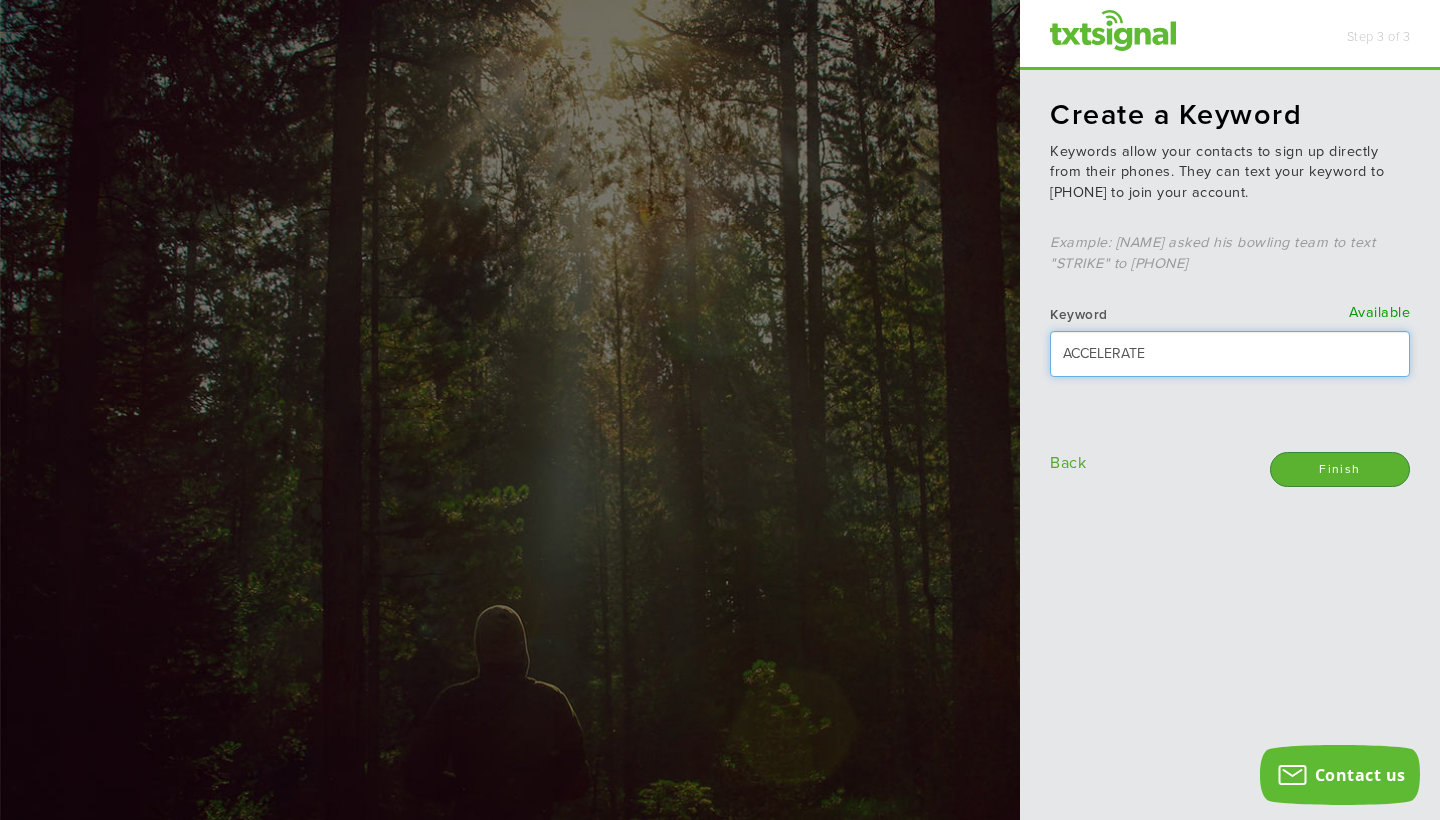type on "Accelerate" 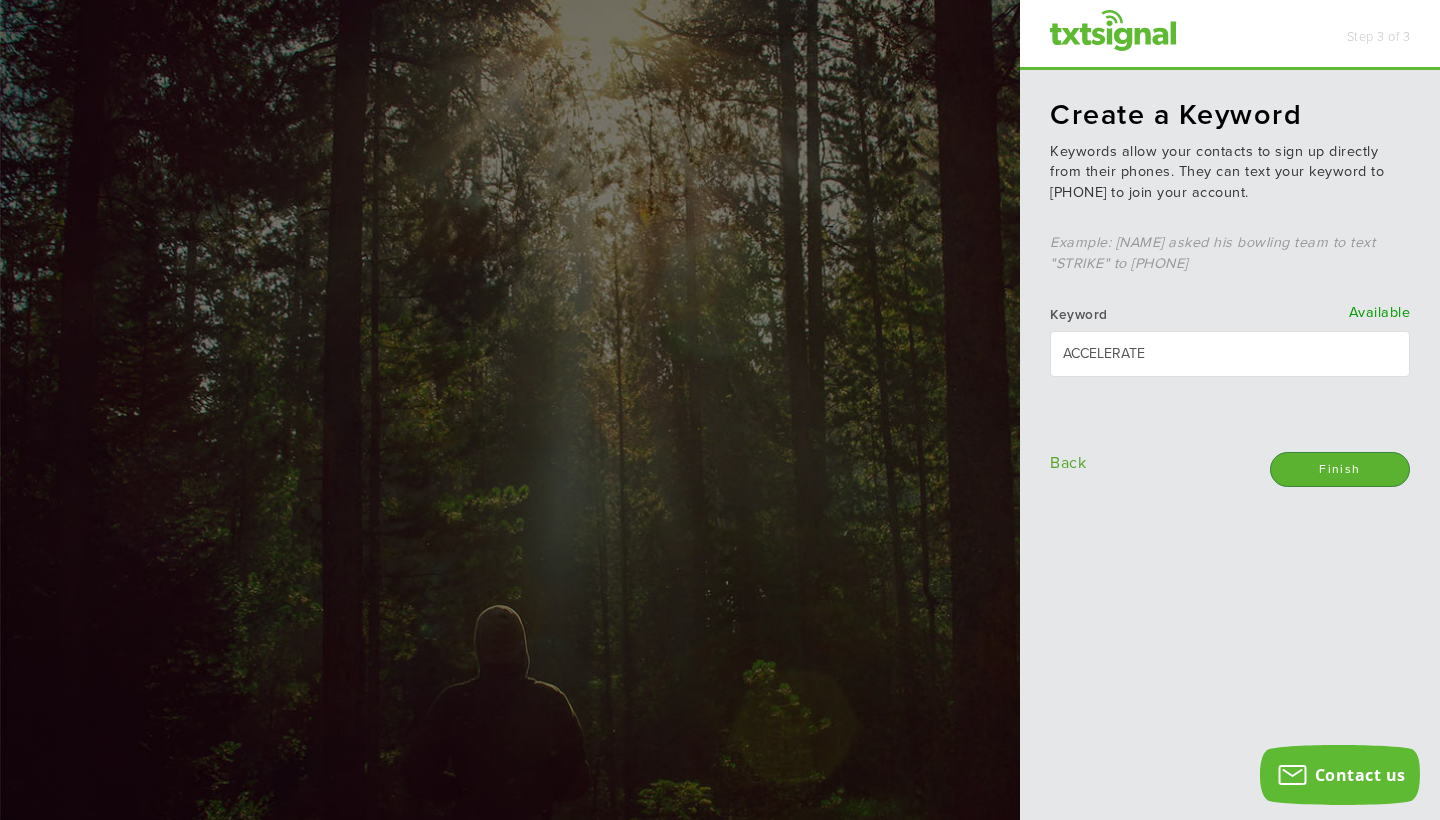 click on "Finish" at bounding box center (1340, 469) 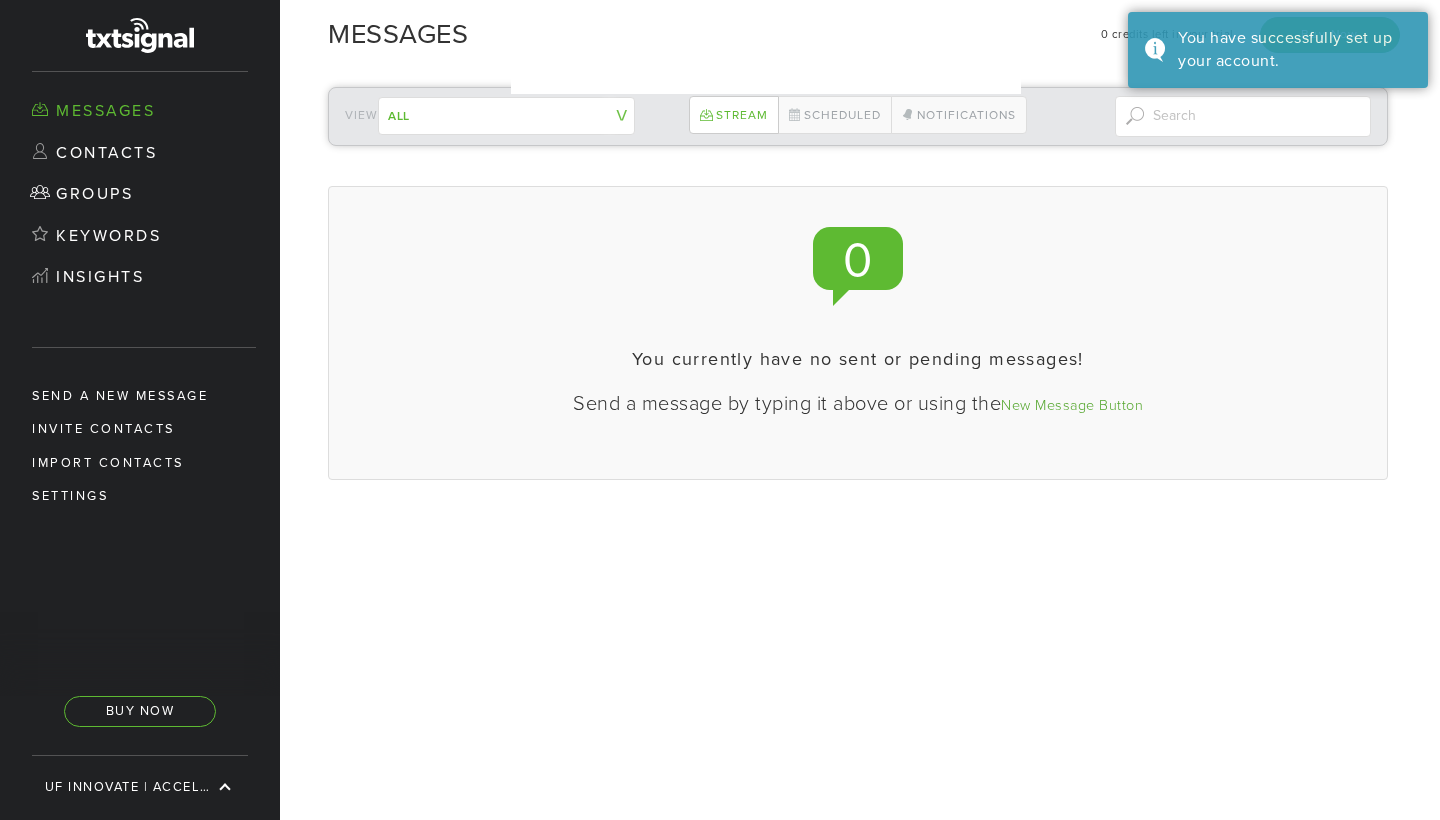 scroll, scrollTop: 0, scrollLeft: 0, axis: both 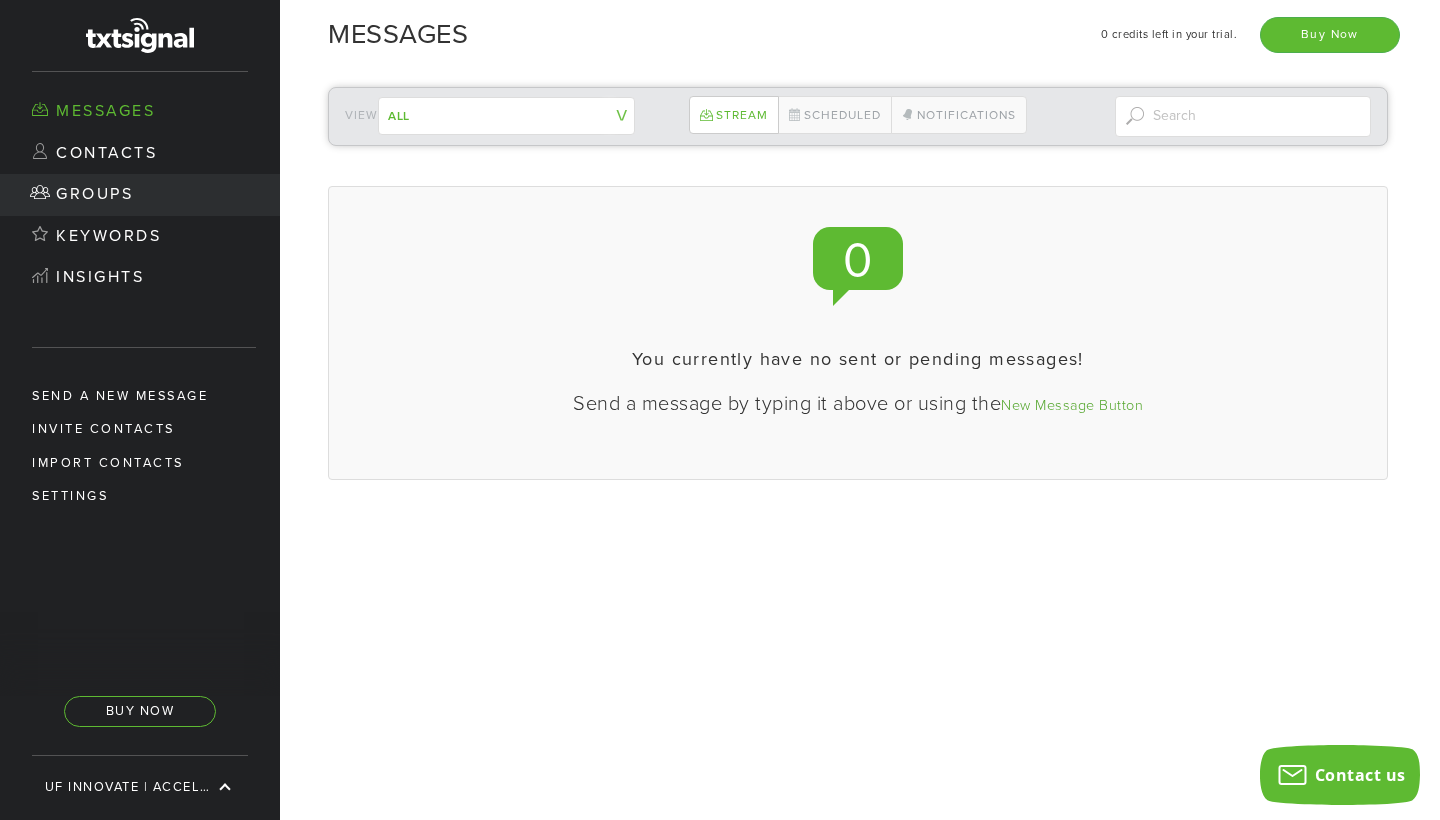 click on "Groups" at bounding box center (140, 195) 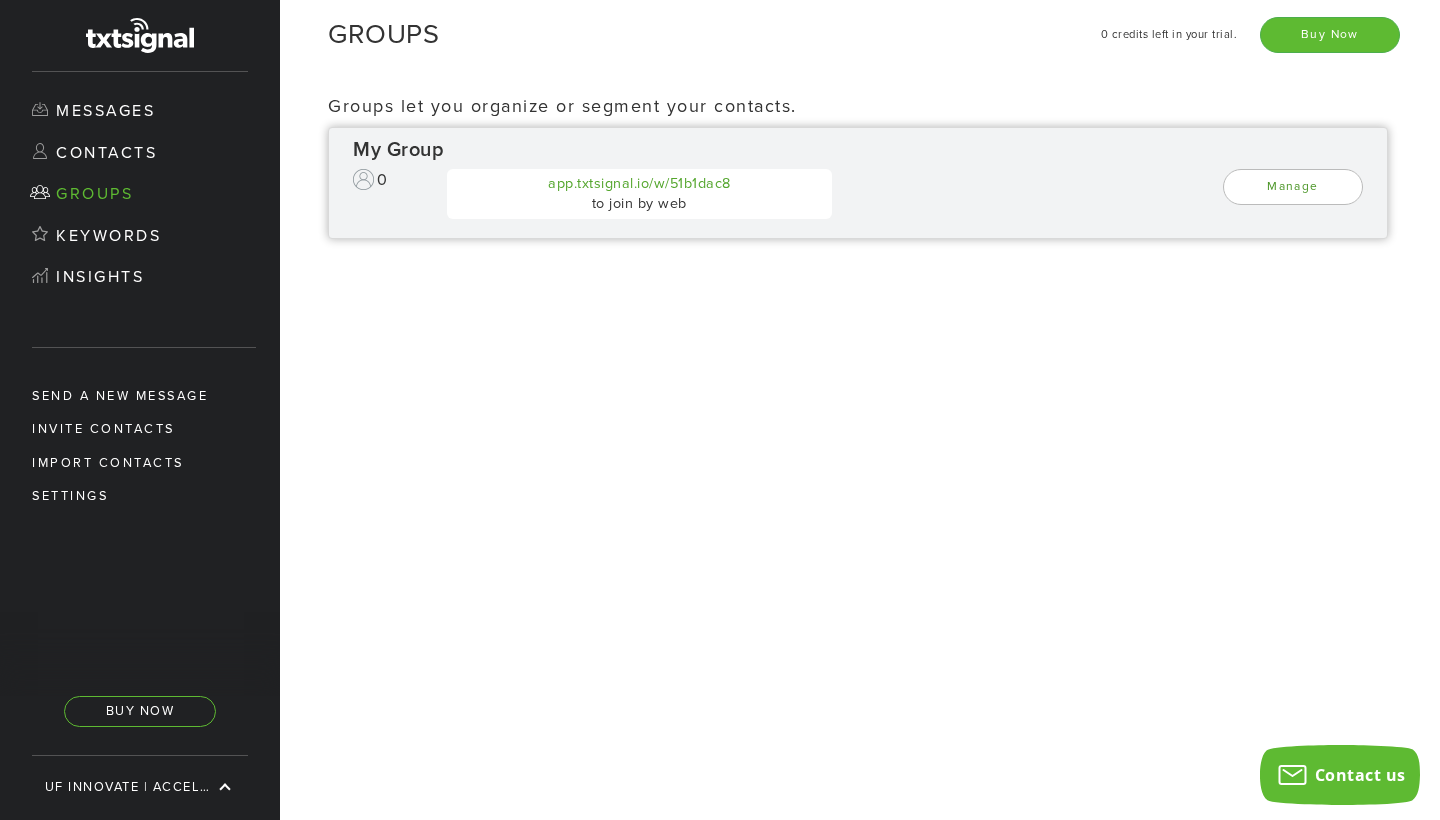click on "Manage" at bounding box center [1293, 186] 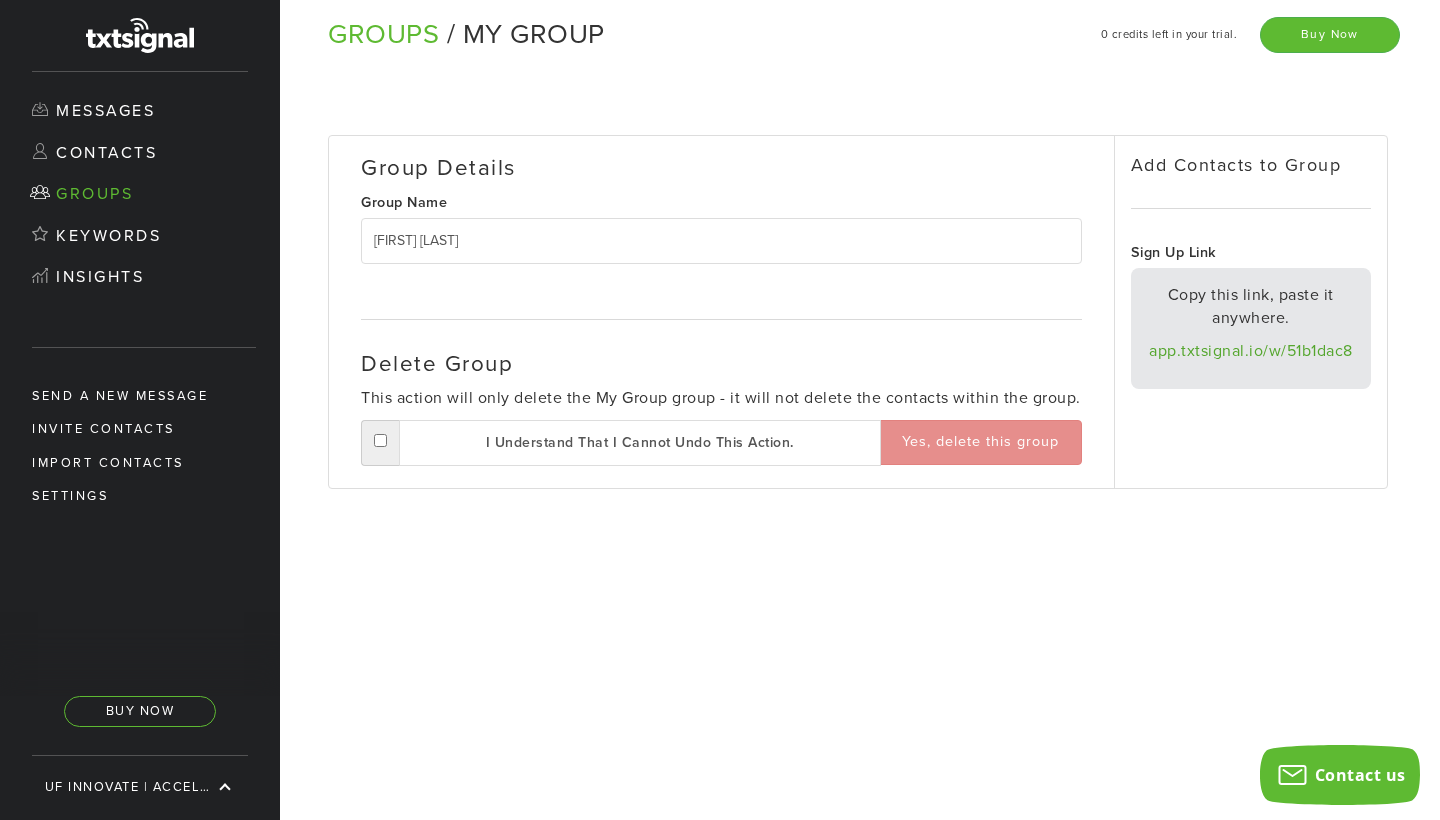 type on "Sid Martin" 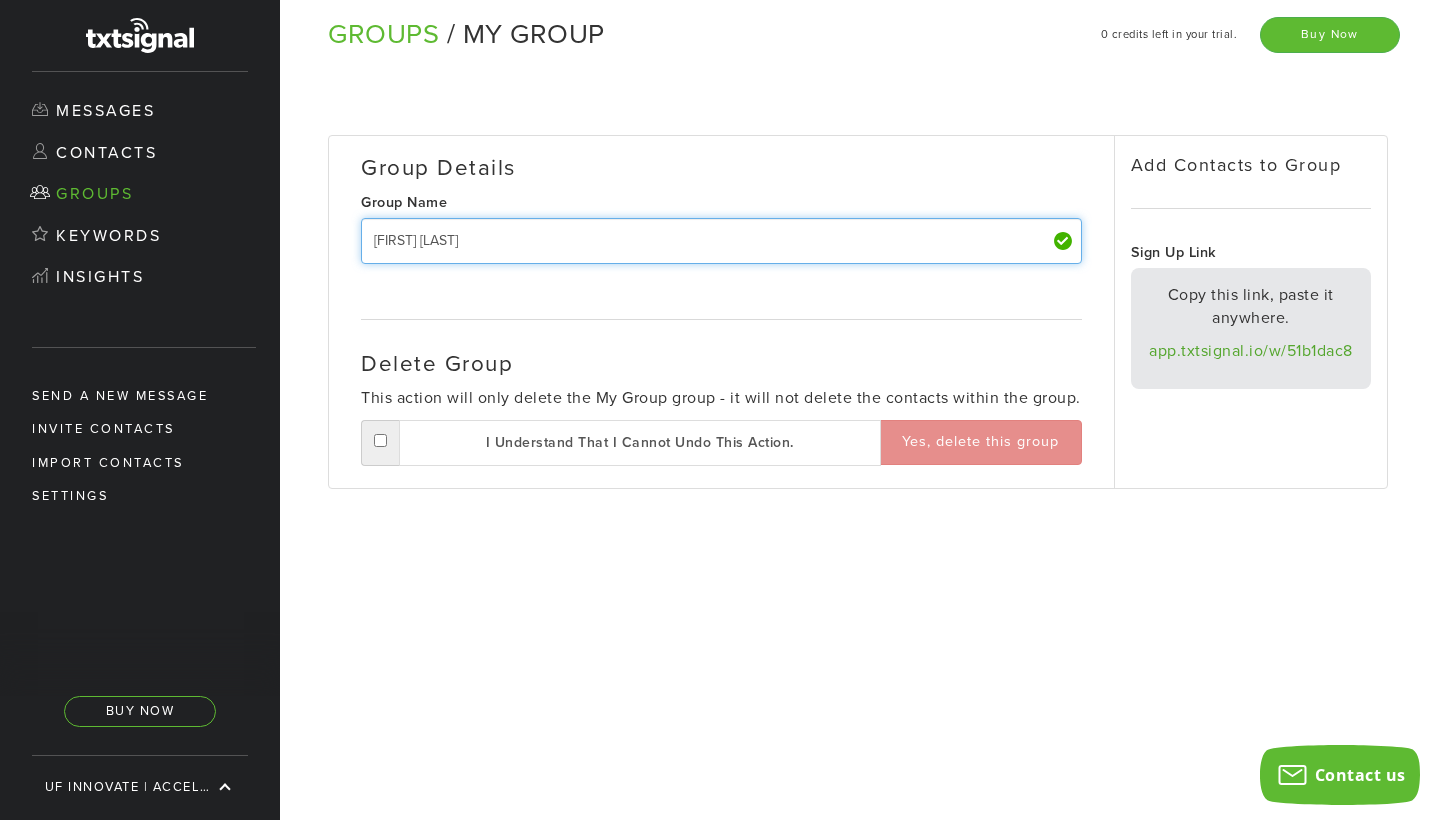 click on "Sid Martin" at bounding box center (721, 241) 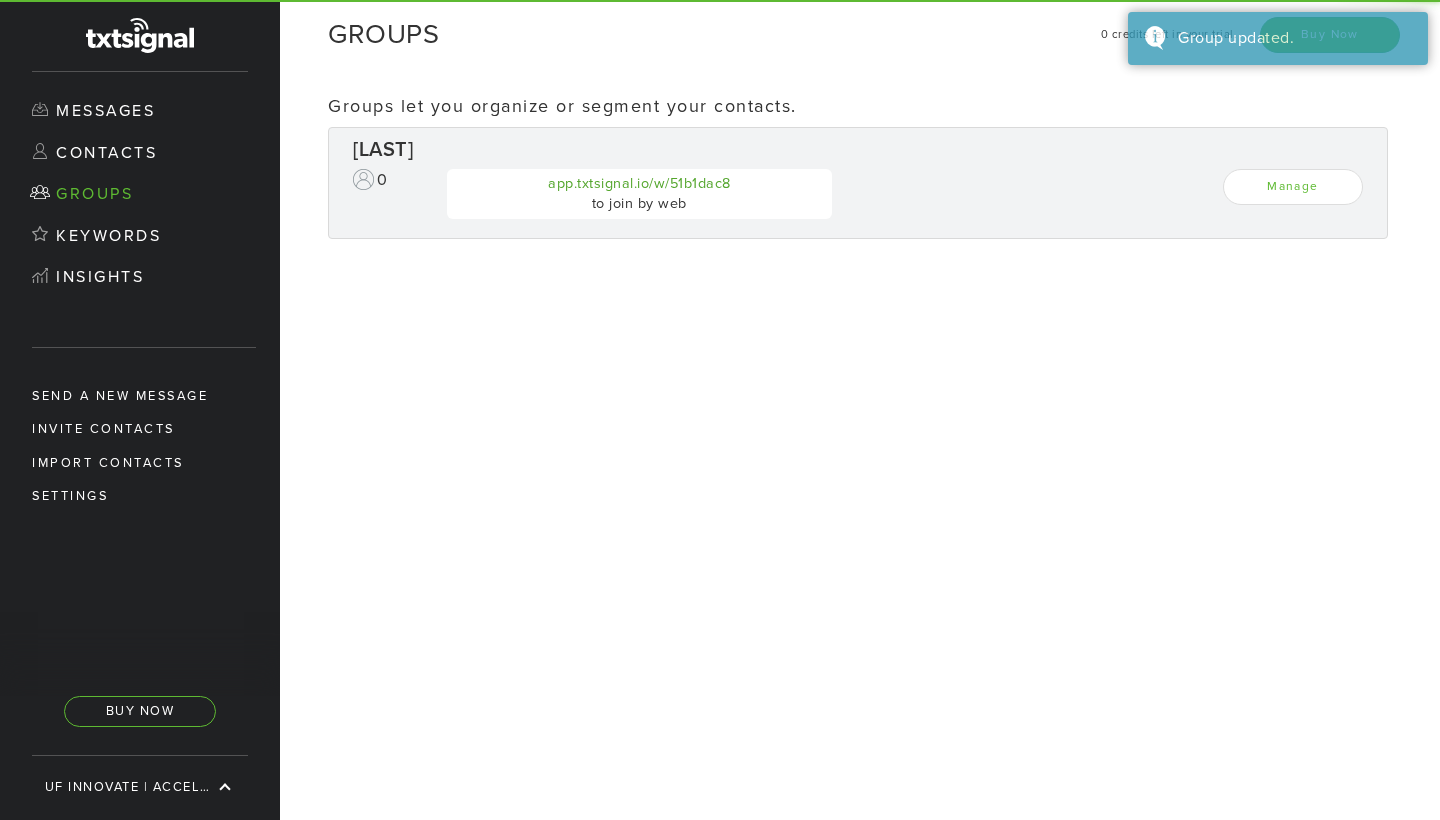 scroll, scrollTop: 0, scrollLeft: 0, axis: both 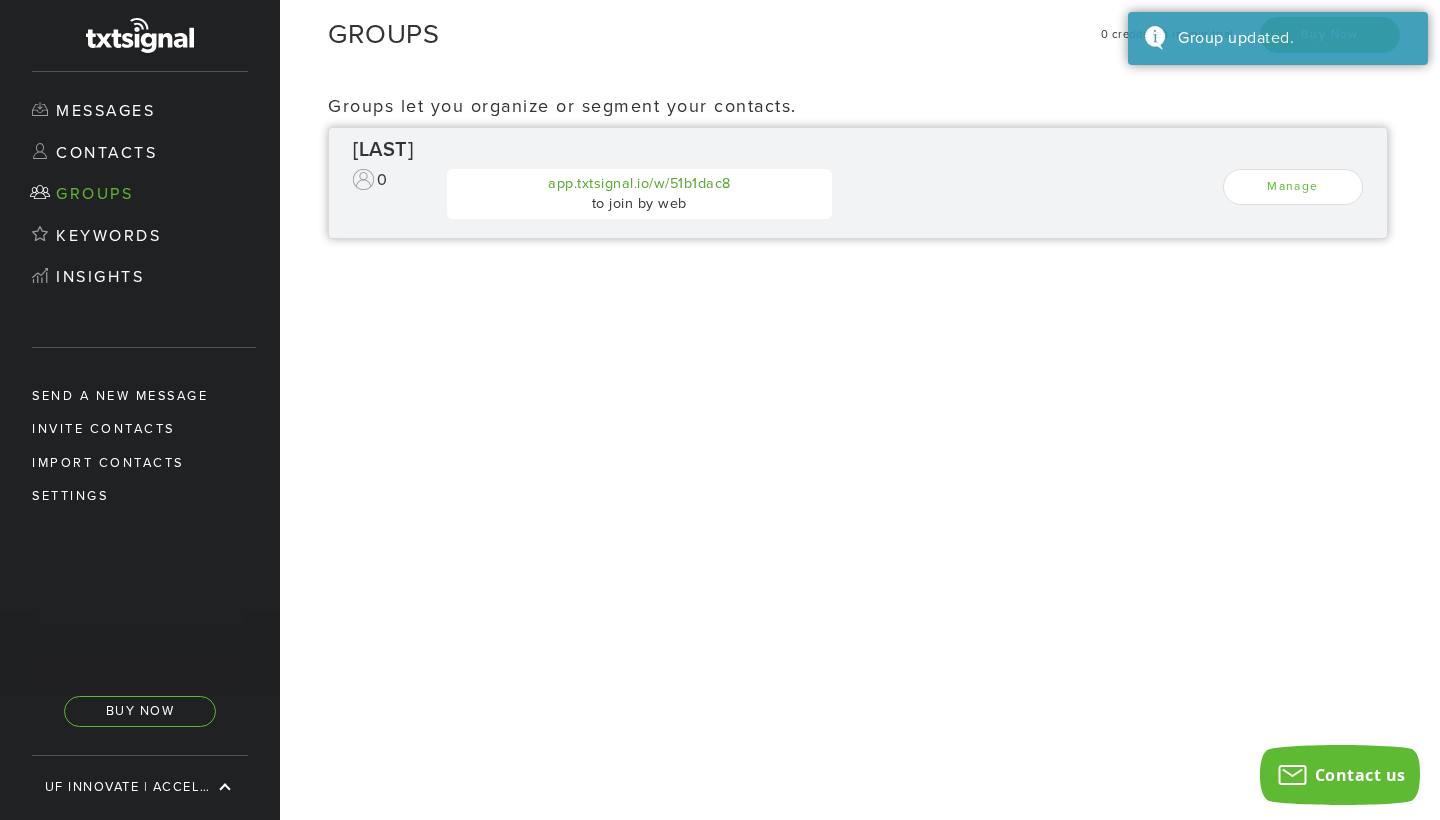 click on "0" at bounding box center [393, 199] 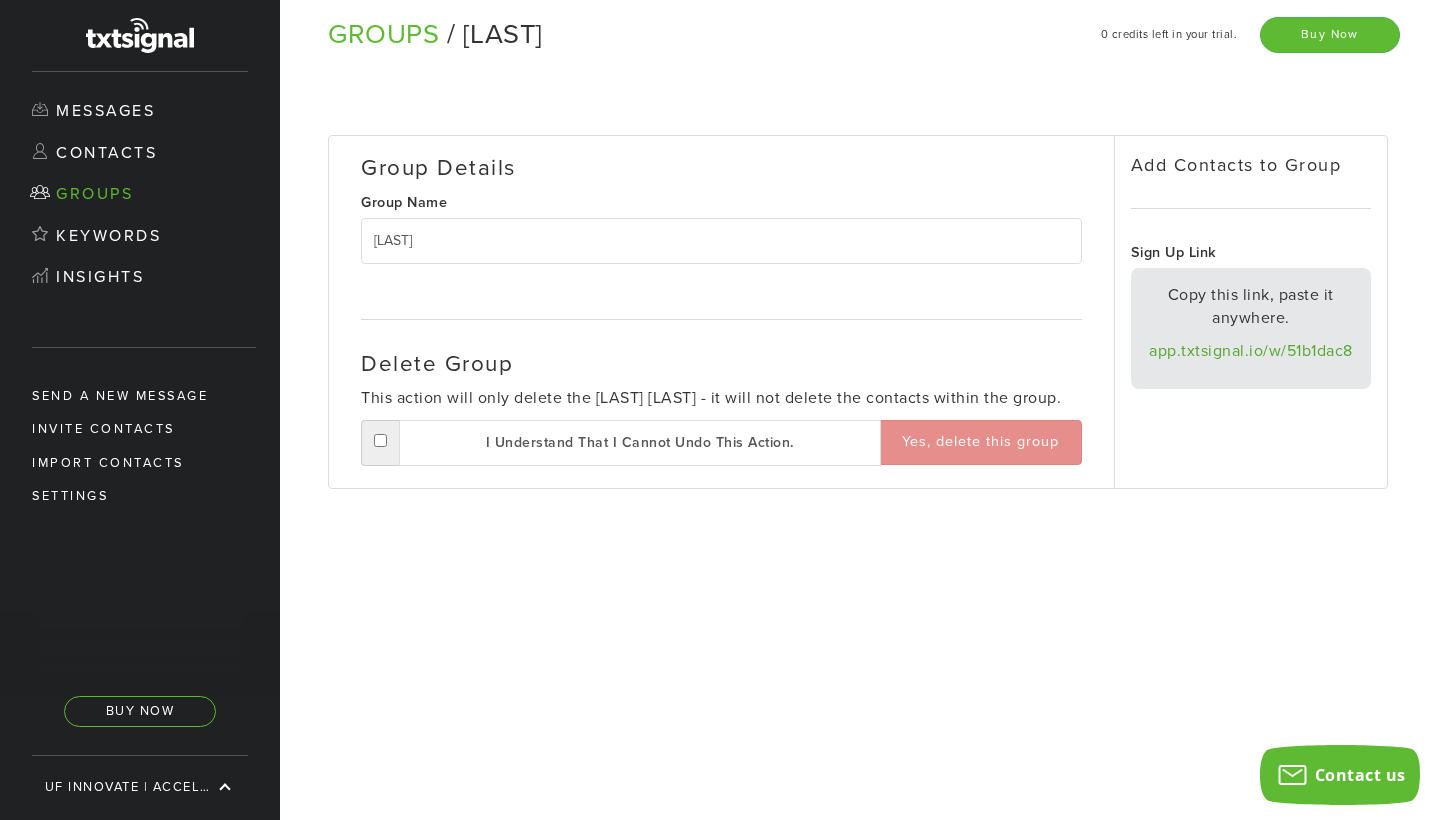 click on "Group Details
Group Name
[LAST]
Delete Group
This action will only delete the
[LAST]
[LAST] - it will
not delete the contacts within the group.
I understand that I cannot undo this action.
Yes, delete this group" at bounding box center [722, 312] 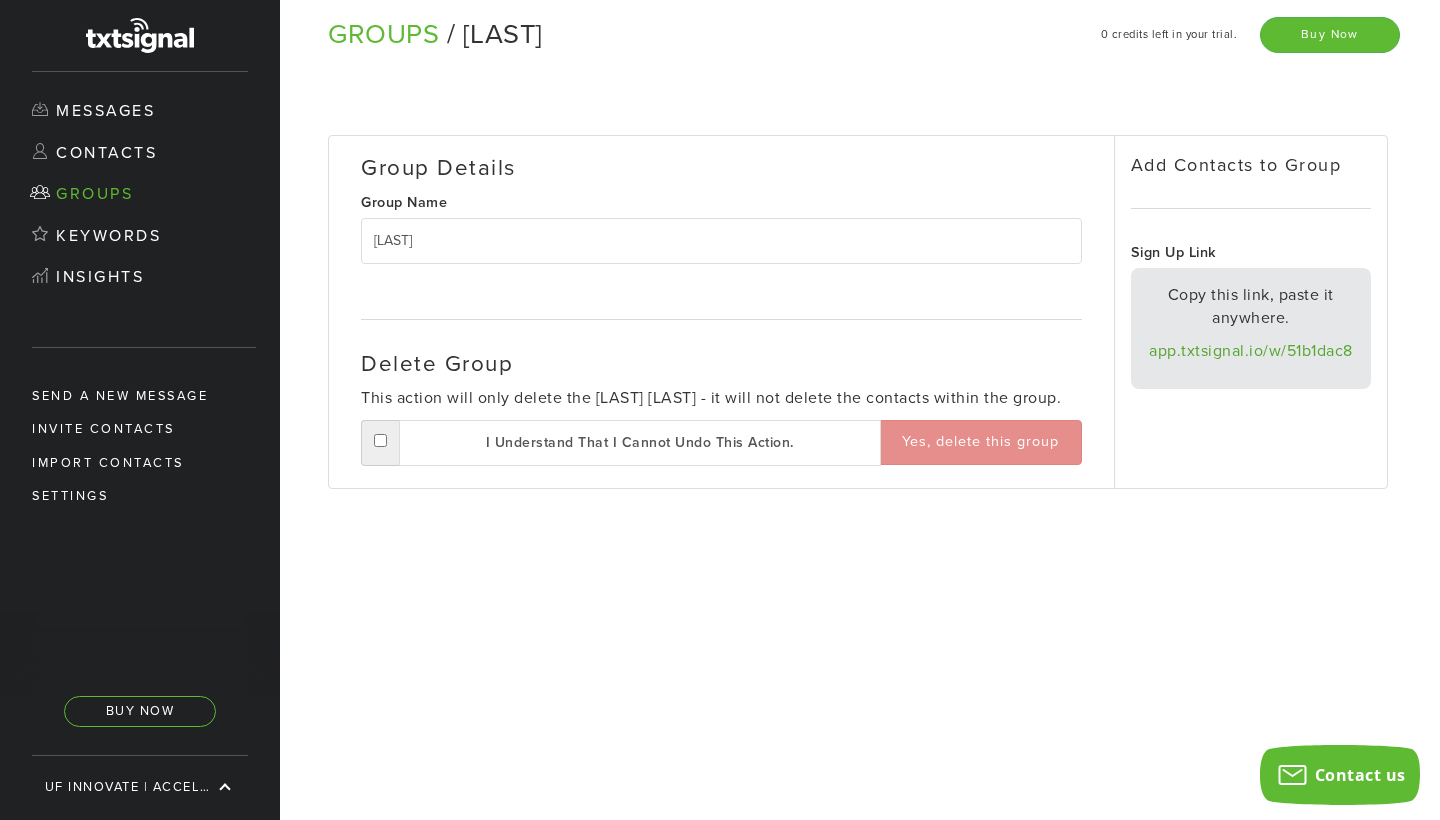 click on "Add Contacts to Group" at bounding box center [1251, 166] 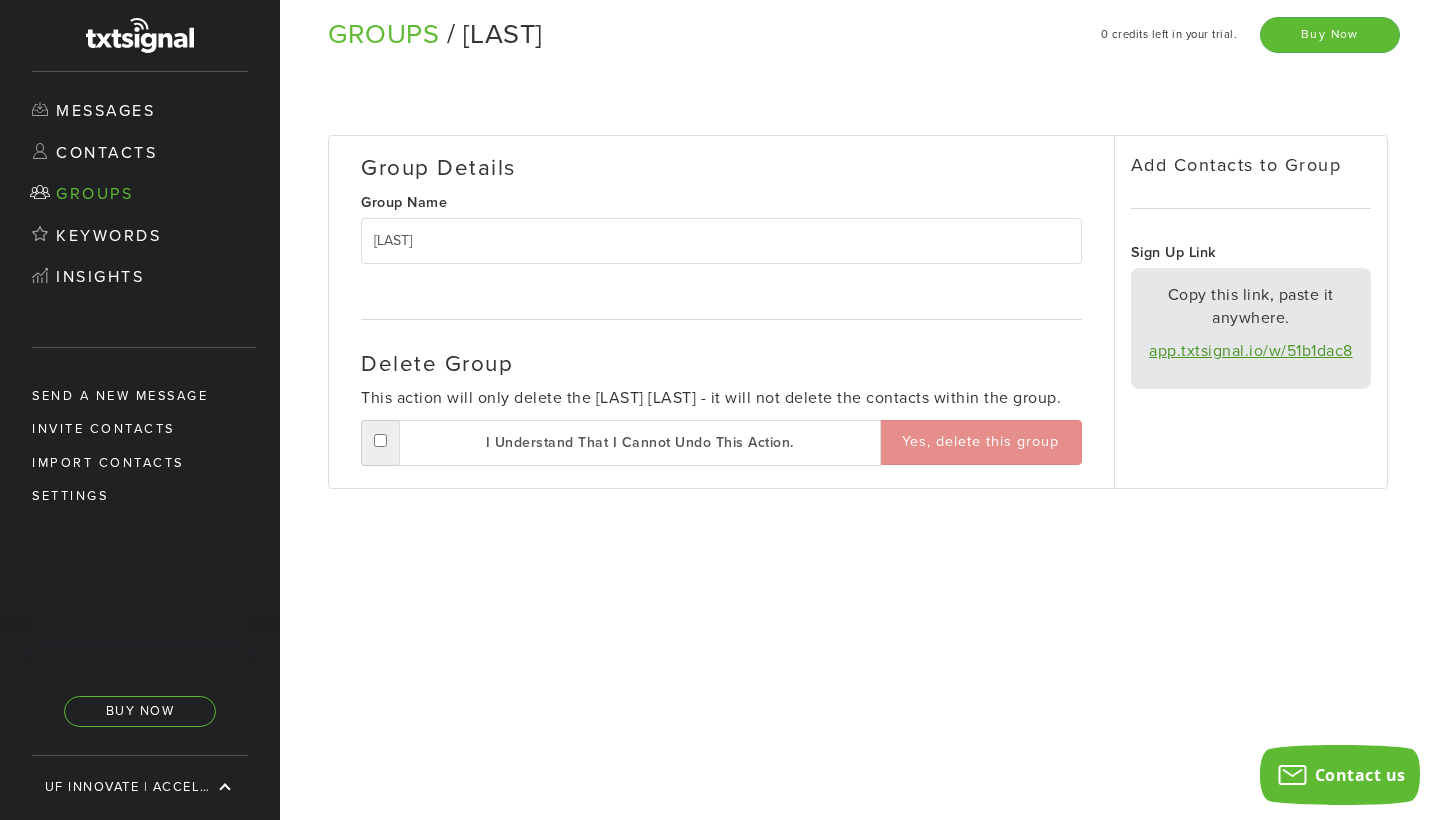 click on "app.txtsignal.io/w/51b1dac8" at bounding box center [1251, 351] 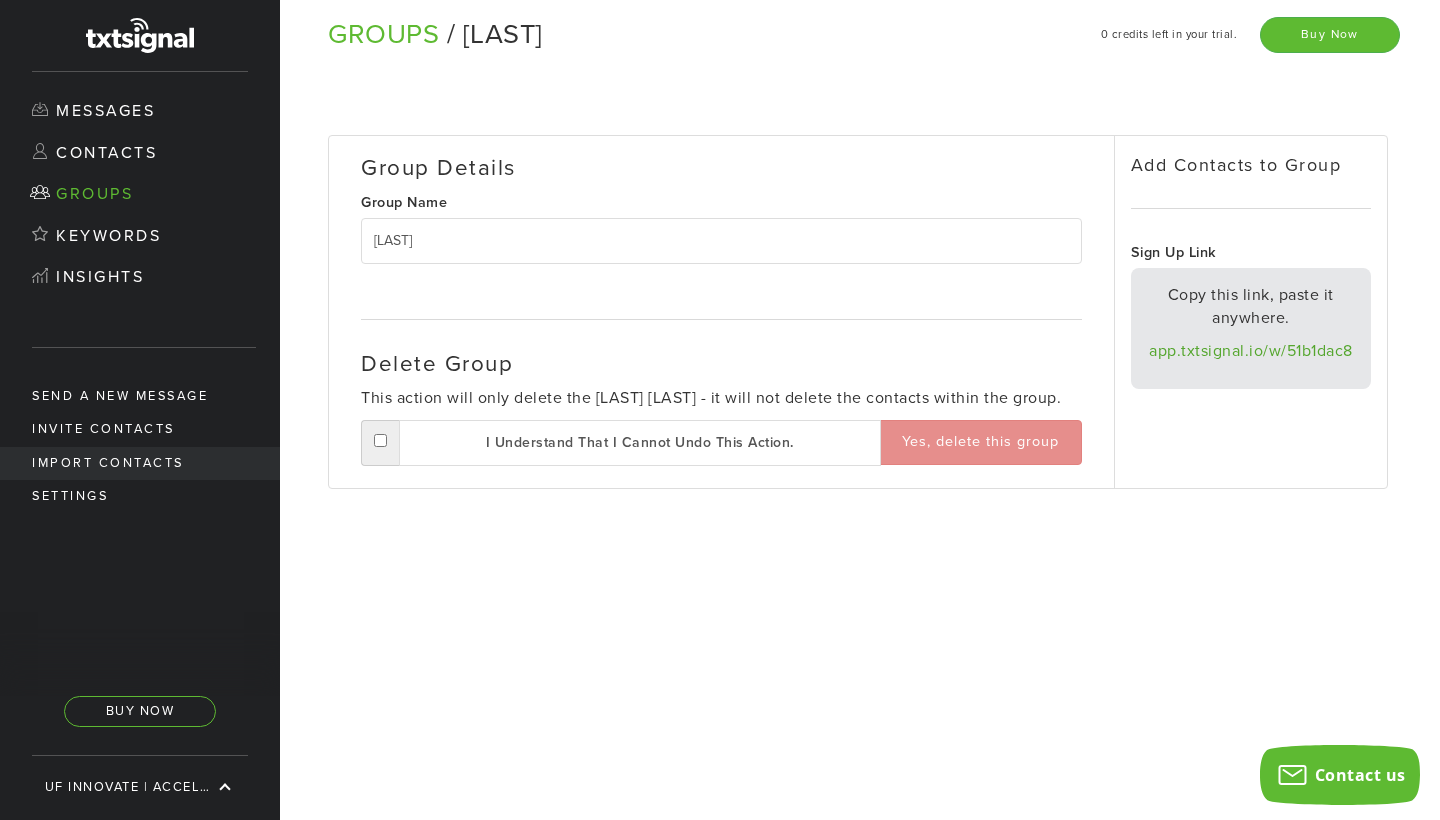 click on "Import Contacts" at bounding box center [140, 463] 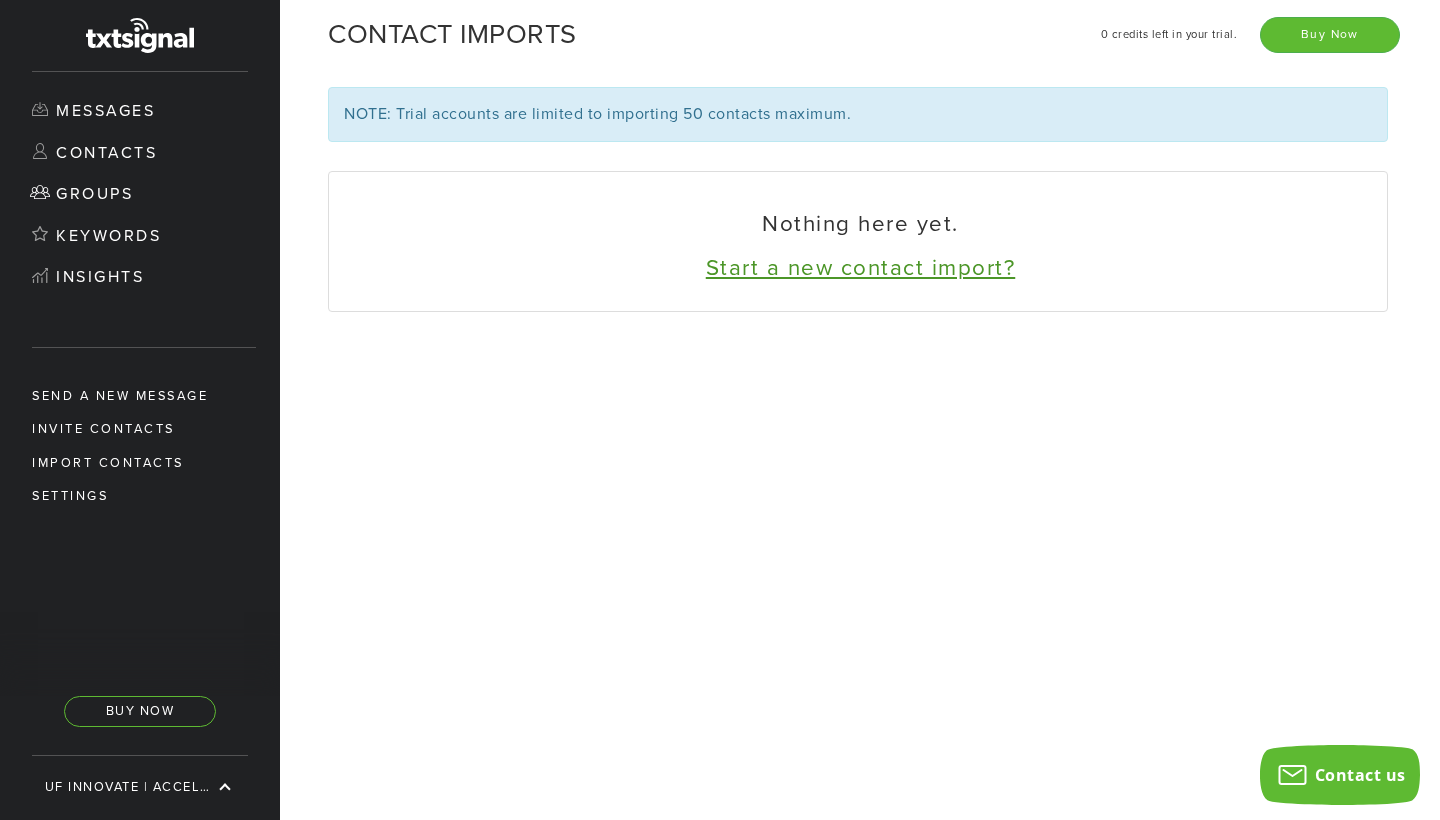 click on "Start a new contact import?" at bounding box center [861, 267] 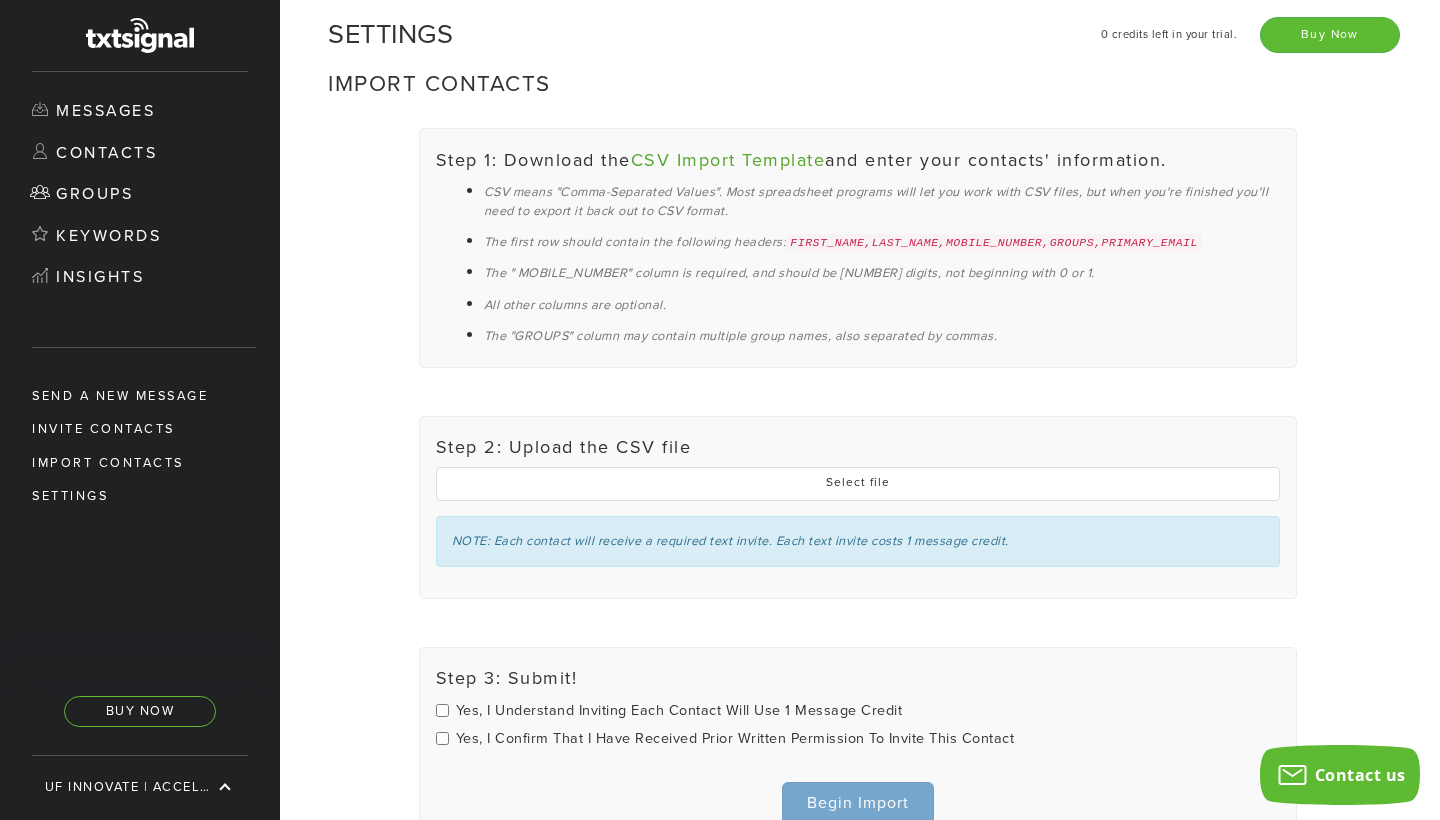 scroll, scrollTop: 83, scrollLeft: 0, axis: vertical 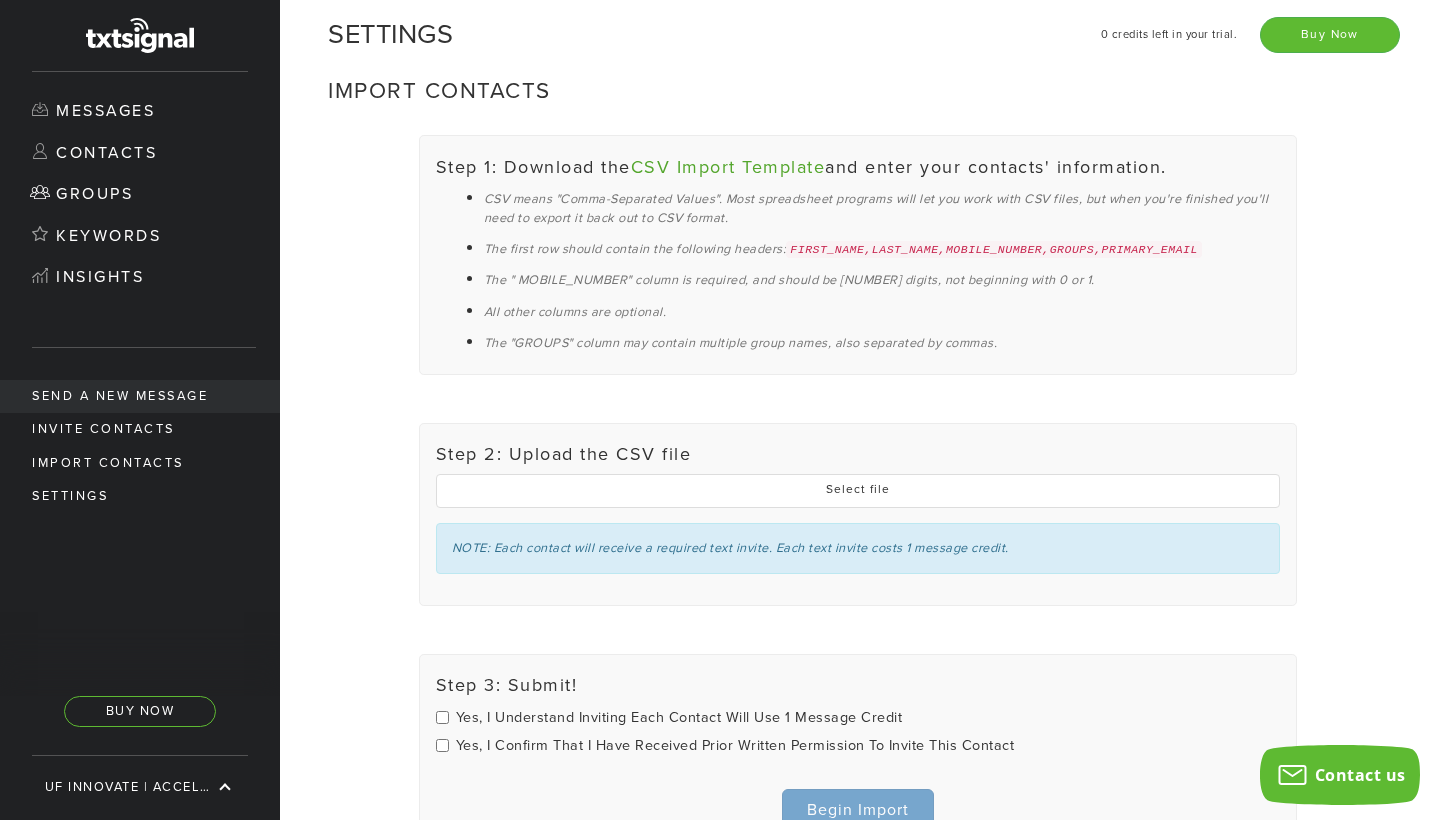 click on "Send a new message" at bounding box center [140, 396] 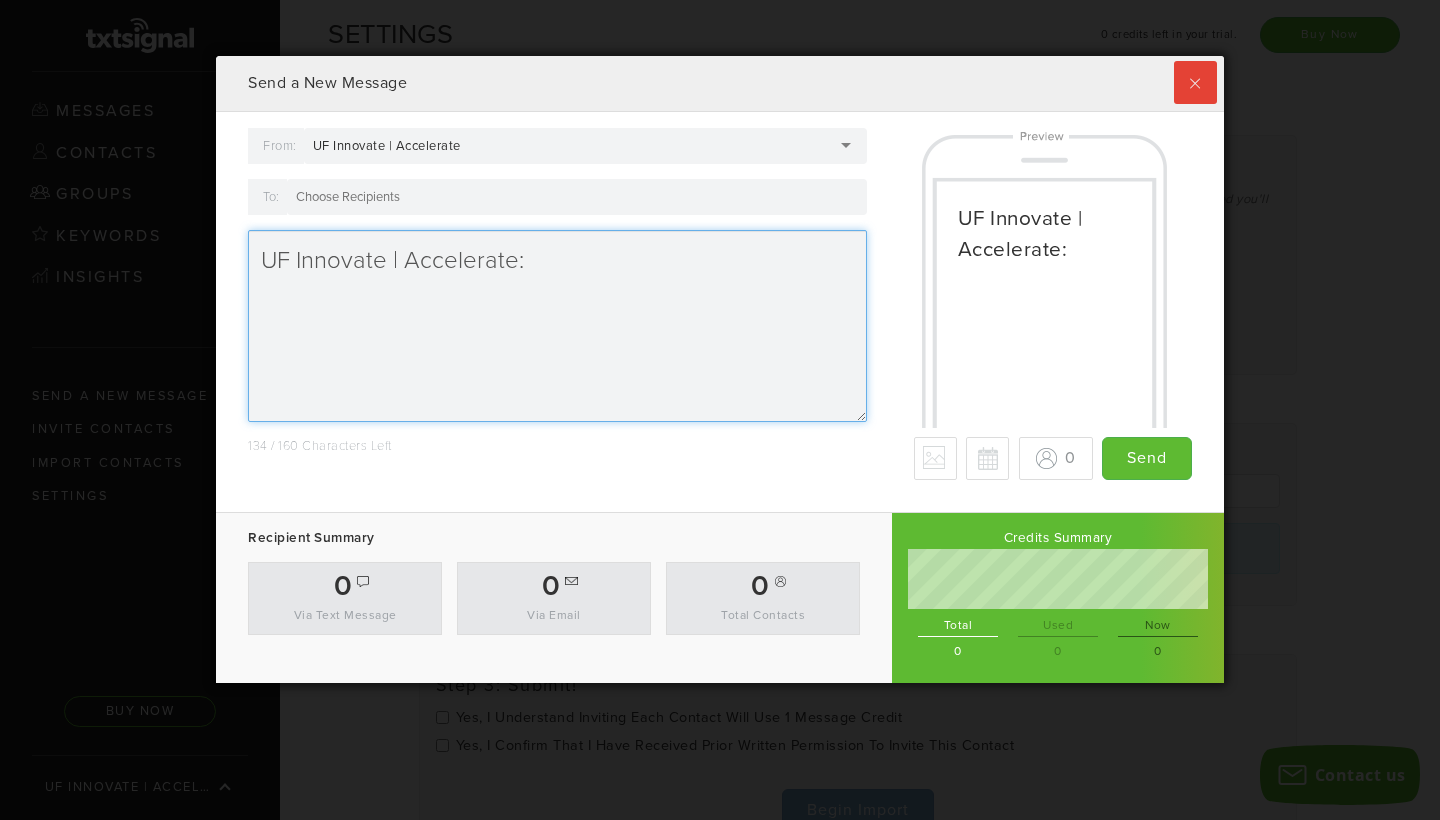scroll, scrollTop: 999372, scrollLeft: 998992, axis: both 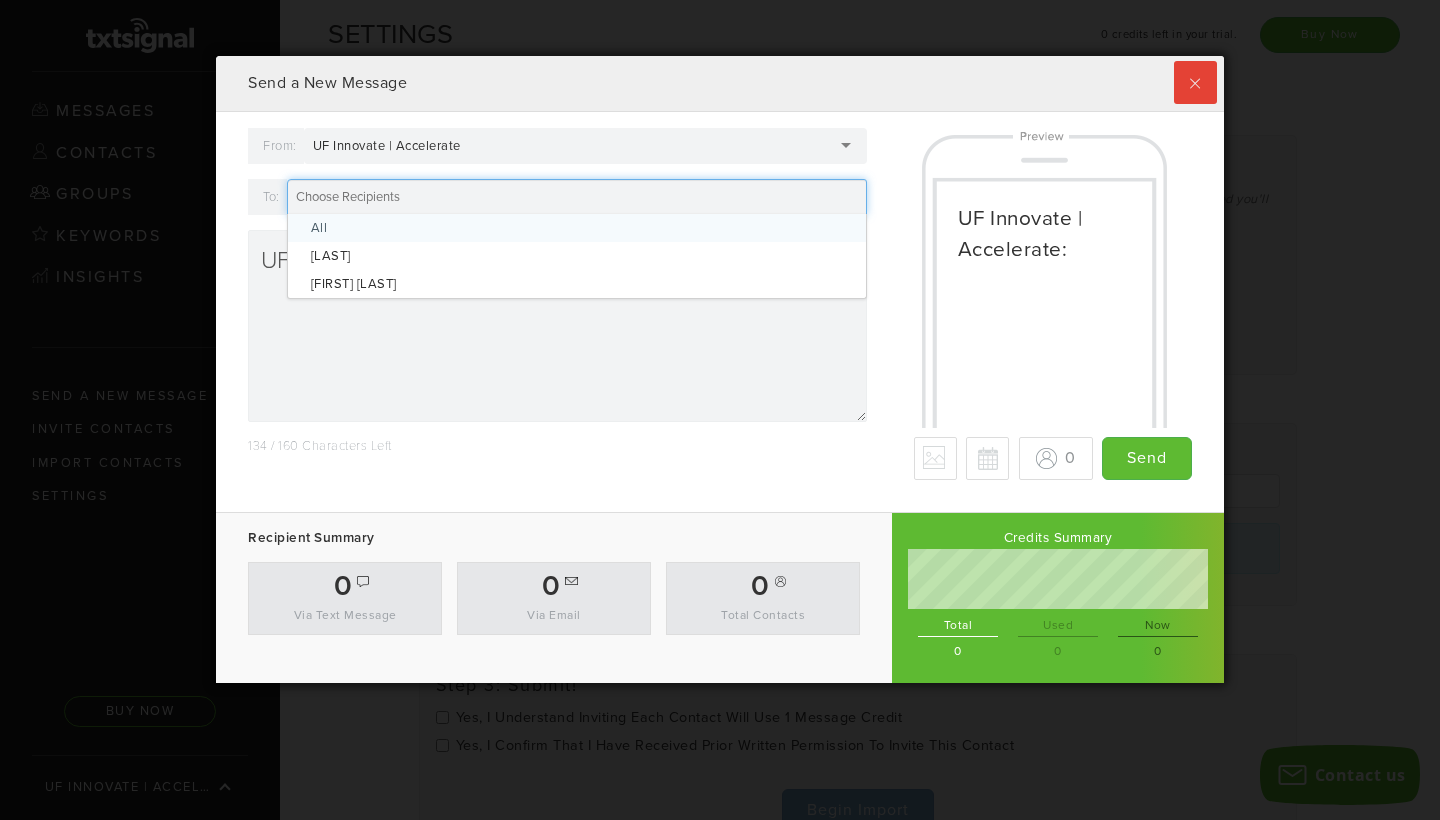 click at bounding box center (577, 197) 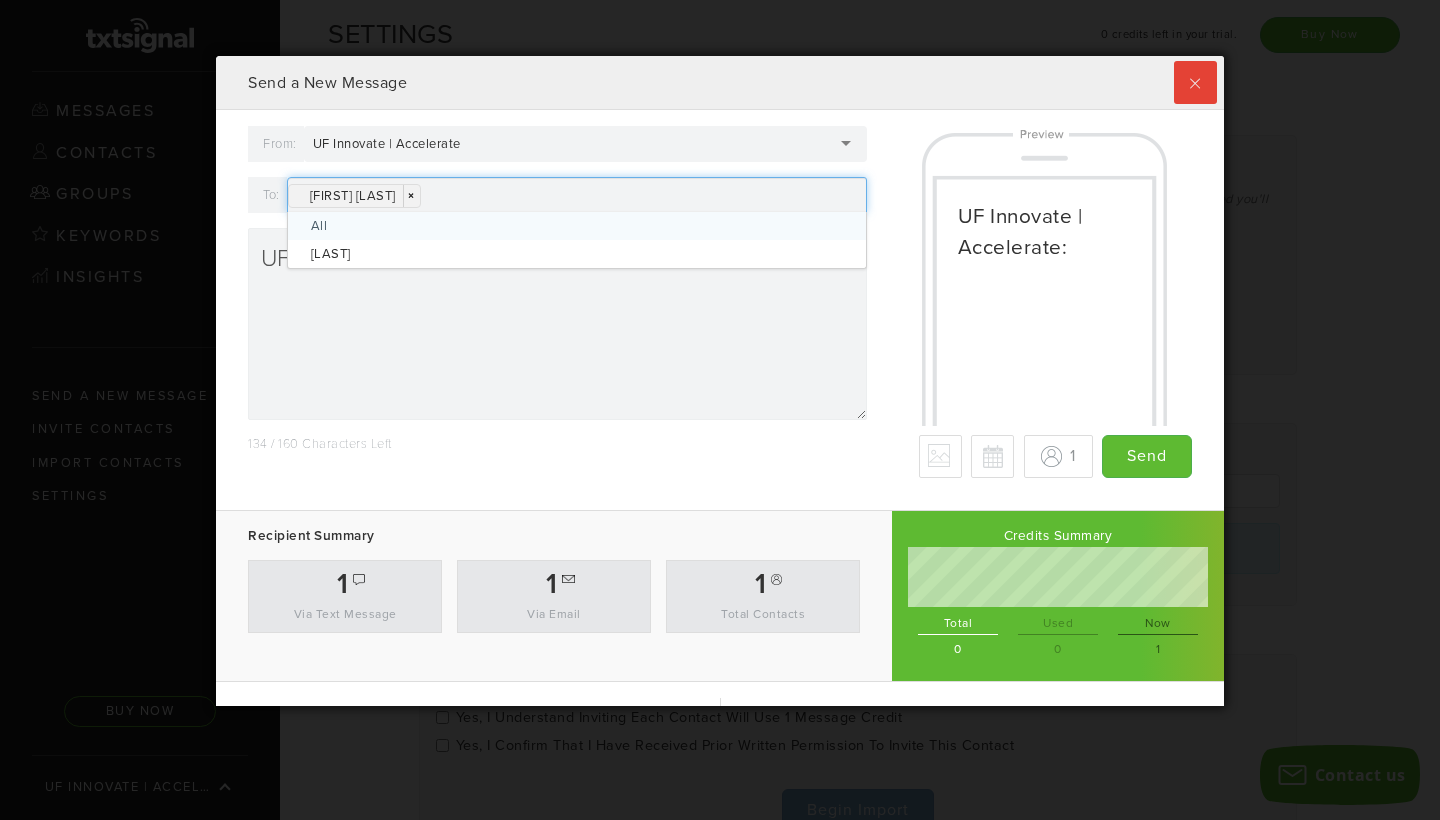 scroll, scrollTop: 999350, scrollLeft: 998992, axis: both 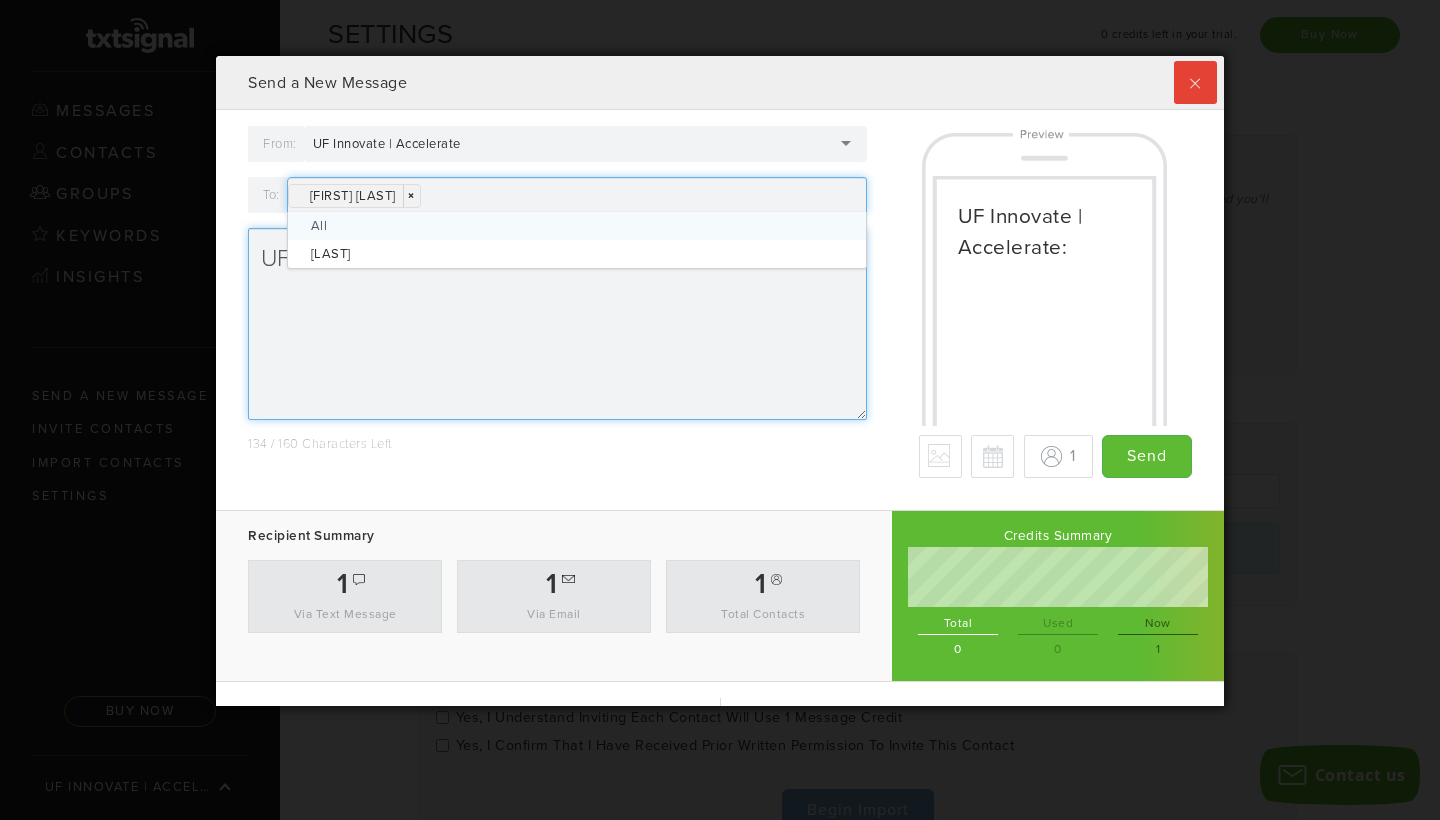 click on "UF Innovate | Accelerate:" at bounding box center (557, 324) 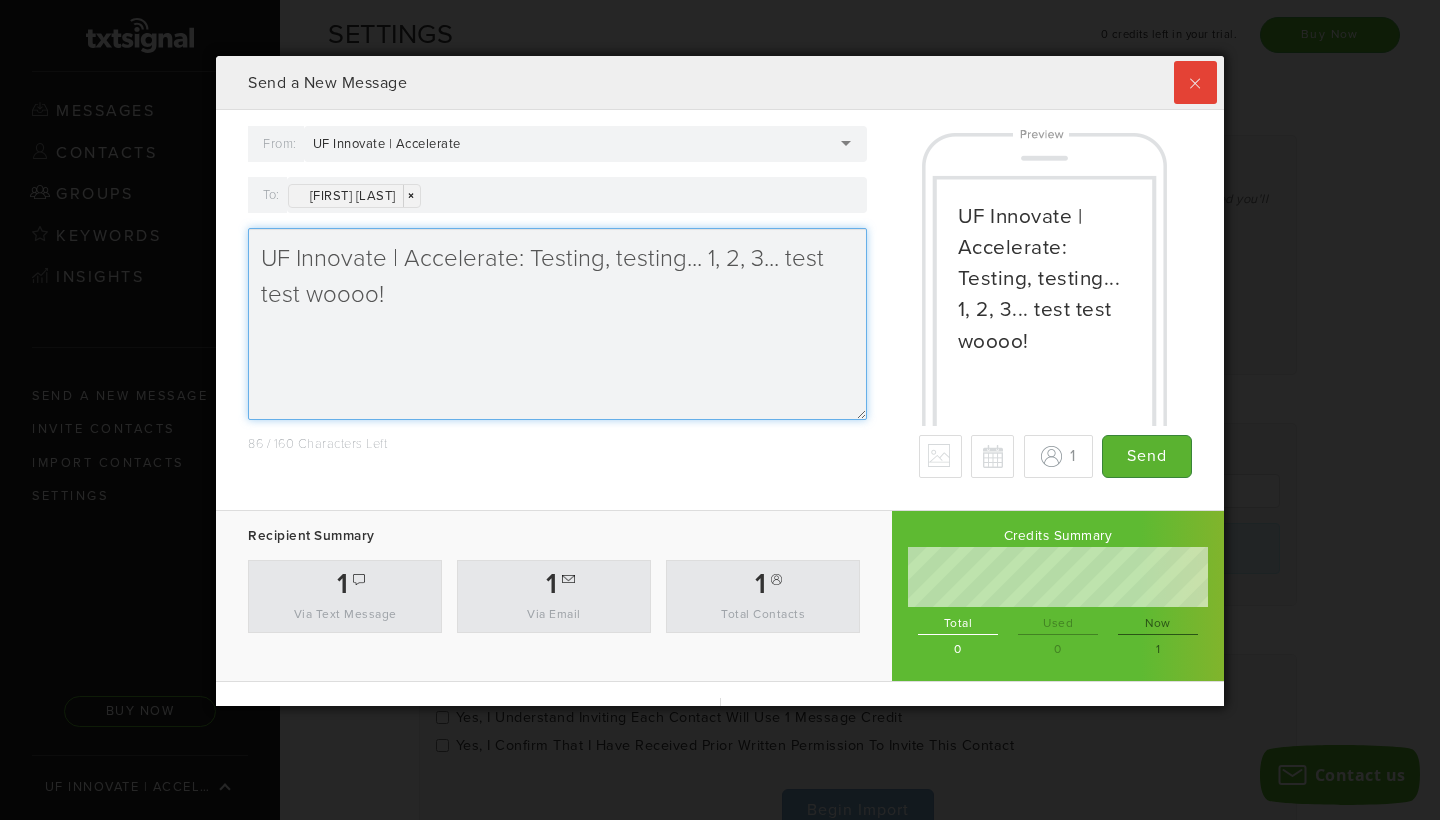 type on "UF Innovate | Accelerate: Testing, testing... 1, 2, 3... test test woooo!" 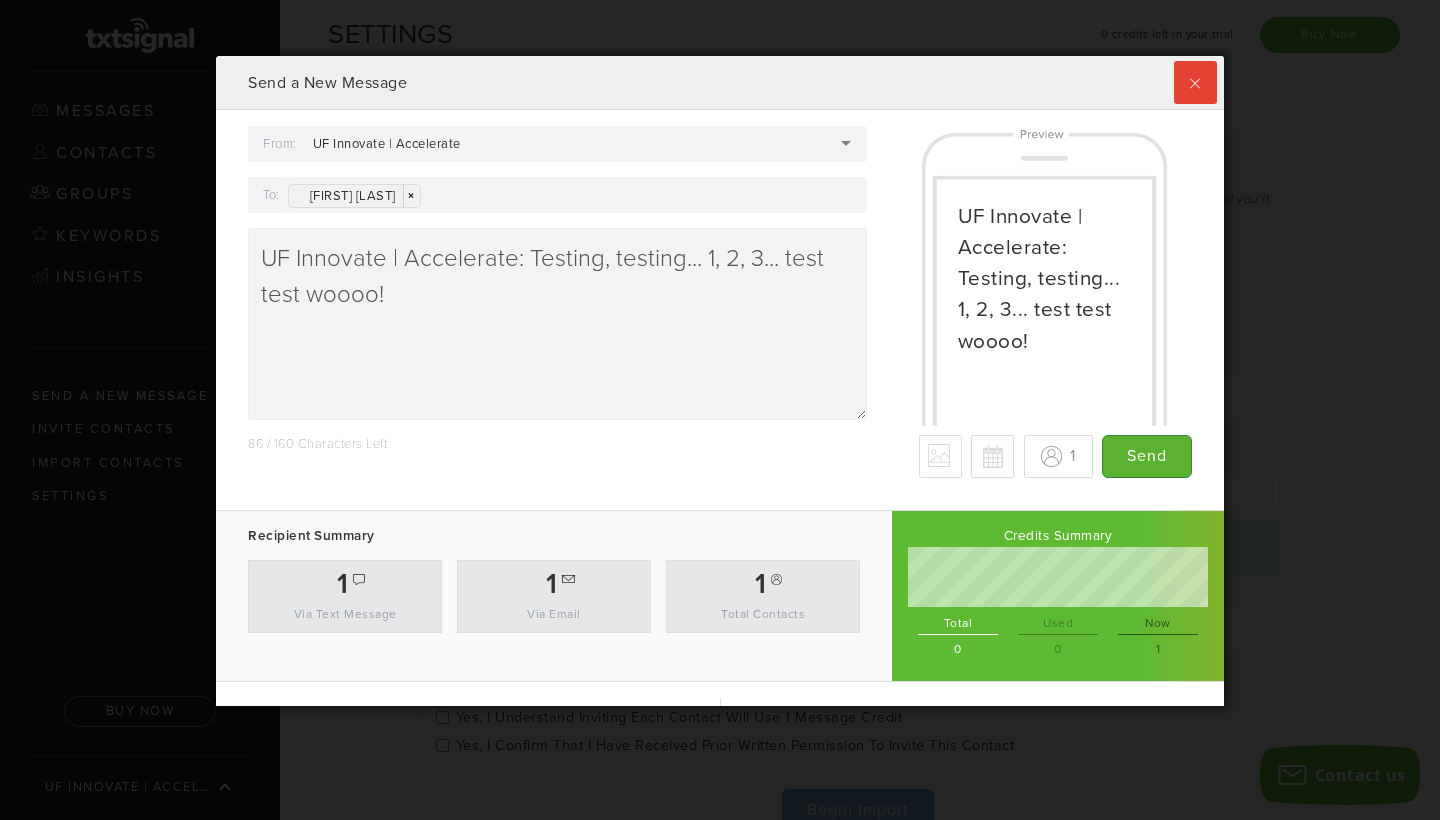 click on "Send" at bounding box center [1147, 456] 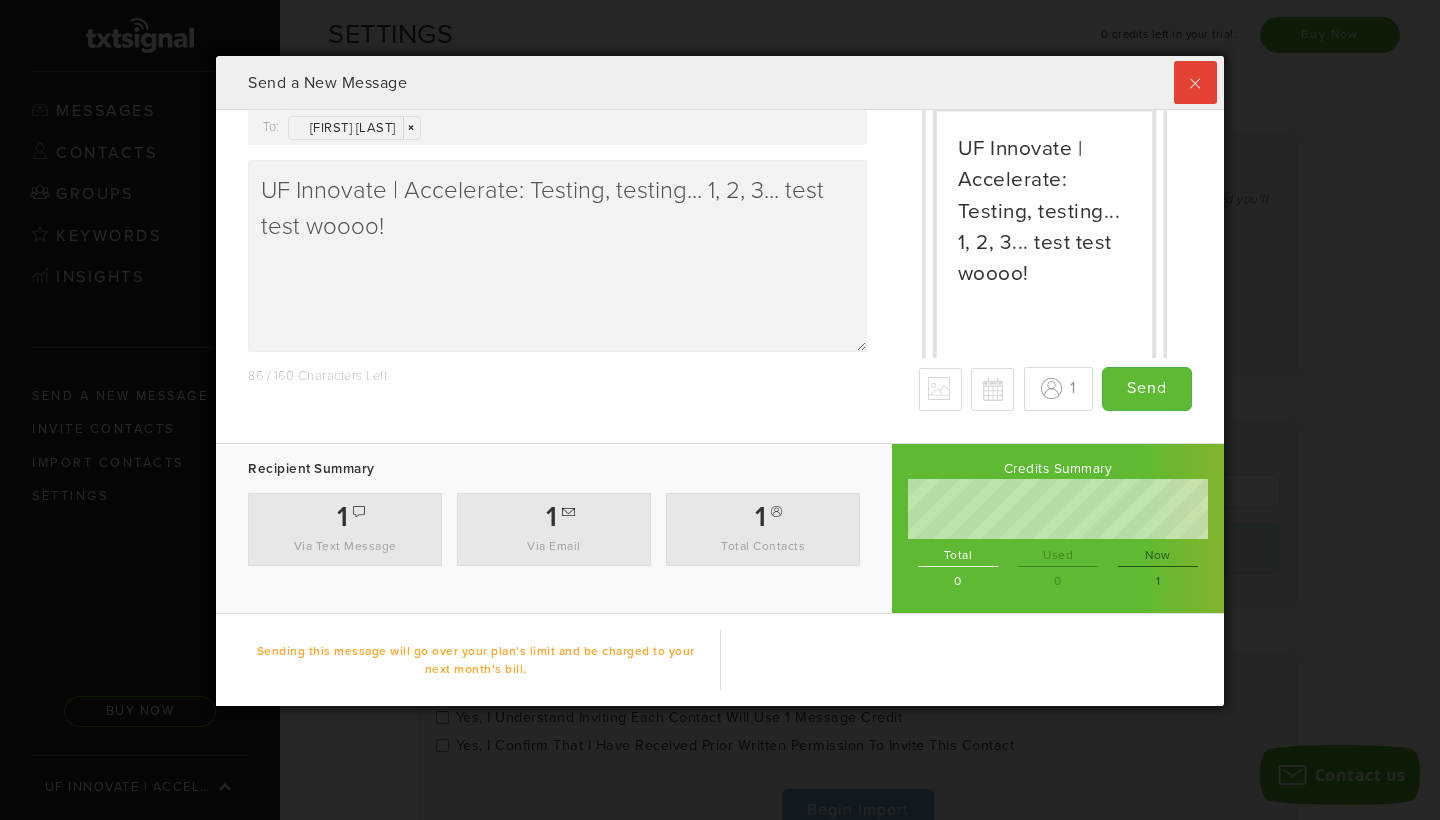 scroll, scrollTop: 180, scrollLeft: 0, axis: vertical 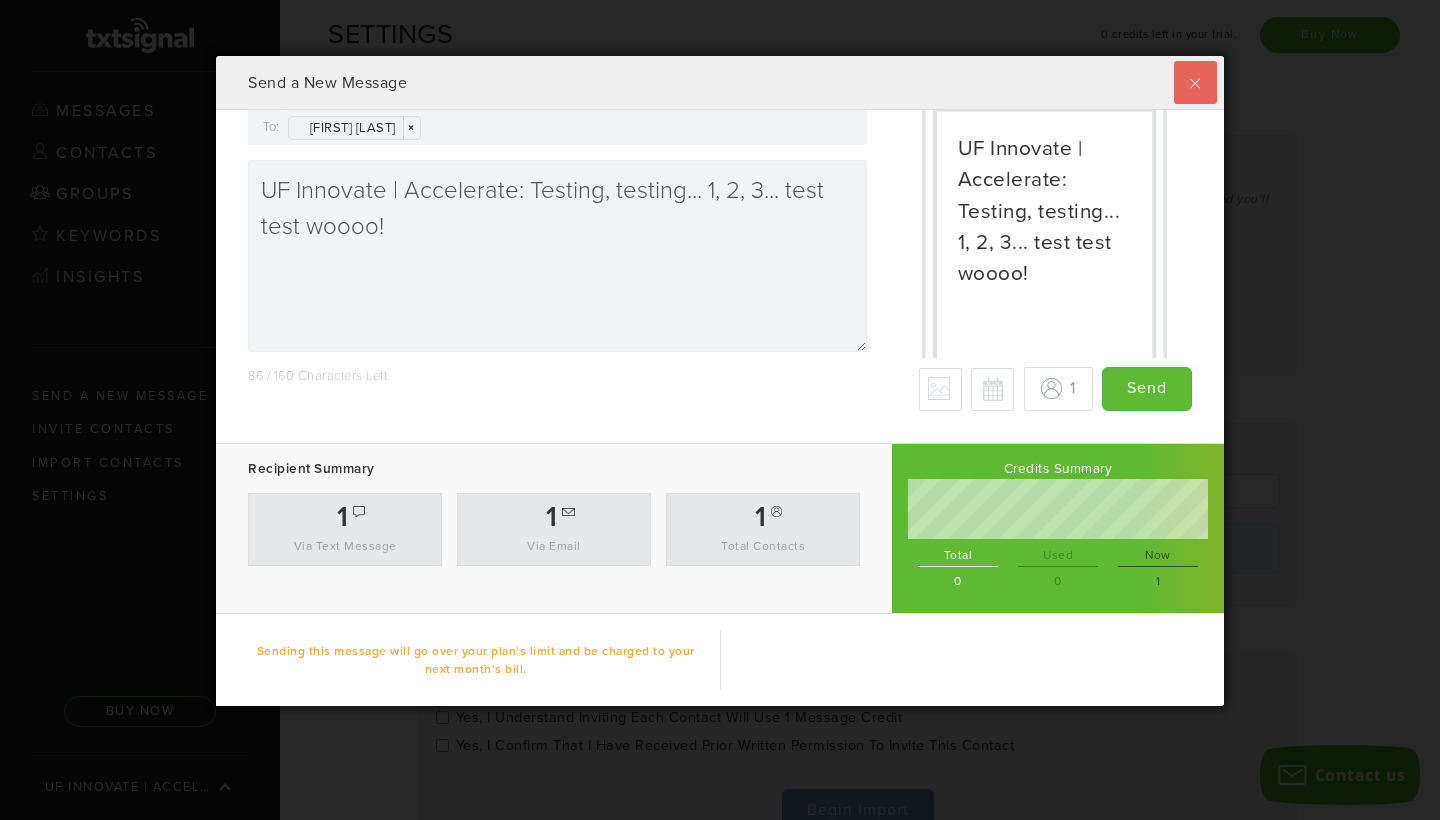 click at bounding box center [1195, 82] 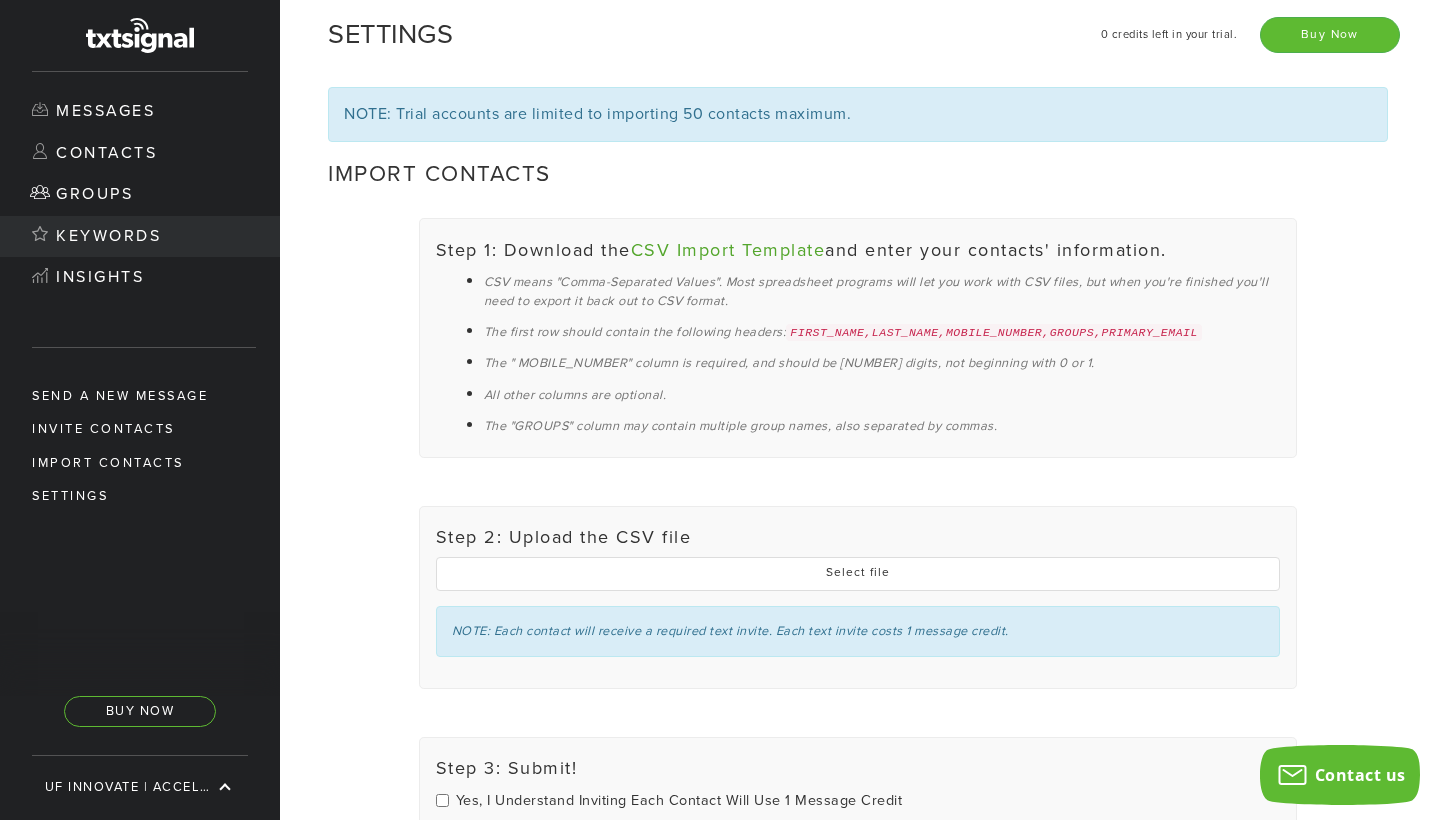 scroll, scrollTop: 0, scrollLeft: 0, axis: both 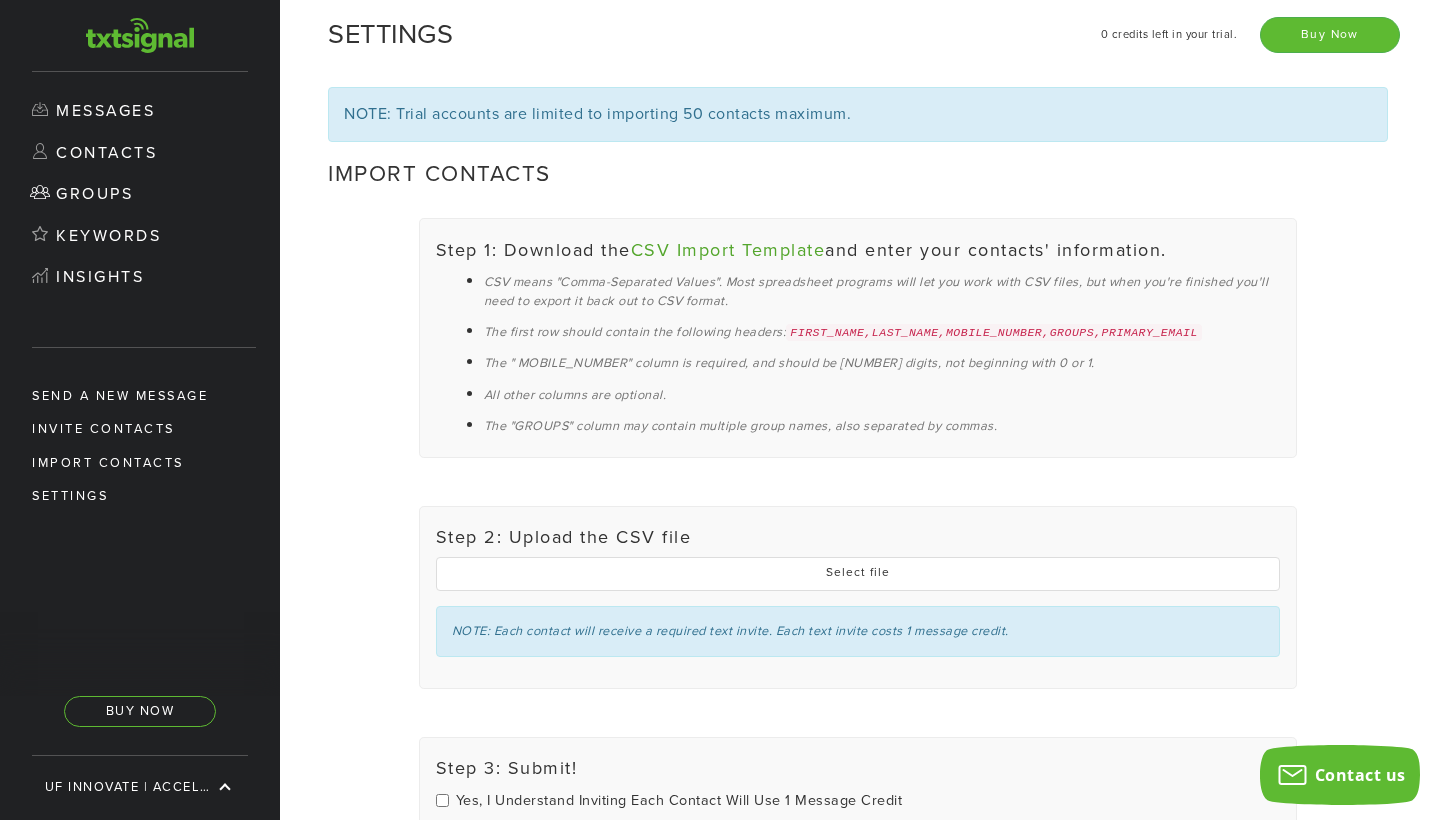 click on "txtsignal" at bounding box center (140, 36) 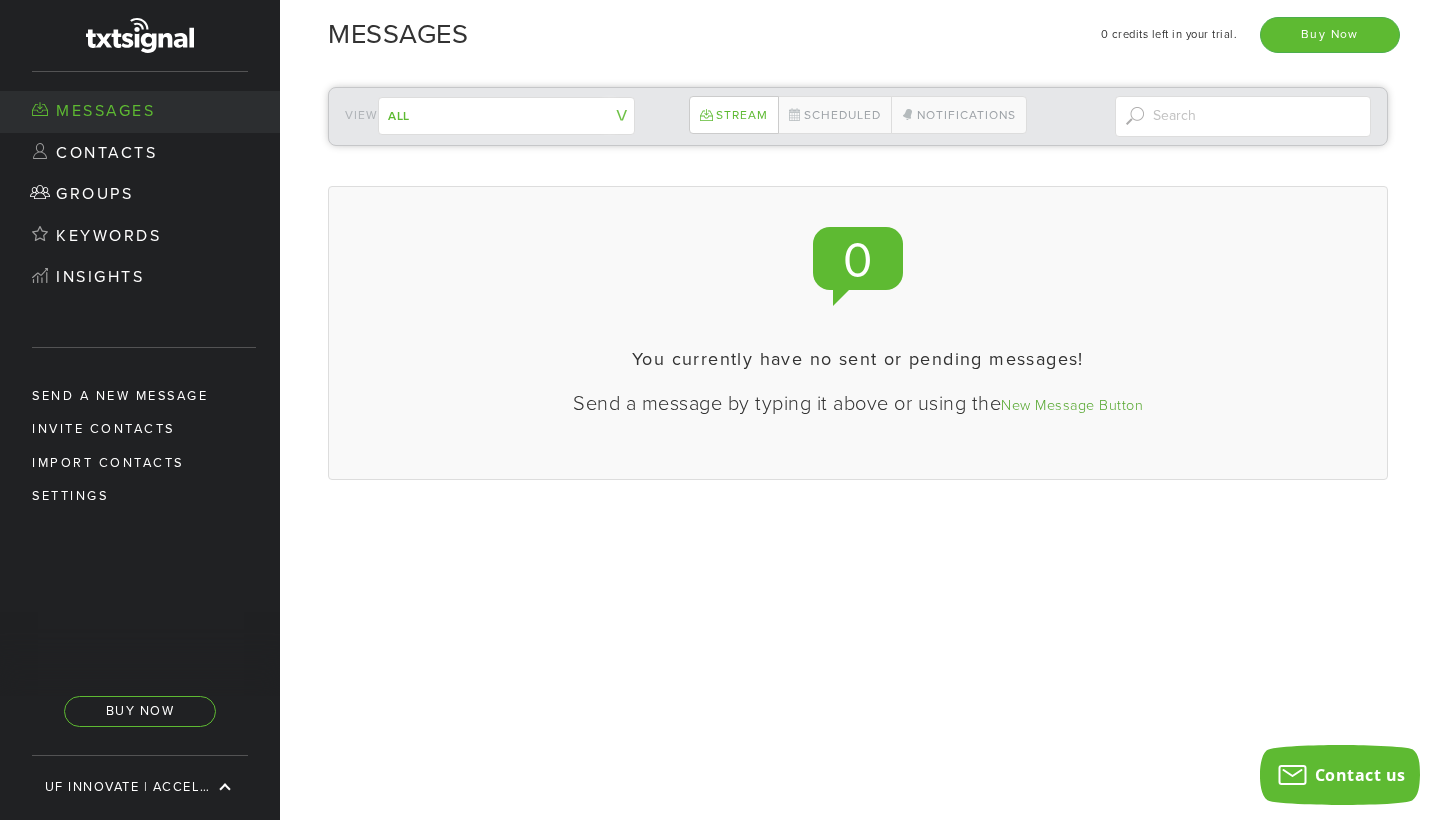 click on "Messages" at bounding box center (140, 112) 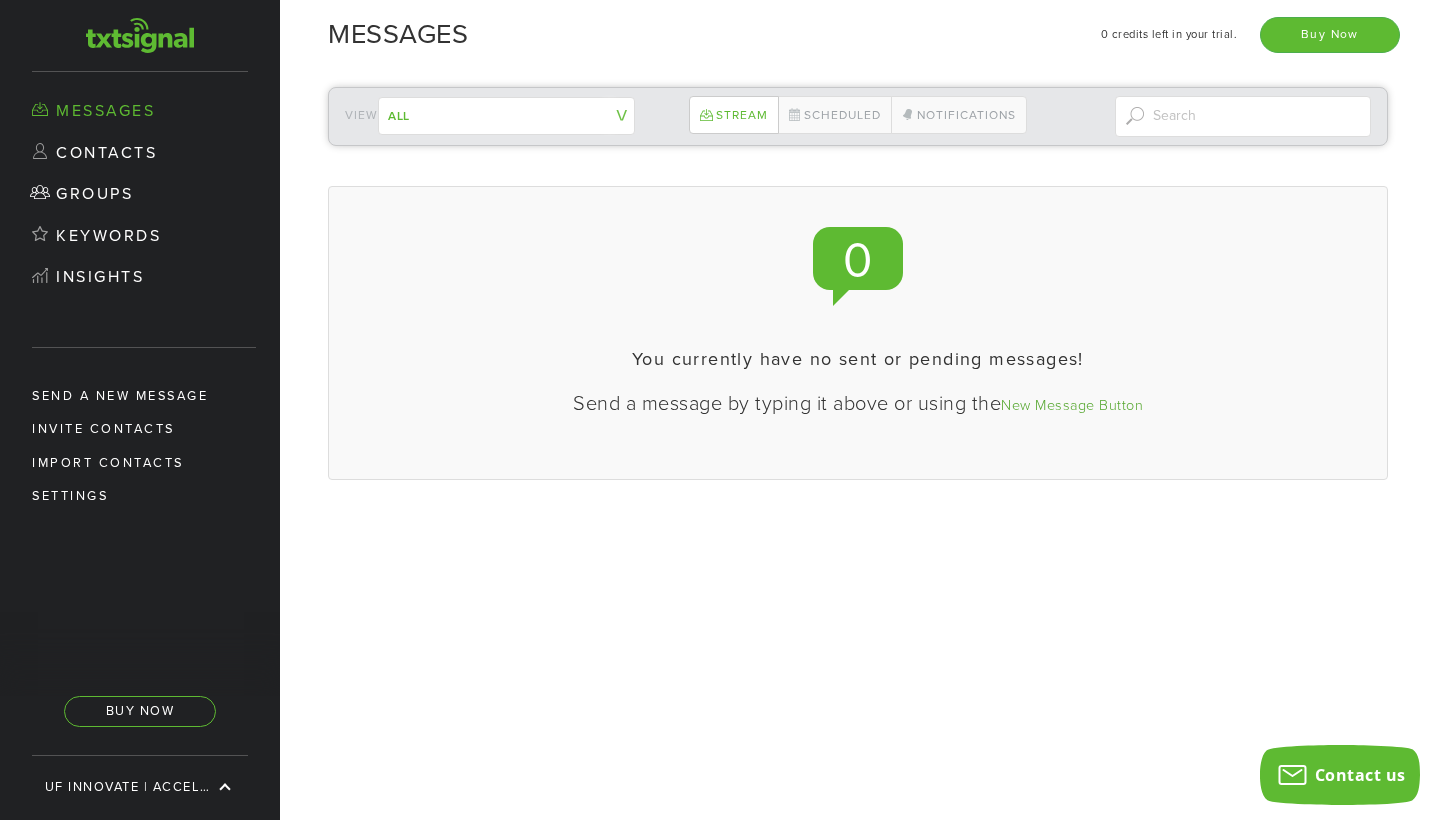click on "txtsignal" at bounding box center (140, 36) 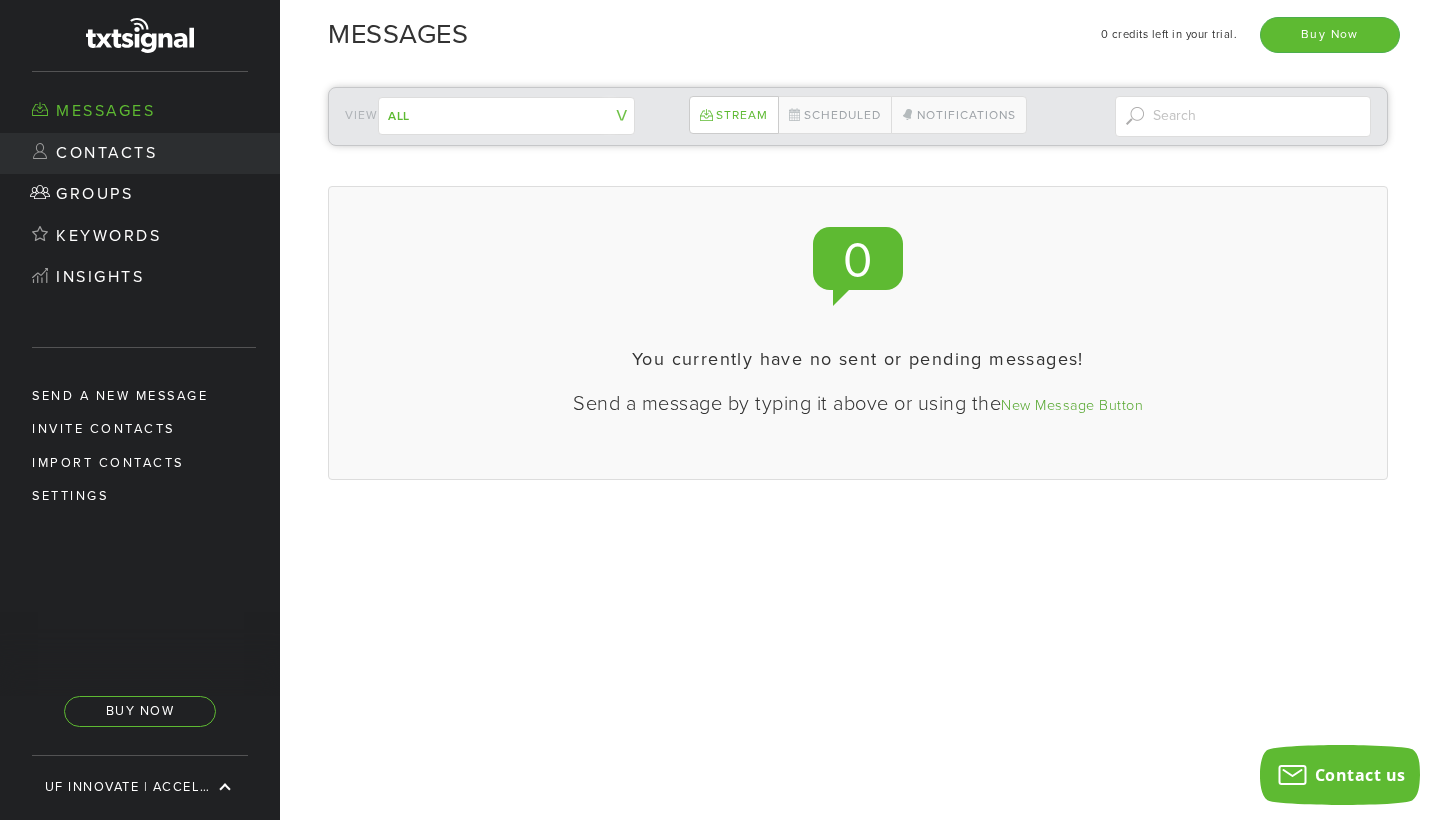 click on "Contacts" at bounding box center [140, 154] 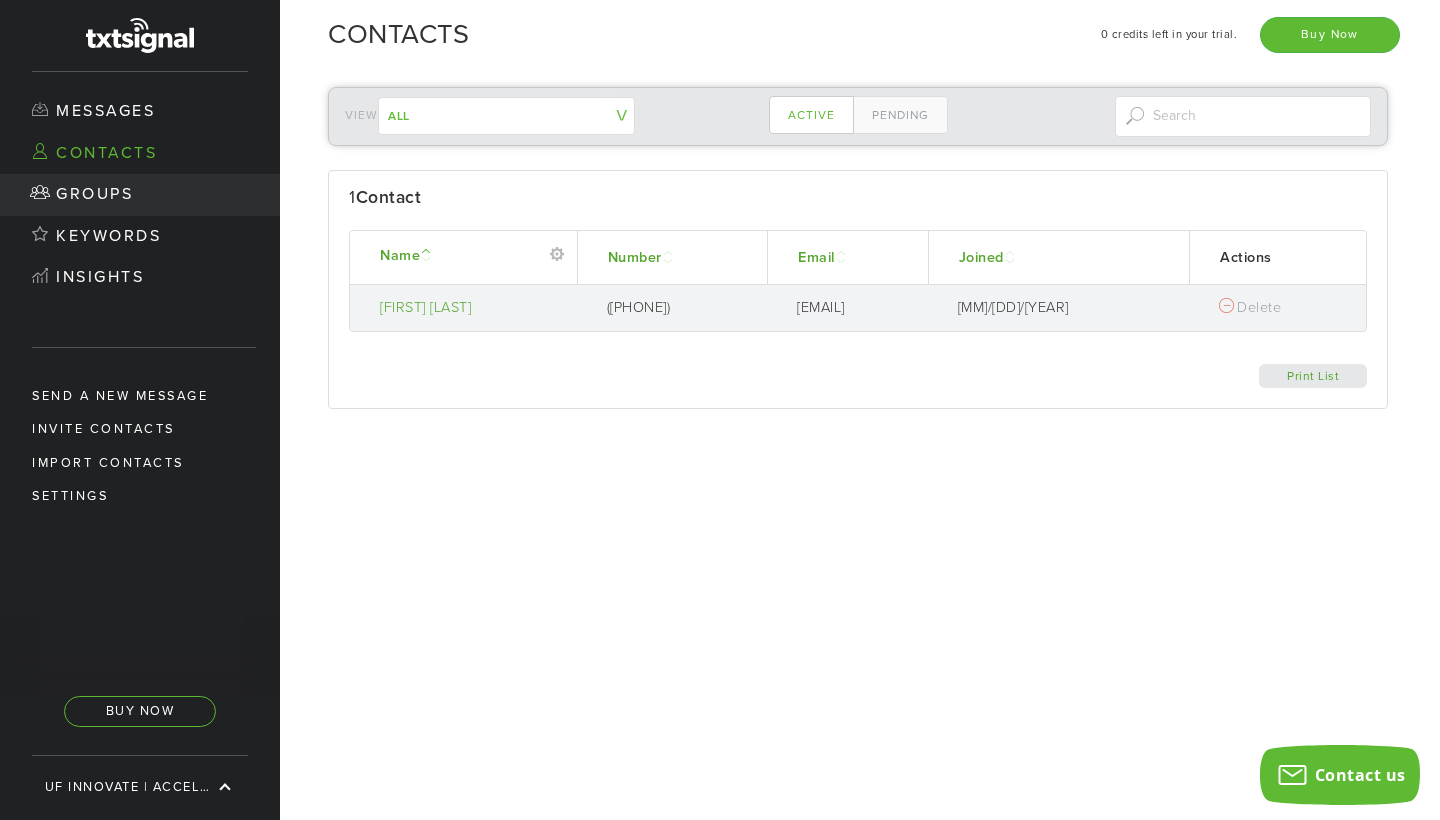 click on "Groups" at bounding box center (140, 195) 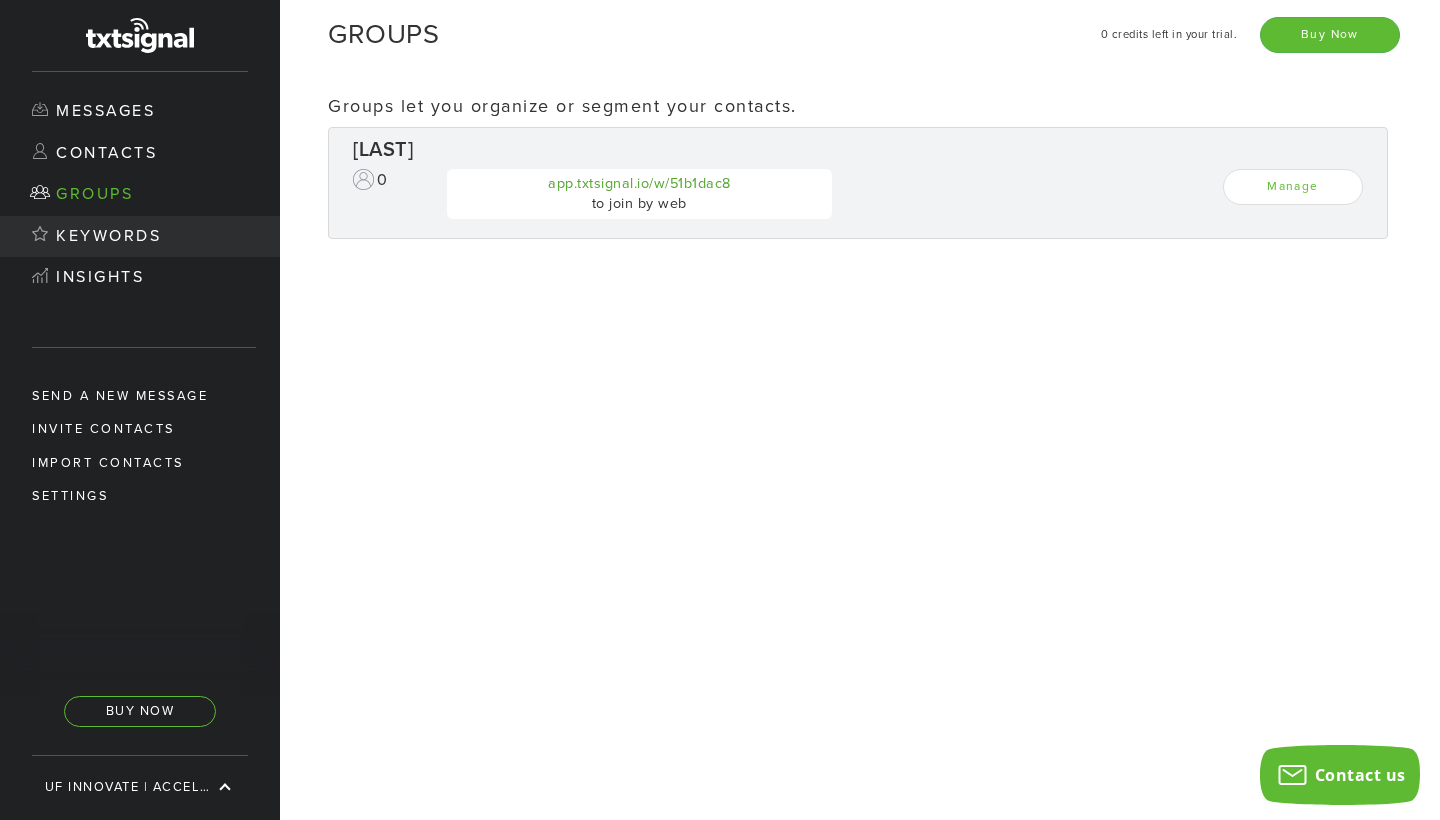 click on "Keywords" at bounding box center [140, 237] 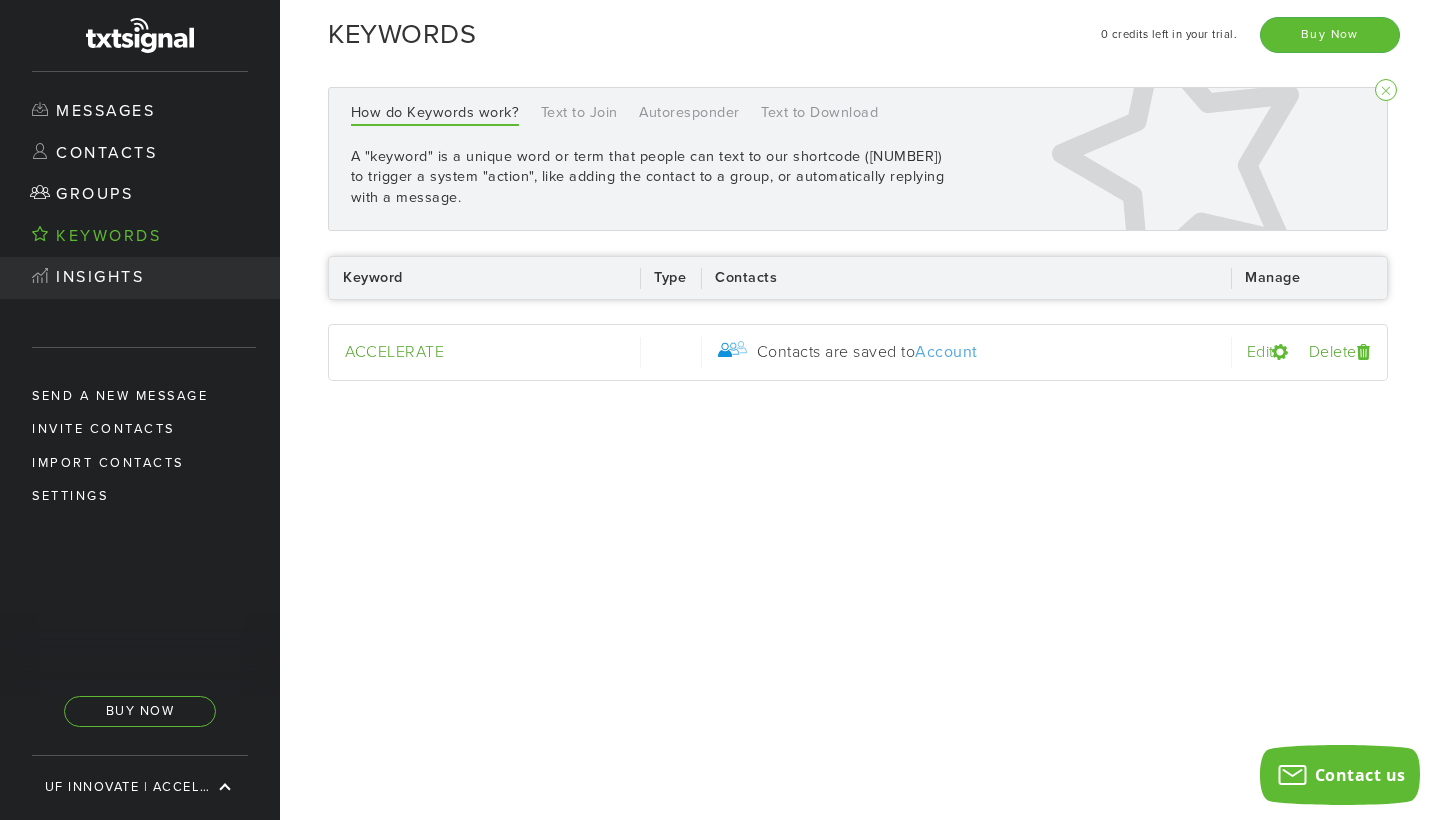 click on "Insights" at bounding box center [140, 278] 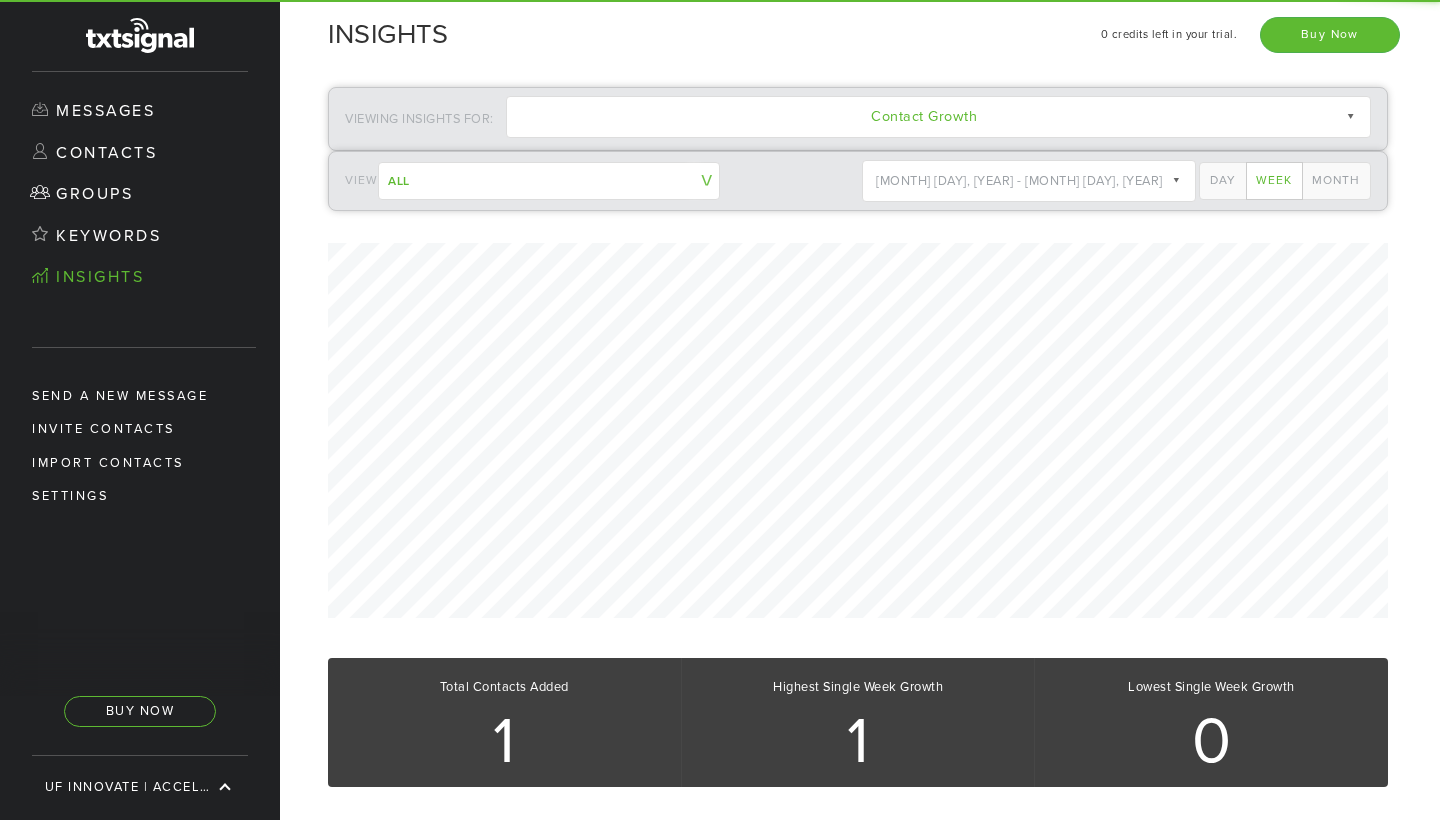 scroll, scrollTop: 999236, scrollLeft: 998860, axis: both 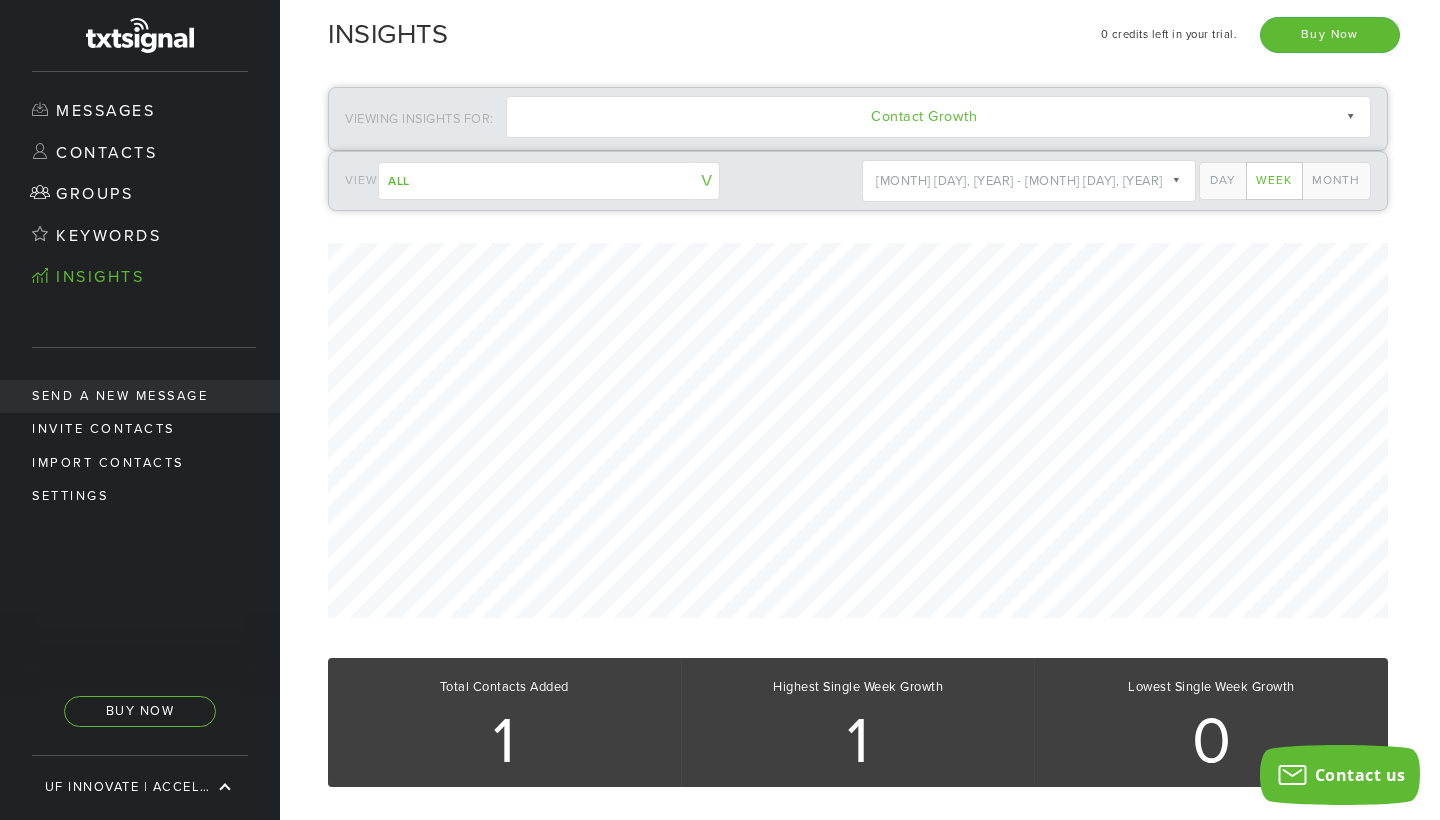 click on "Send a new message" at bounding box center [140, 396] 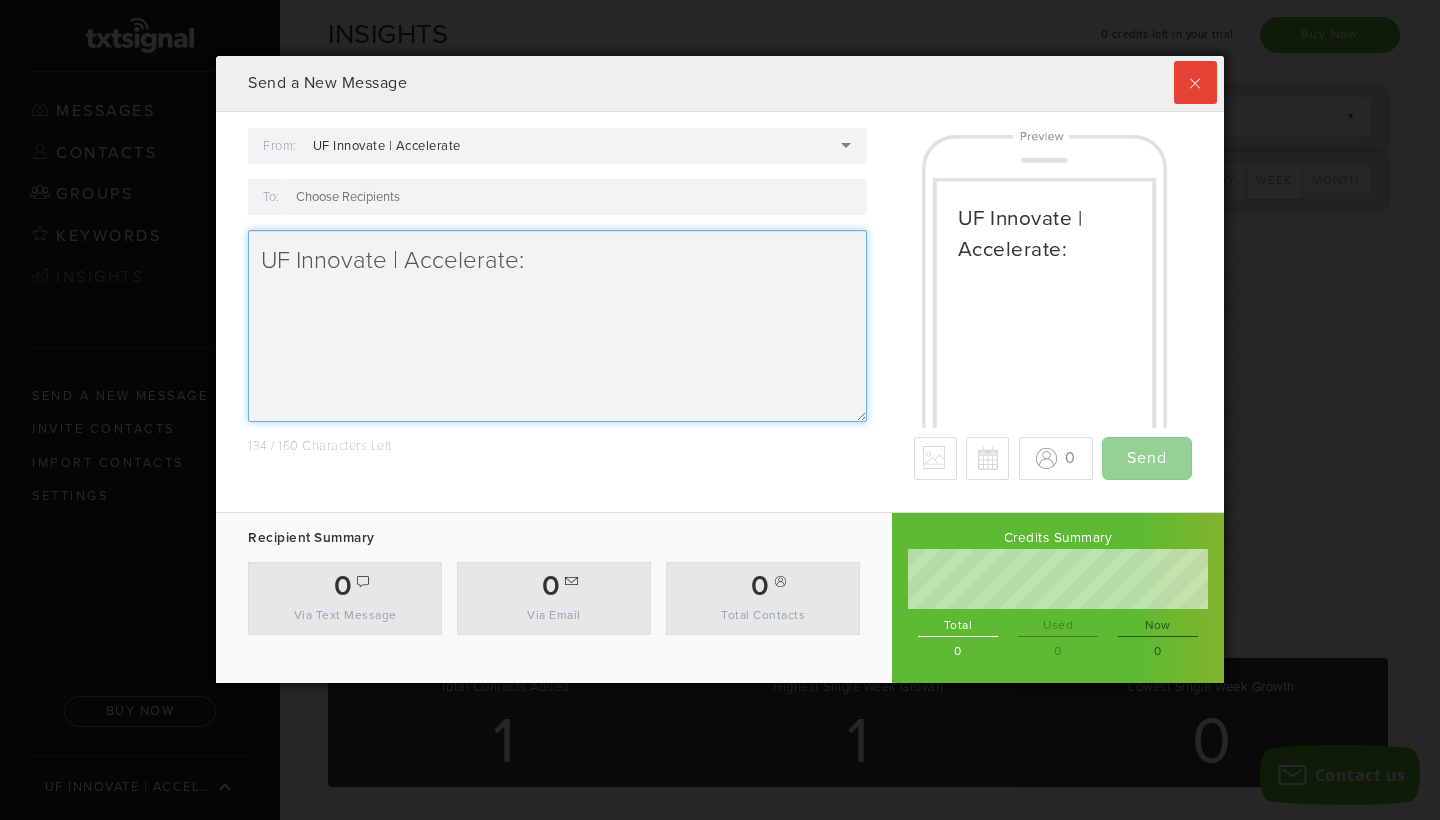 scroll, scrollTop: 999372, scrollLeft: 998992, axis: both 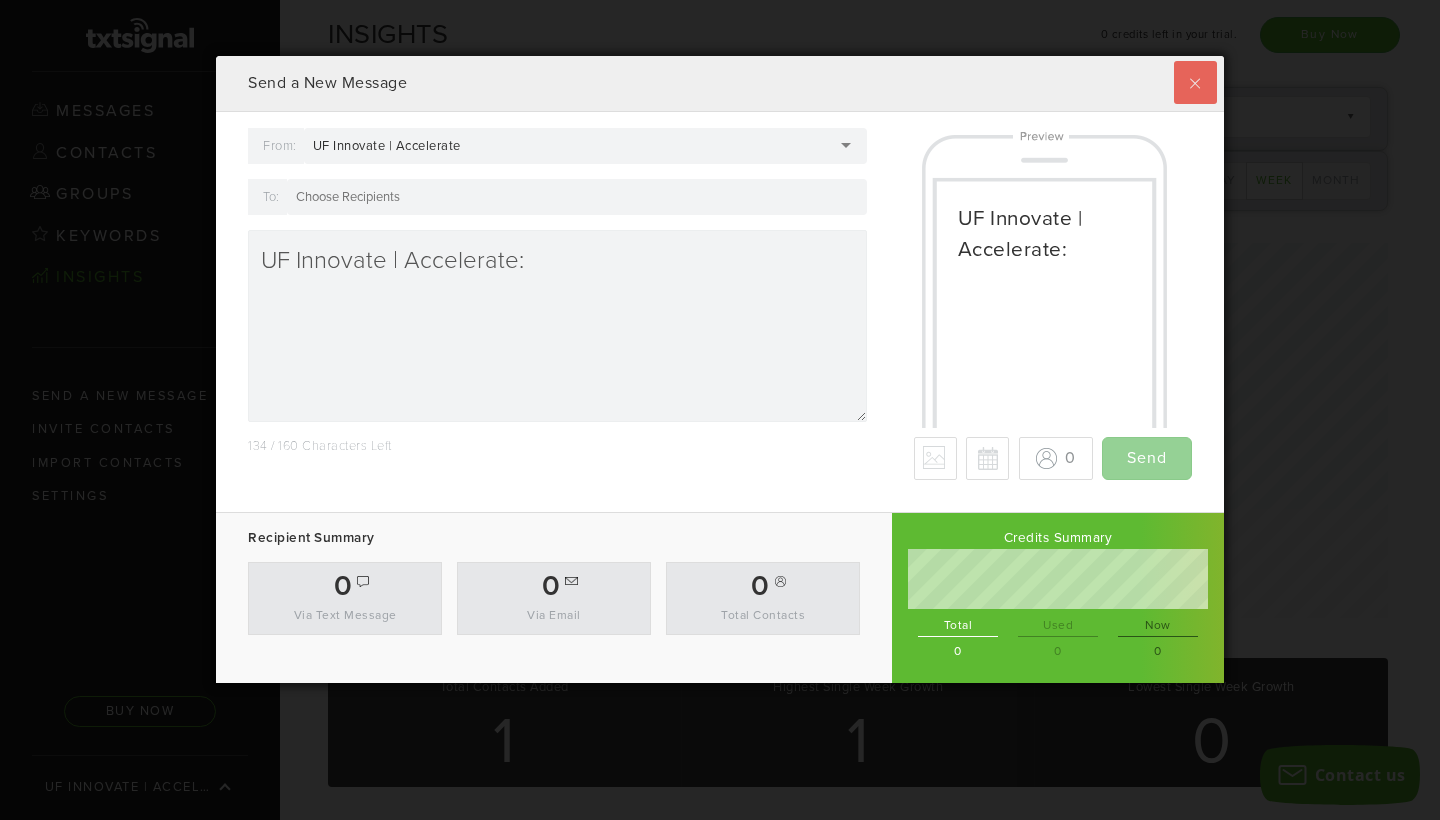 click at bounding box center (1195, 82) 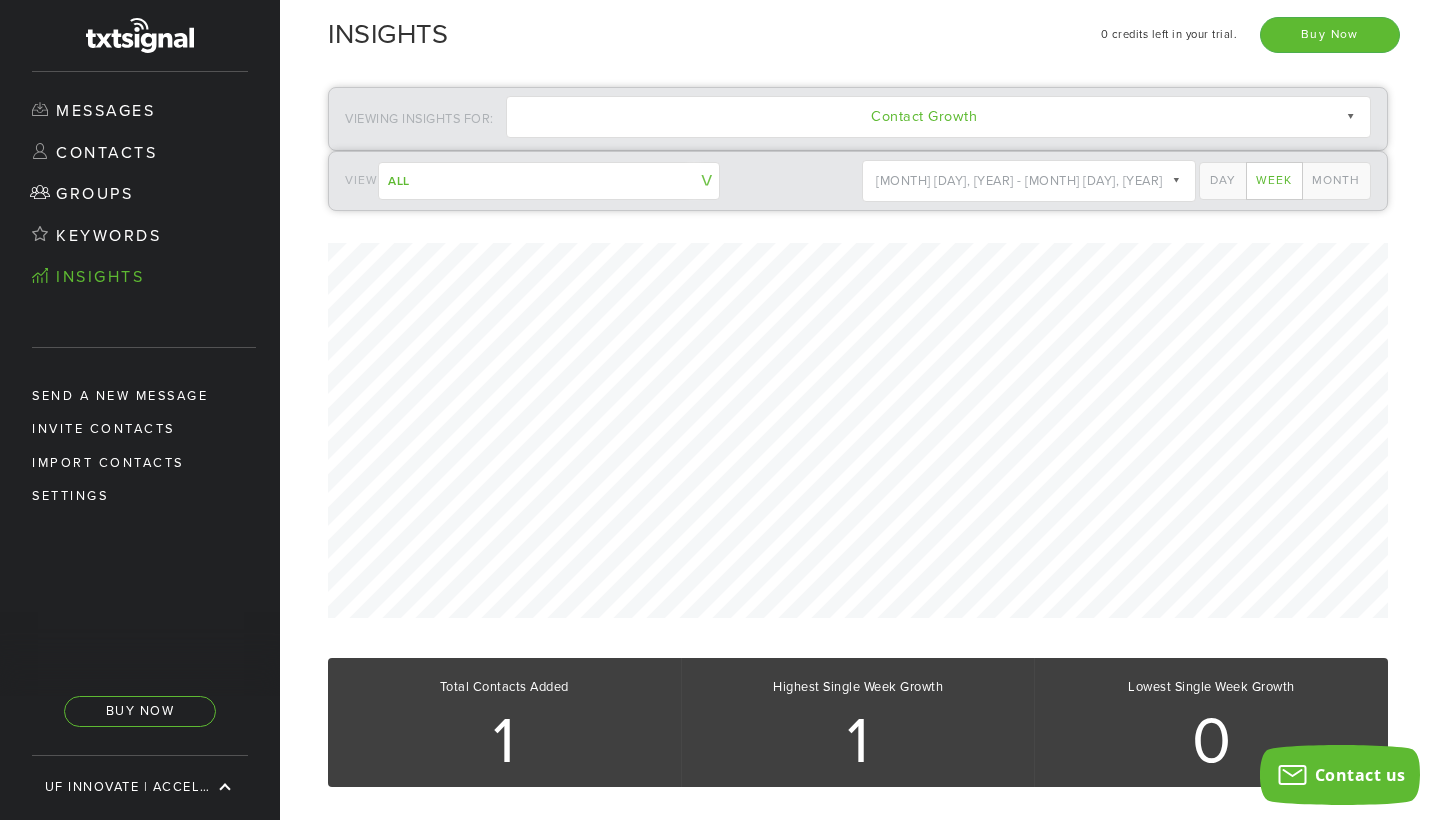 scroll, scrollTop: 0, scrollLeft: 0, axis: both 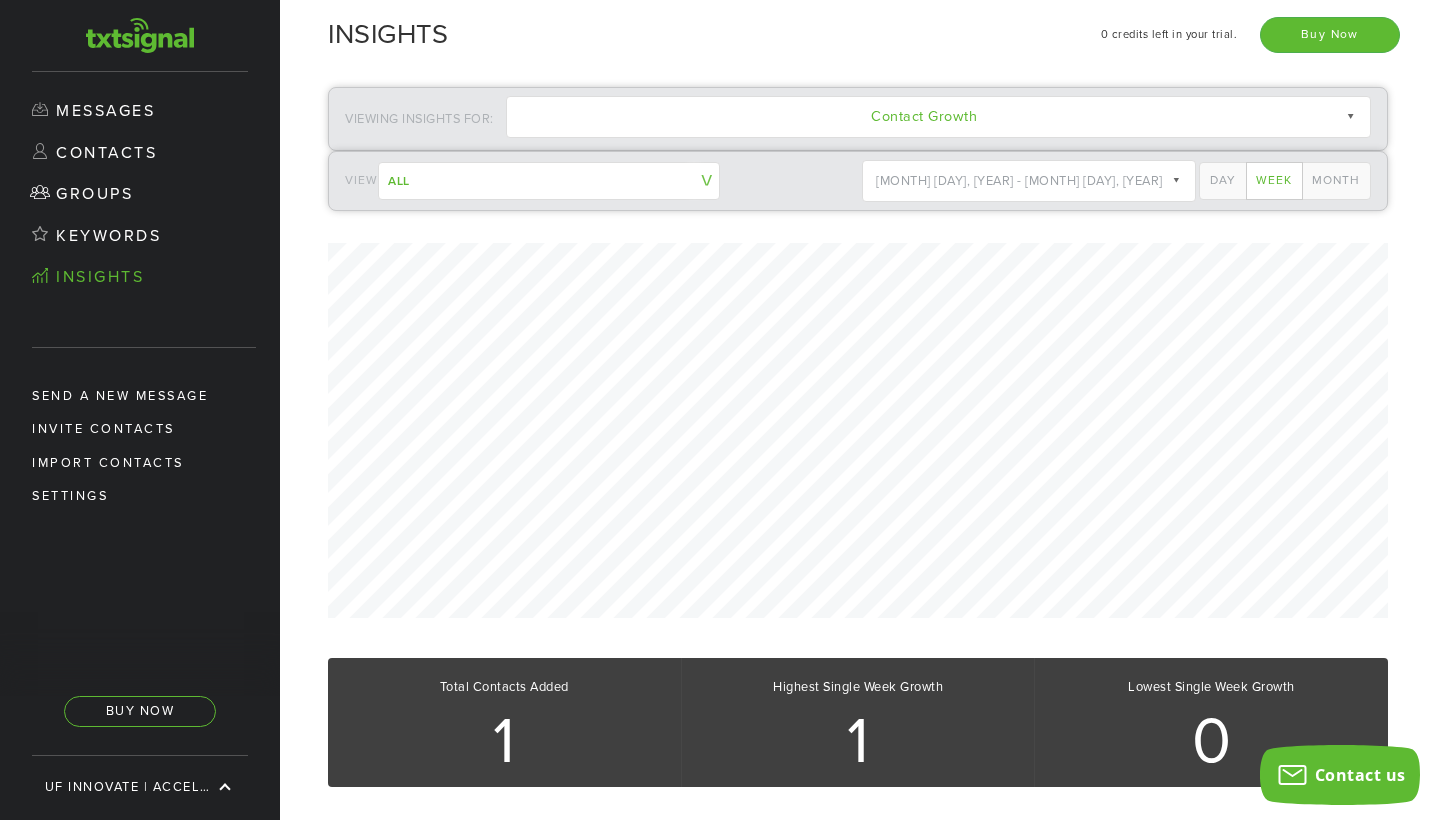 click on "txtsignal" at bounding box center [140, 36] 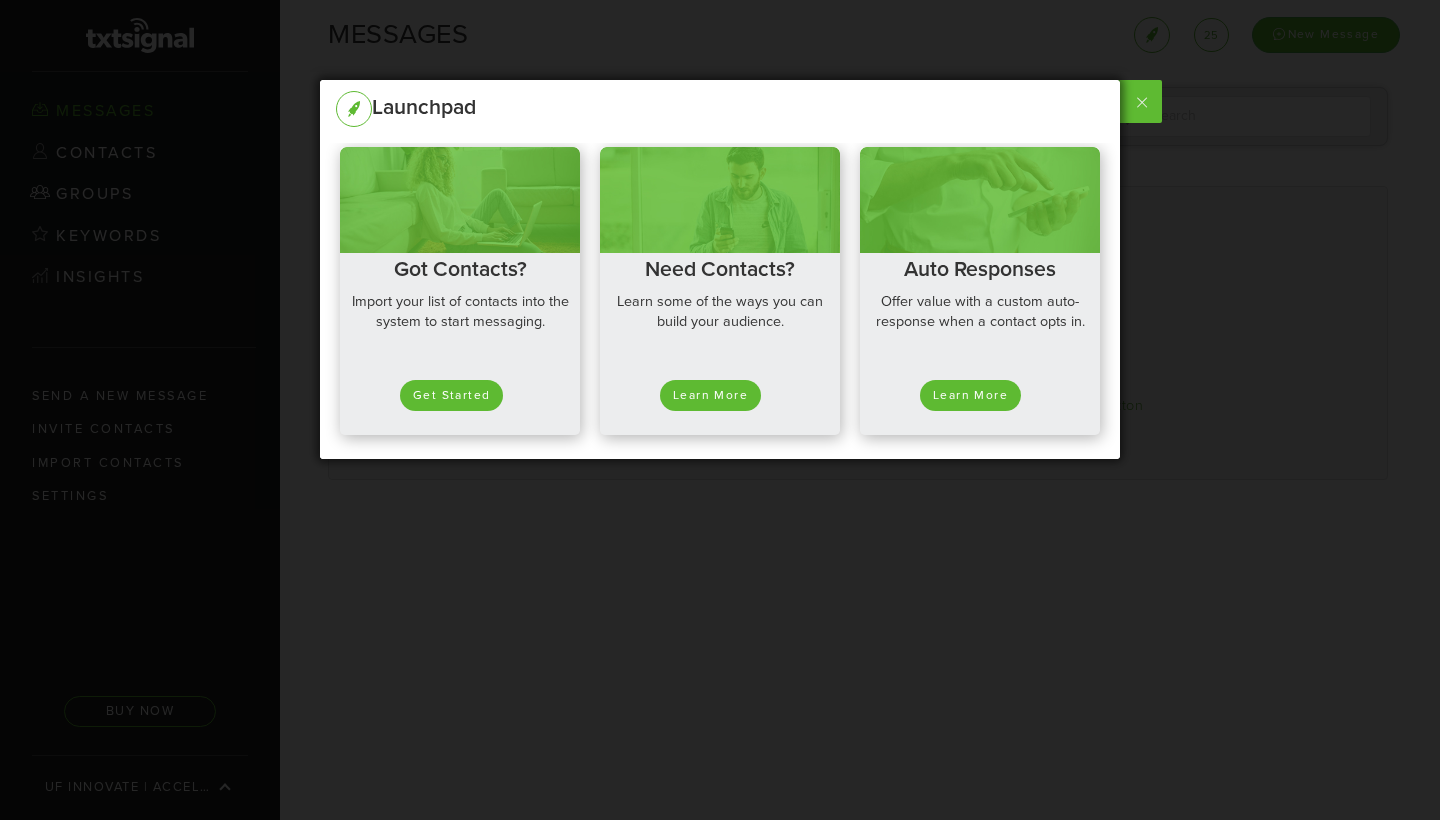 scroll, scrollTop: 0, scrollLeft: 0, axis: both 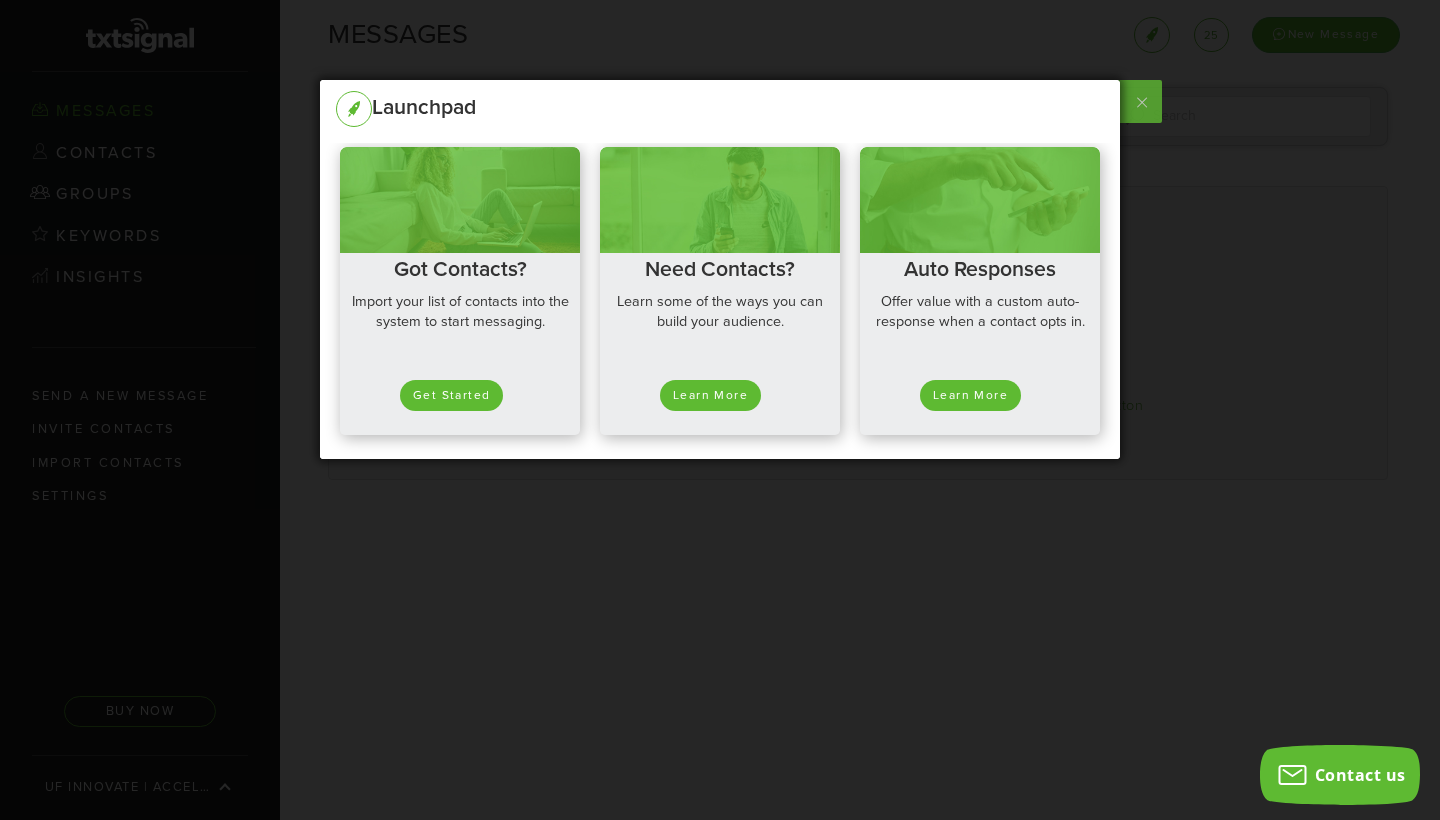 click at bounding box center [1139, 101] 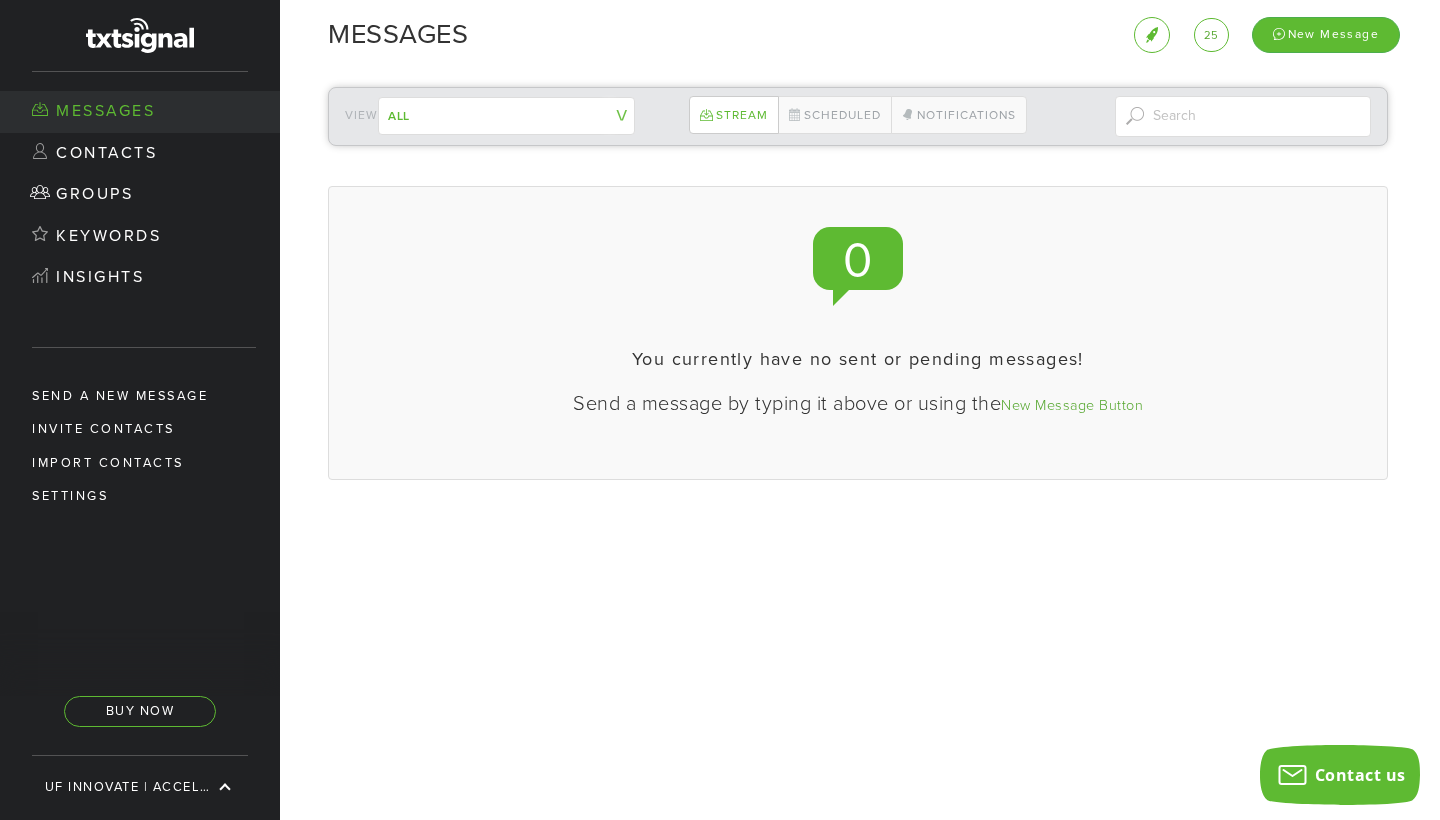 click on "Messages" at bounding box center (140, 112) 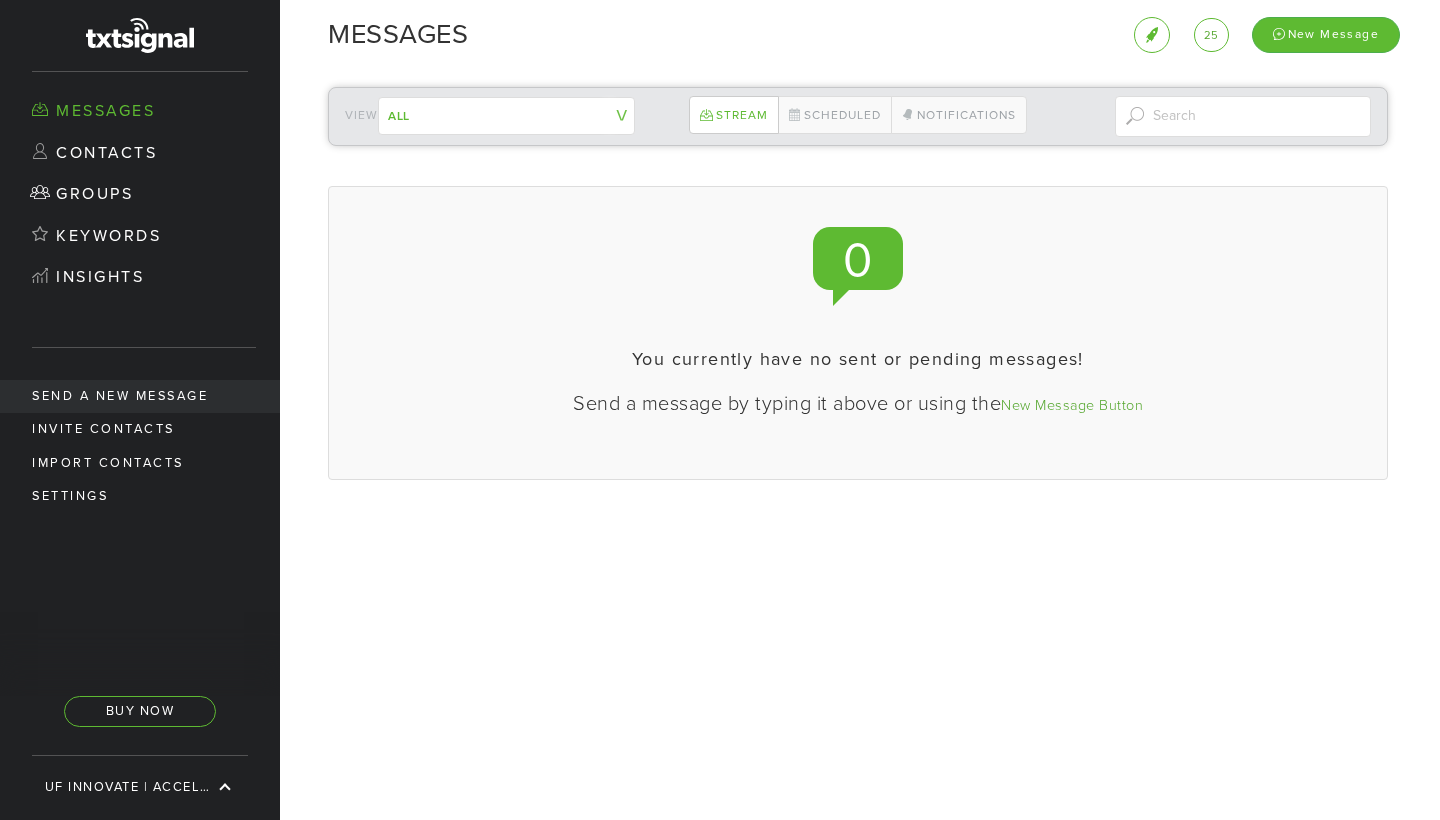 click on "Send a new message" at bounding box center (140, 396) 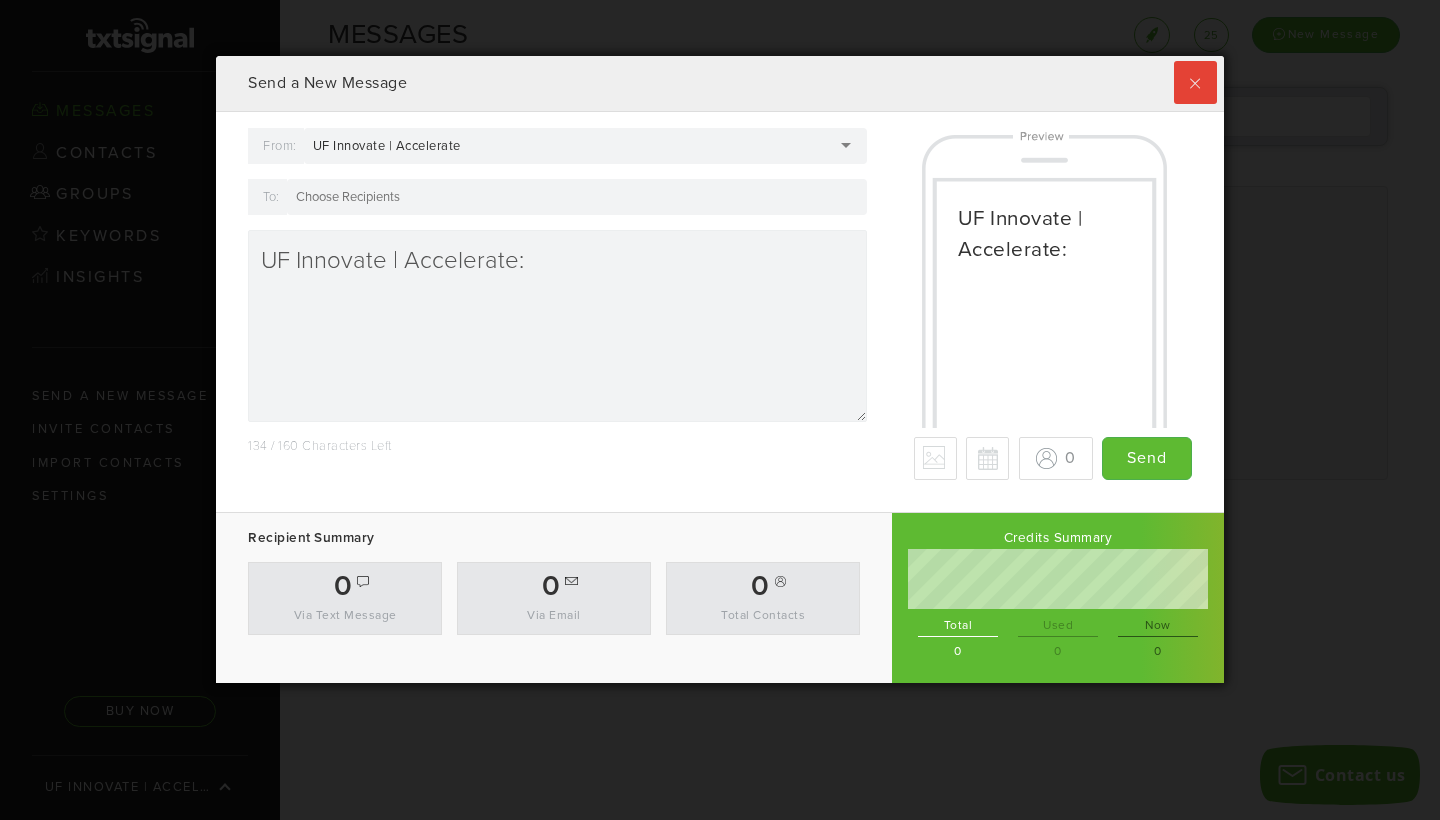 scroll, scrollTop: 999372, scrollLeft: 998992, axis: both 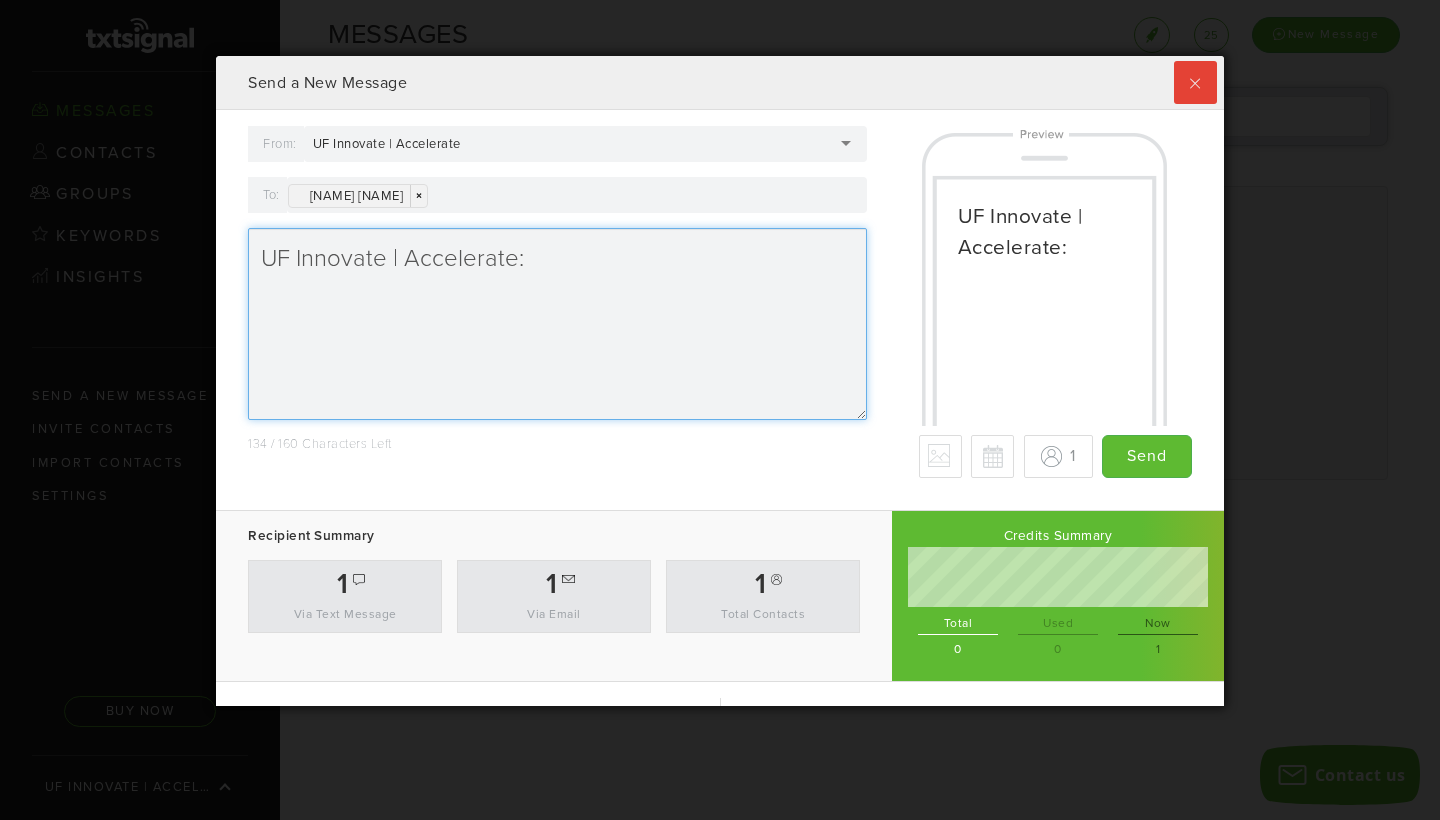 click on "UF Innovate | Accelerate:" at bounding box center (557, 324) 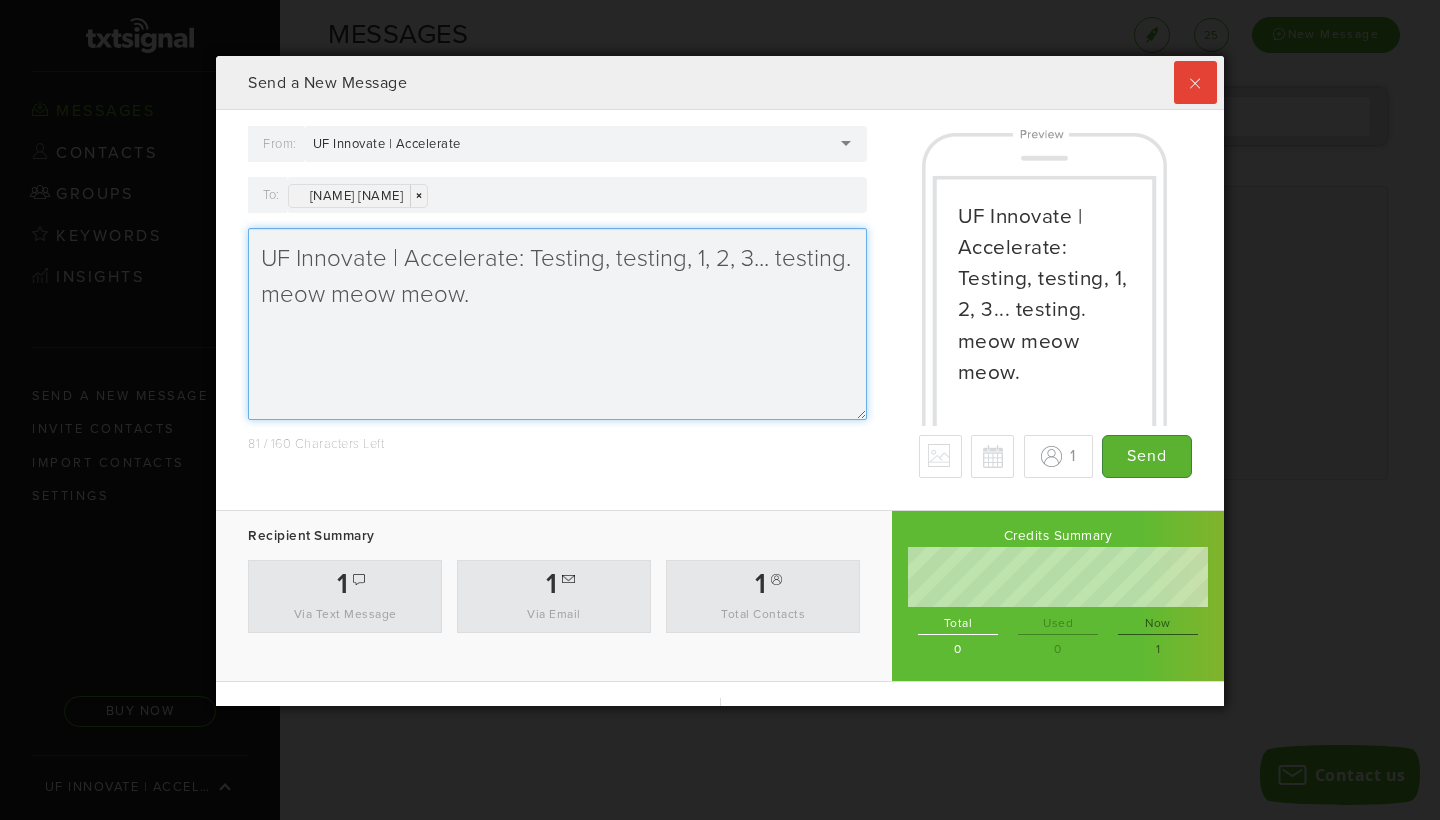 type on "UF Innovate | Accelerate: Testing, testing, 1, 2, 3... testing. meow meow meow." 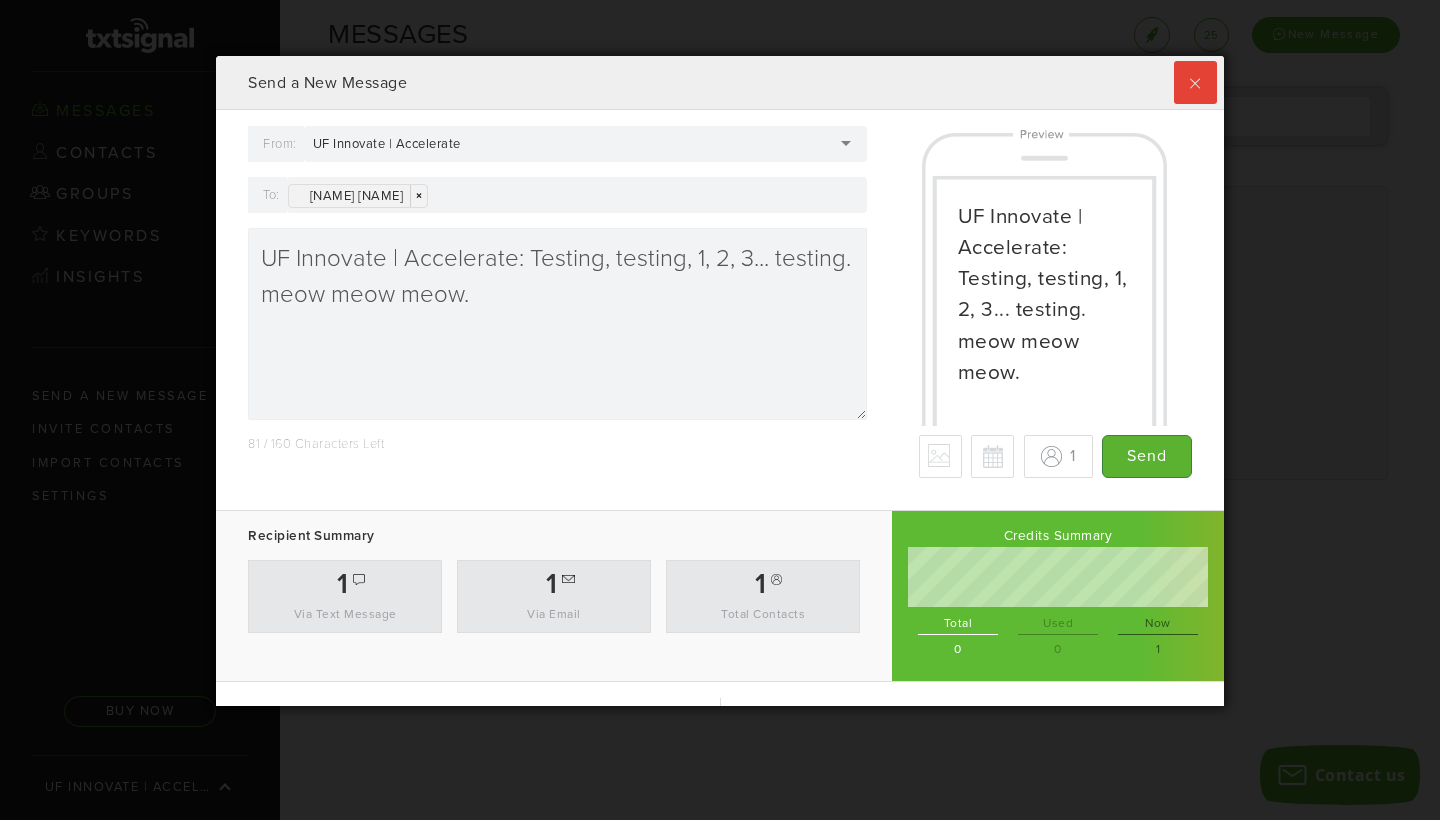 click on "Send" at bounding box center [1147, 456] 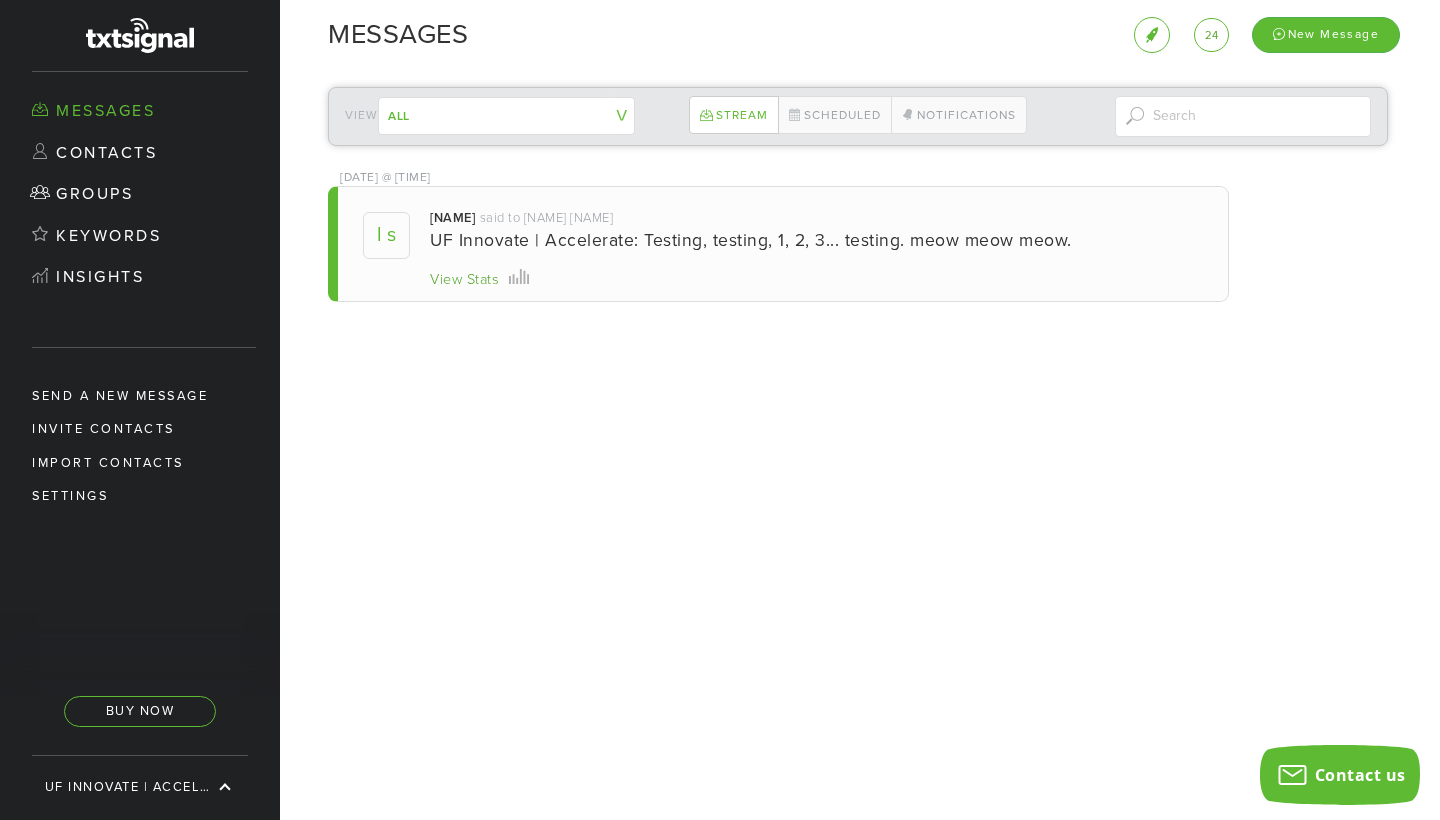 scroll, scrollTop: 999350, scrollLeft: 998992, axis: both 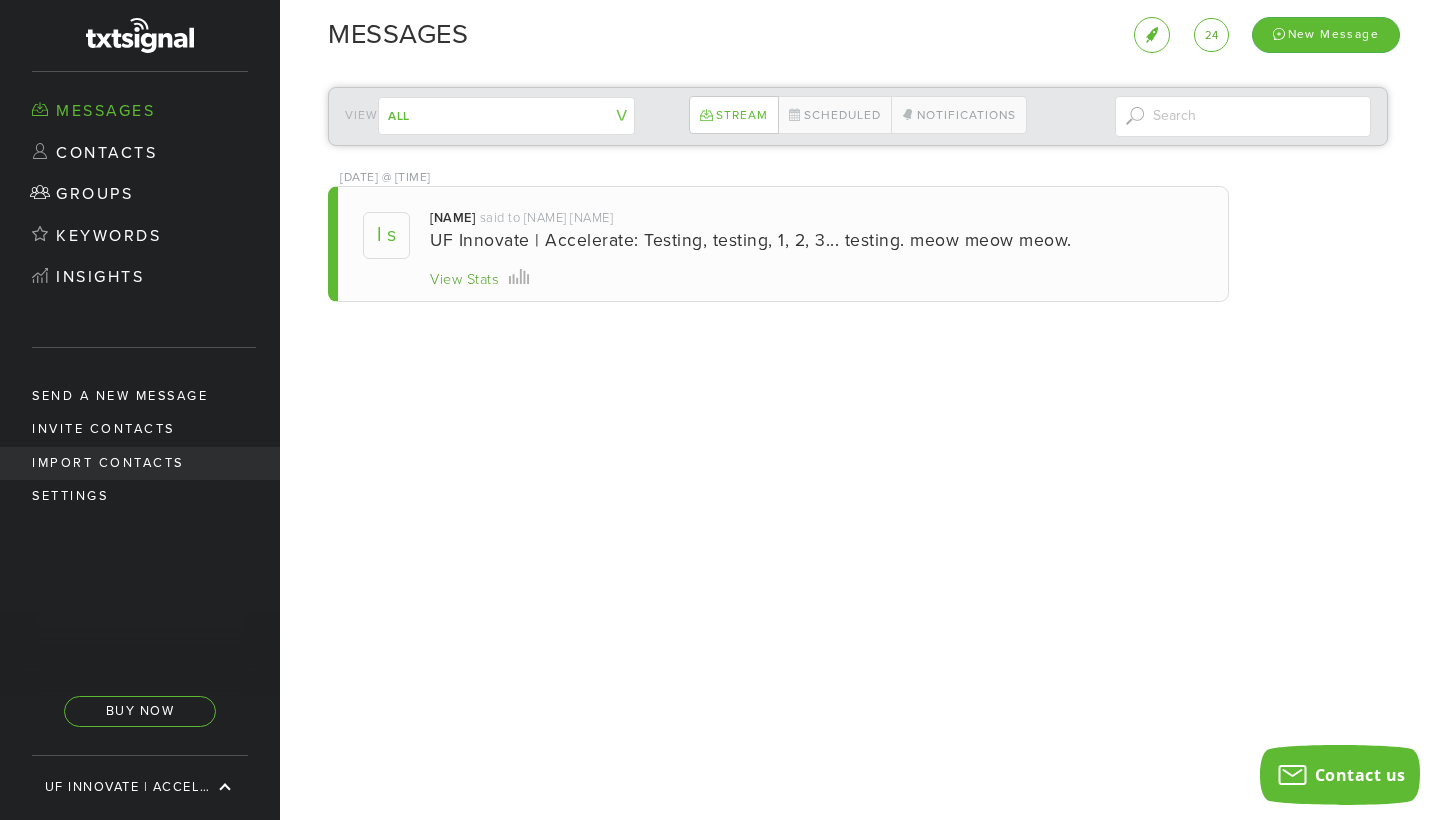 click on "Import Contacts" at bounding box center [140, 463] 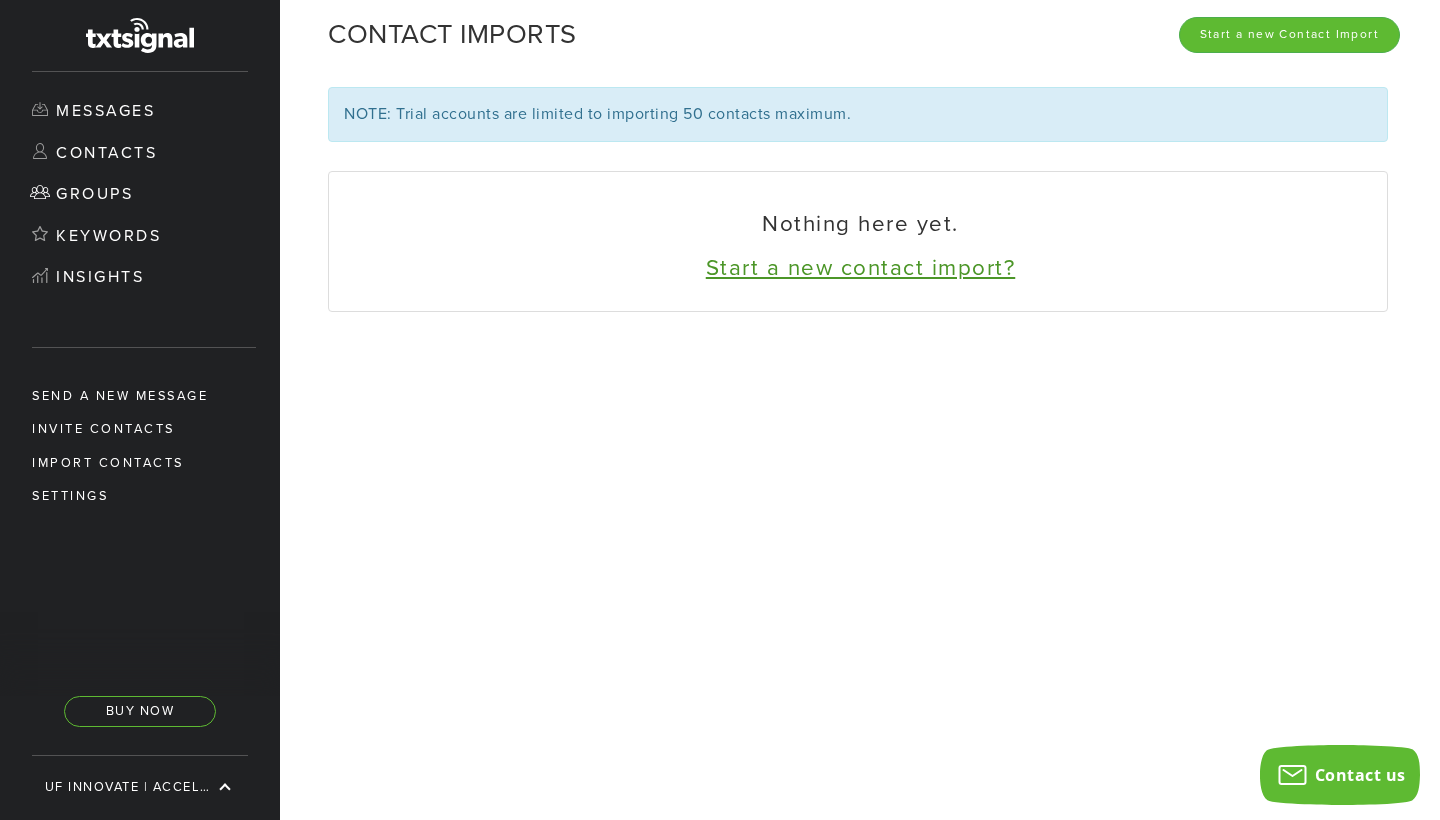 click on "Start a new contact import?" at bounding box center [861, 267] 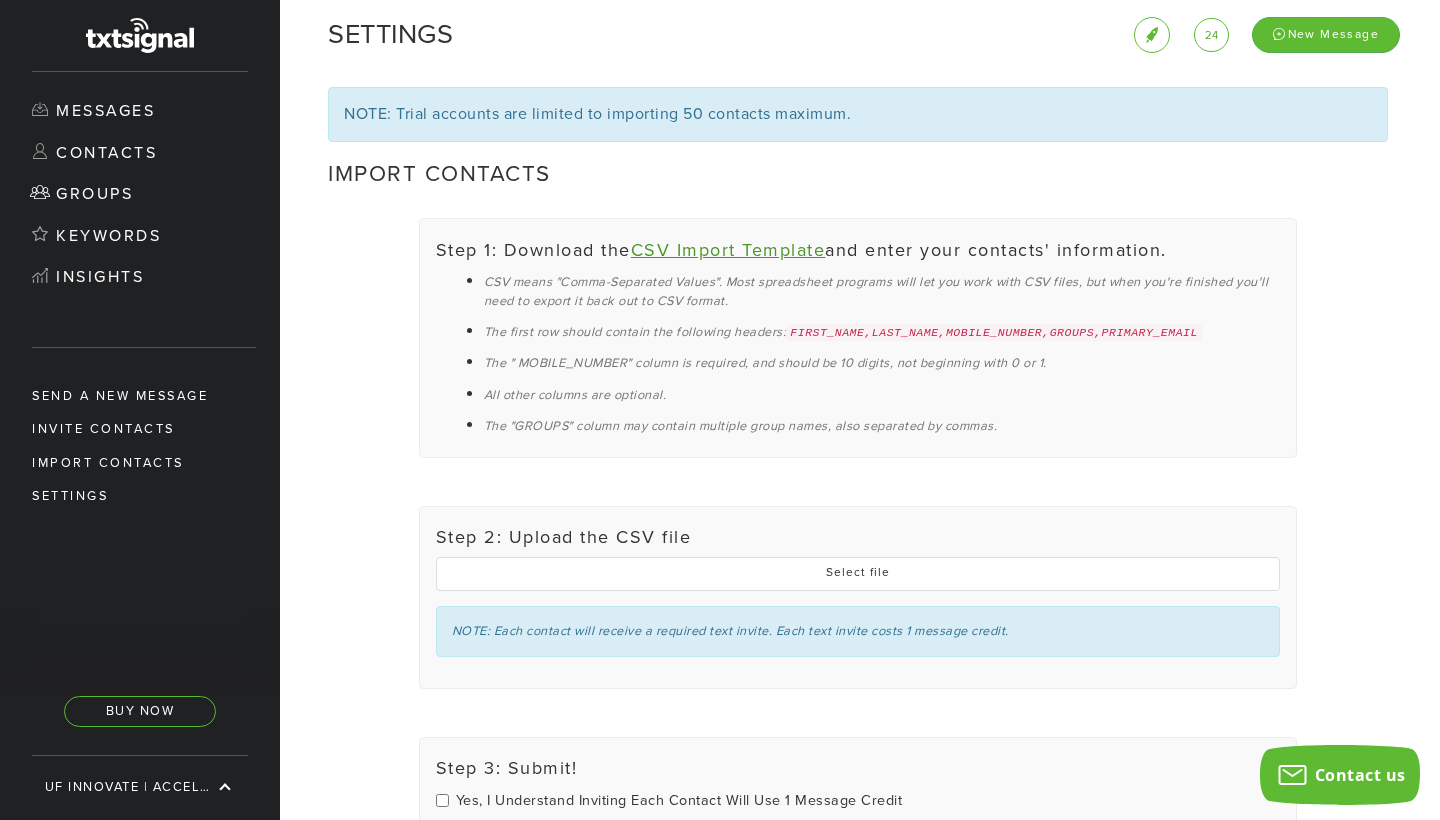 click on "CSV Import Template" at bounding box center (728, 250) 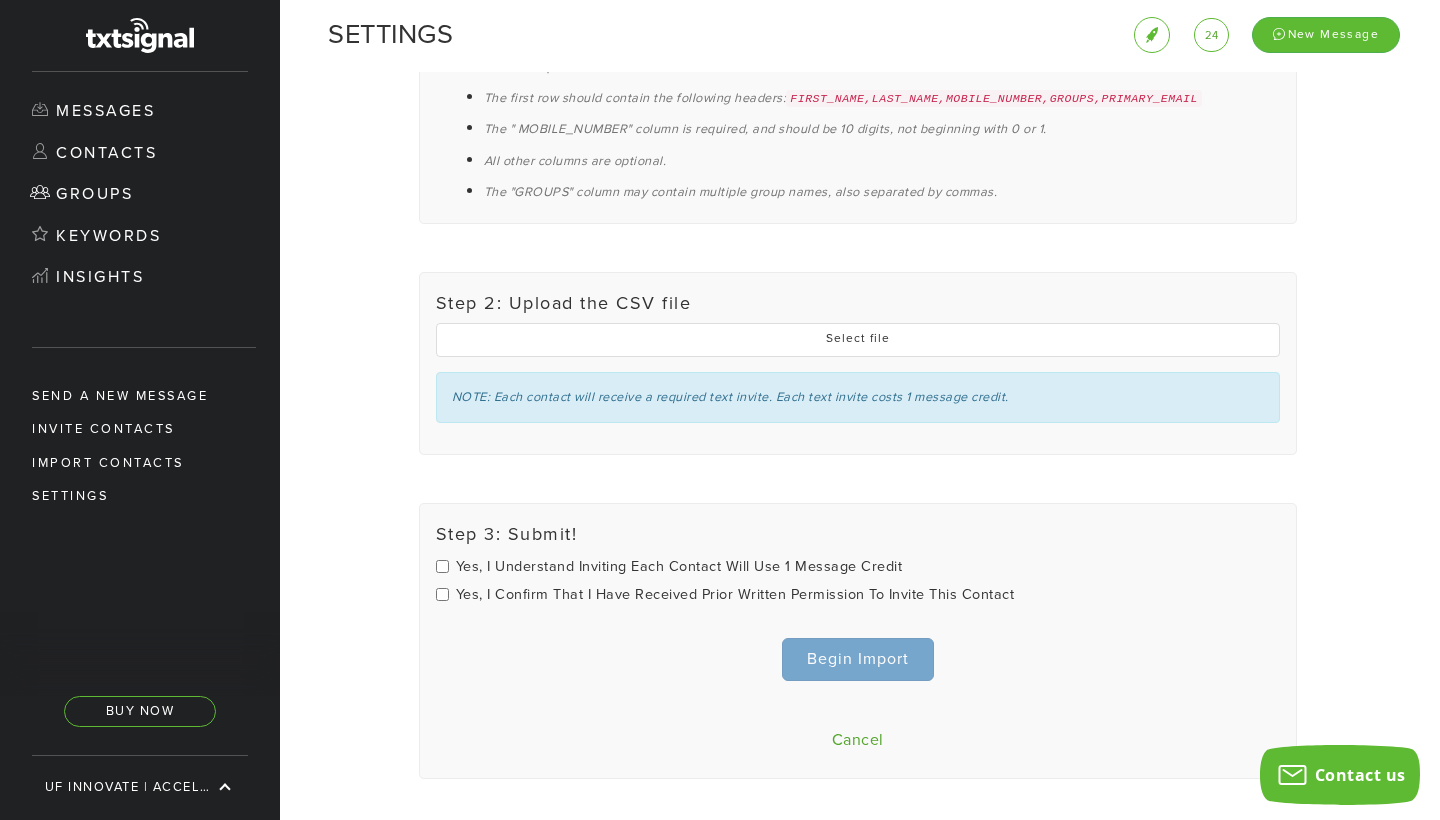scroll, scrollTop: 237, scrollLeft: 0, axis: vertical 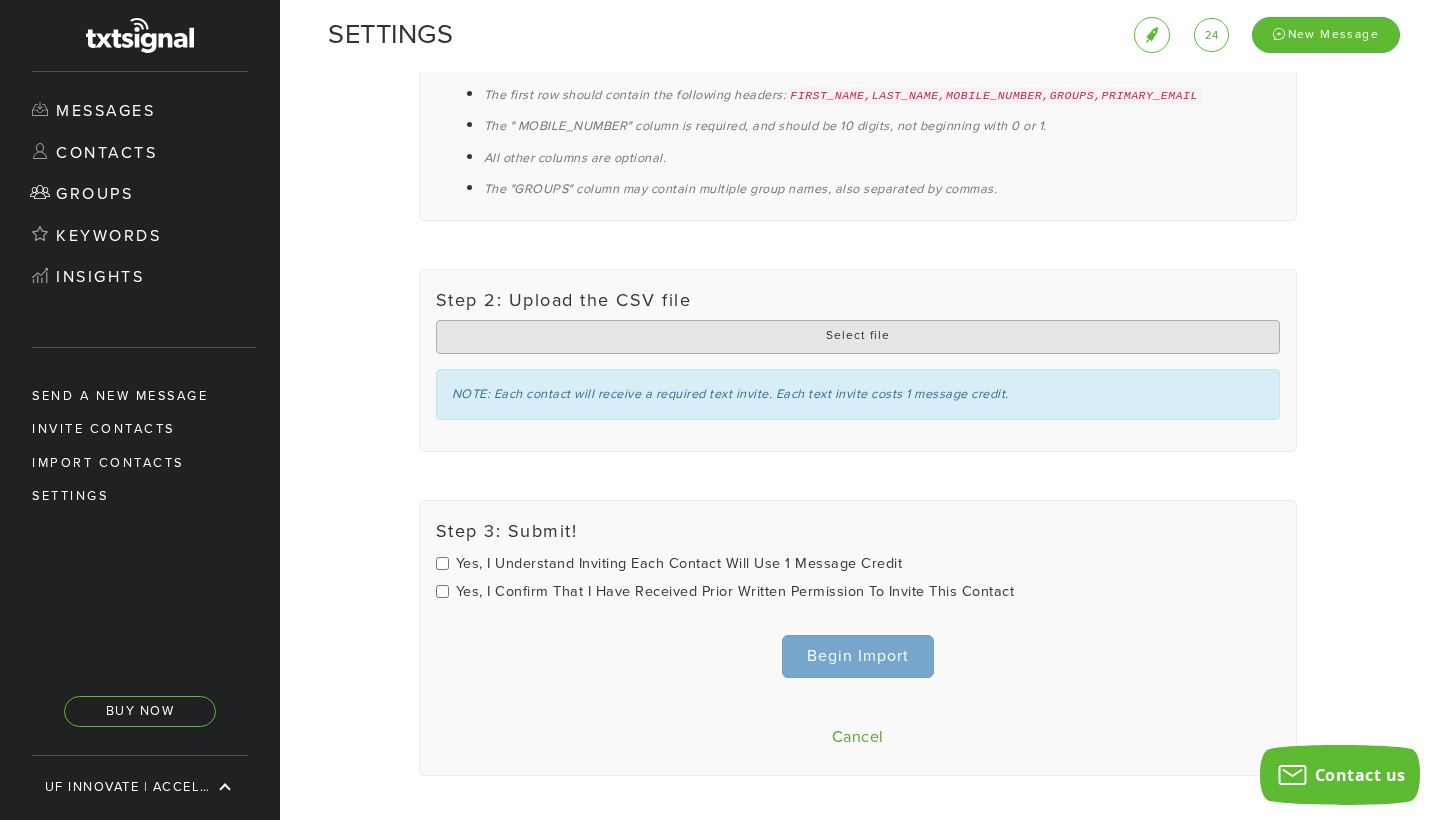 click at bounding box center (858, 337) 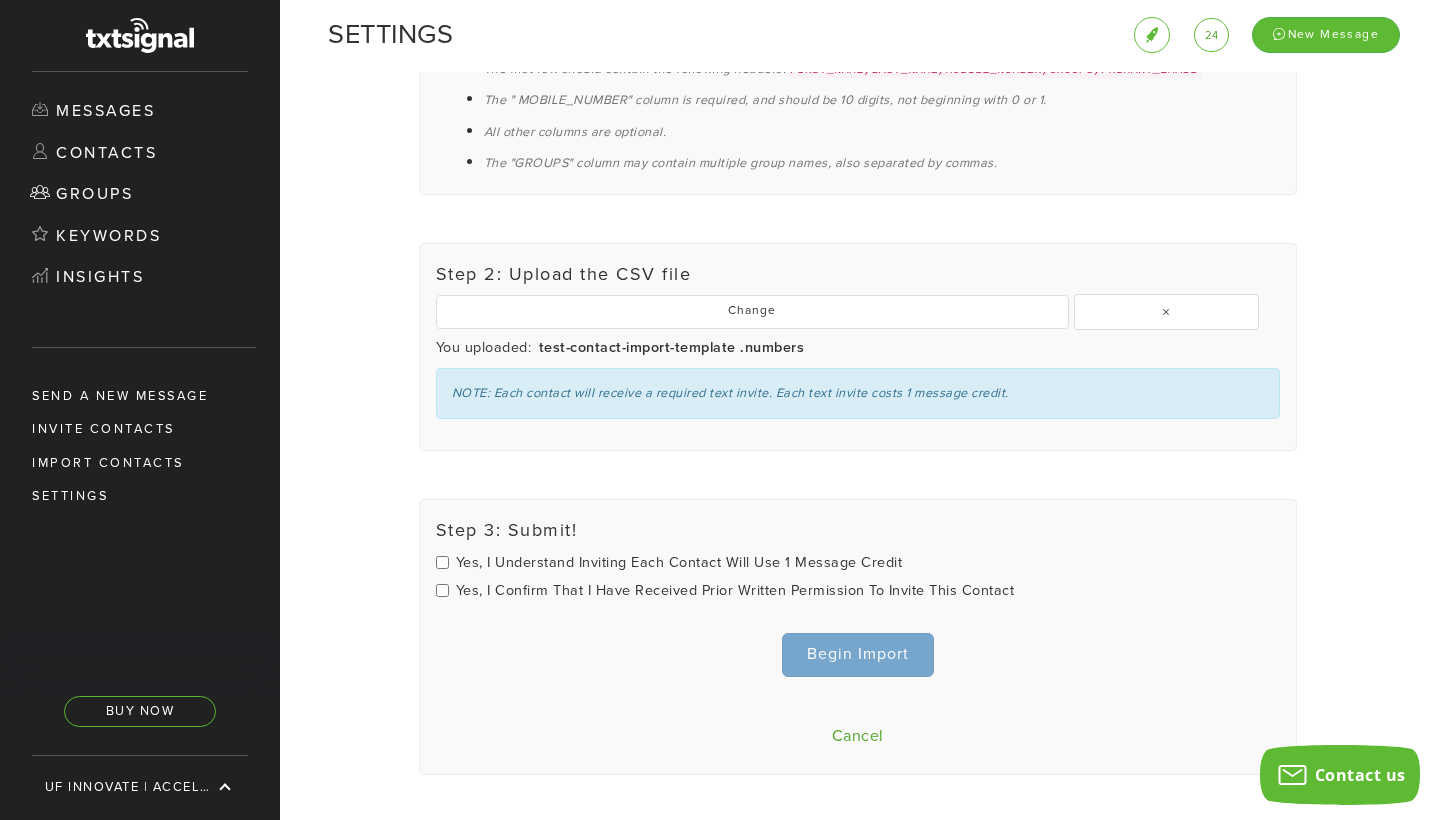 scroll, scrollTop: 261, scrollLeft: 0, axis: vertical 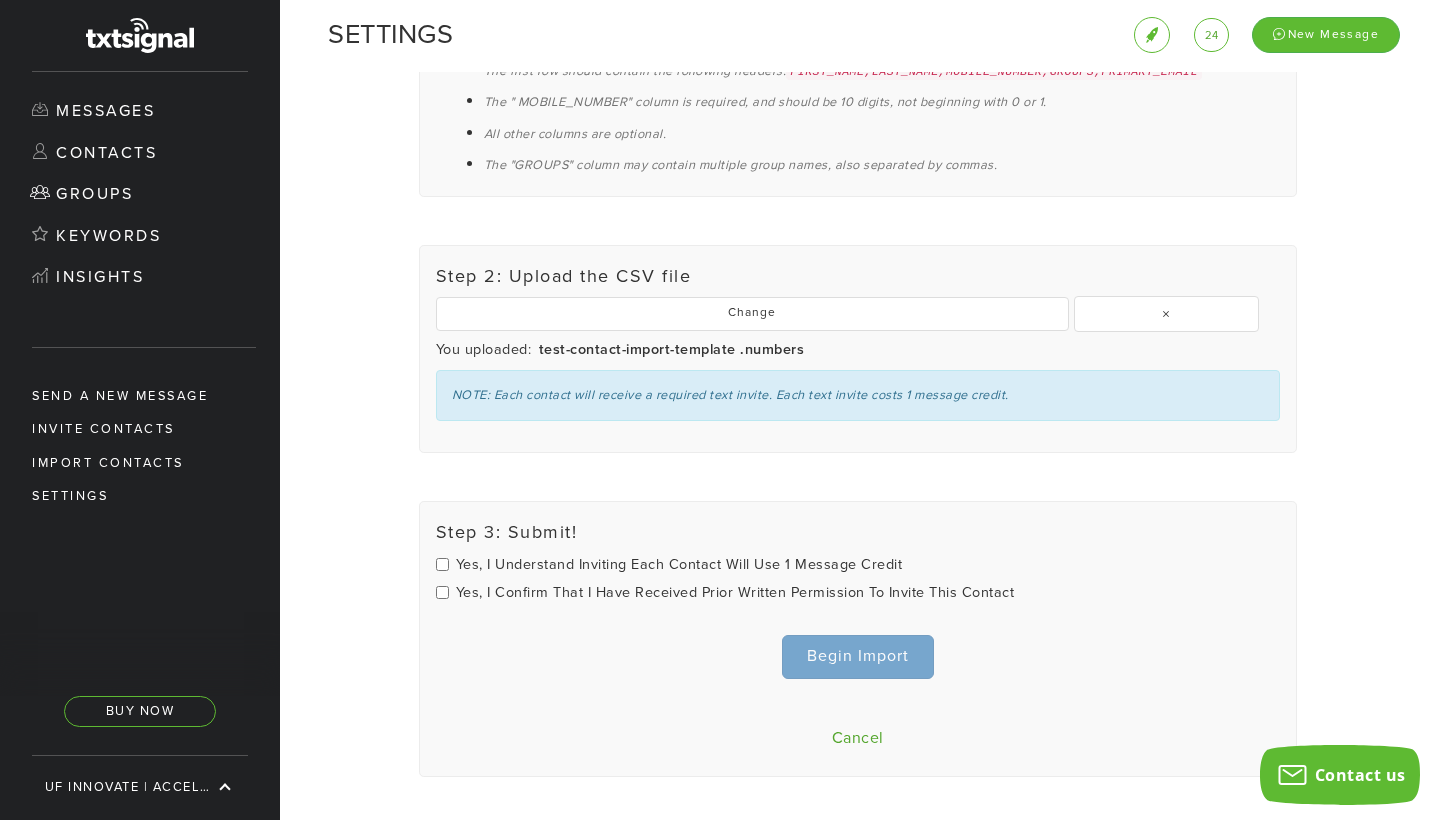 click on "Yes, I understand inviting each contact will use 1 message credit" at bounding box center (442, 564) 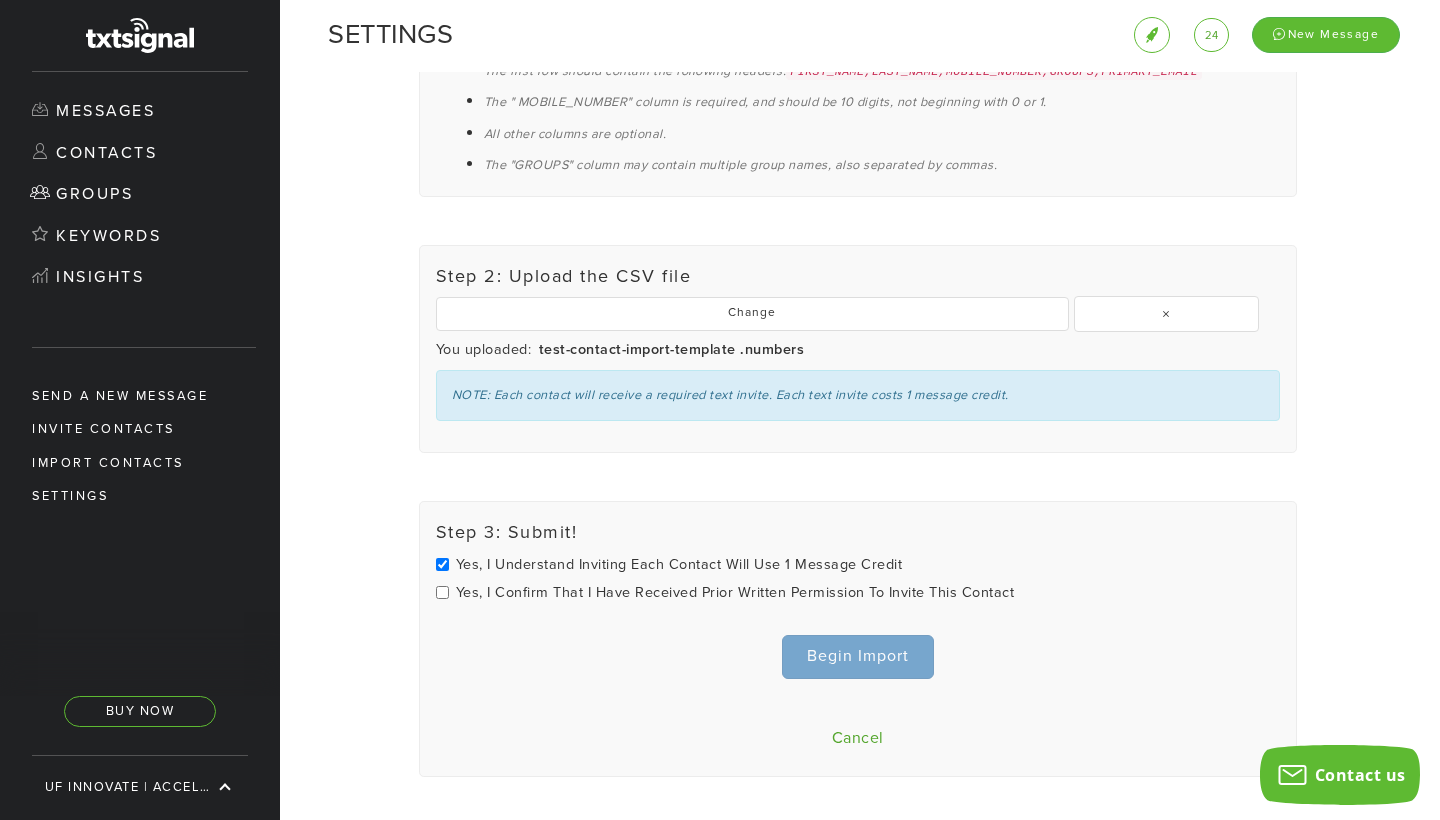 click on "Yes, I confirm that I have received prior written permission to invite this contact" at bounding box center [669, 565] 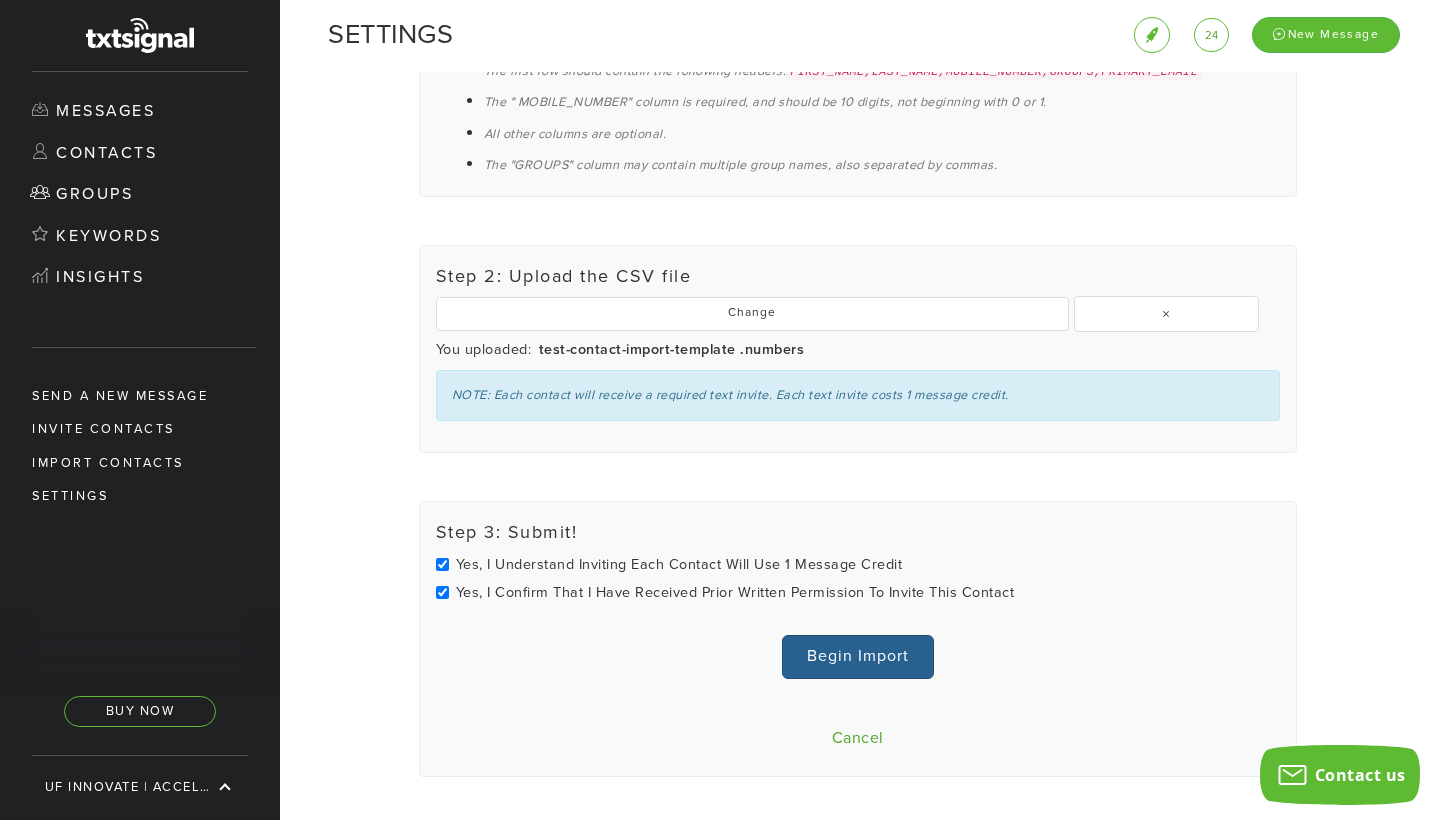 click on "Begin Import" at bounding box center [858, 656] 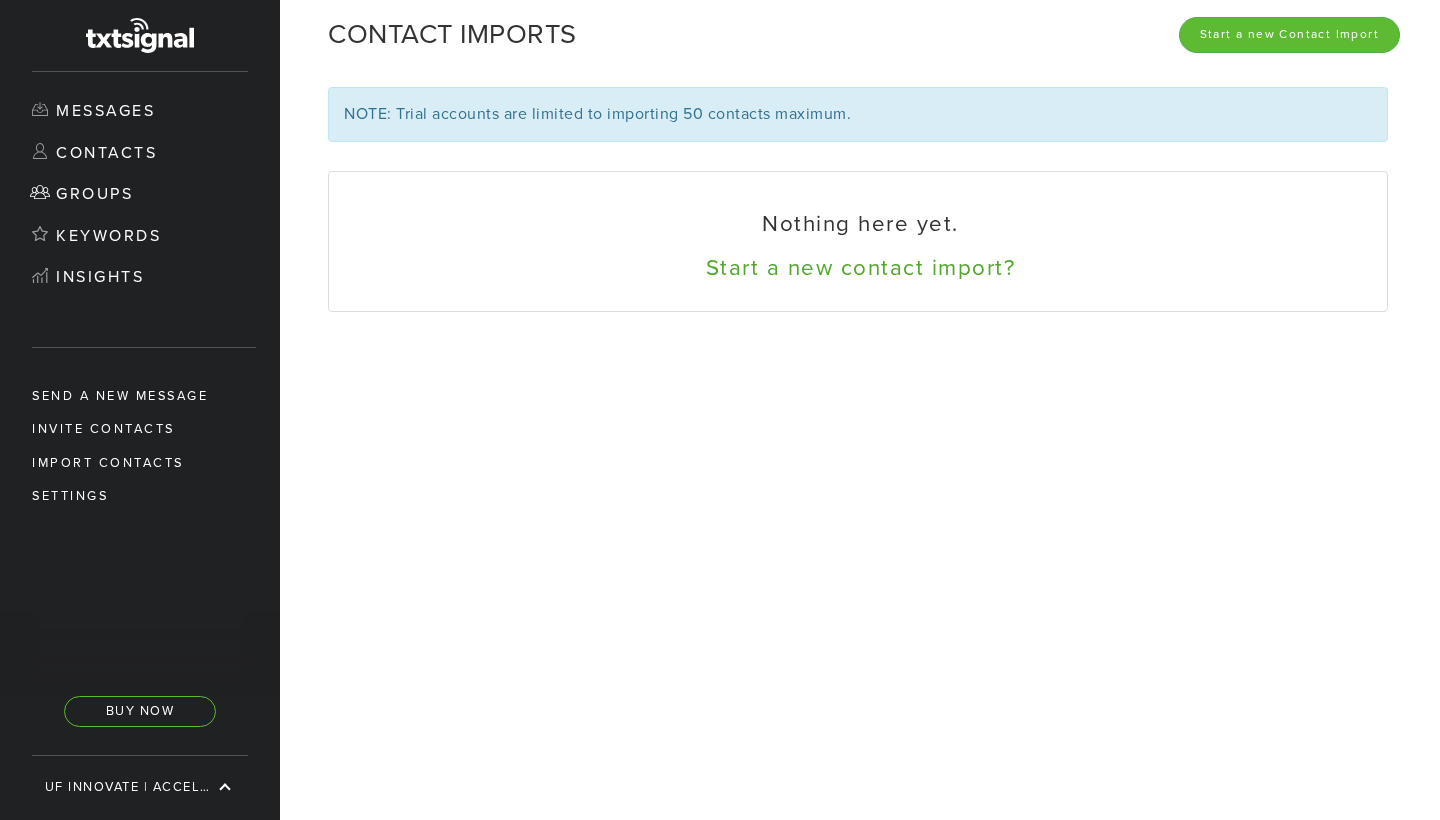 scroll, scrollTop: 0, scrollLeft: 0, axis: both 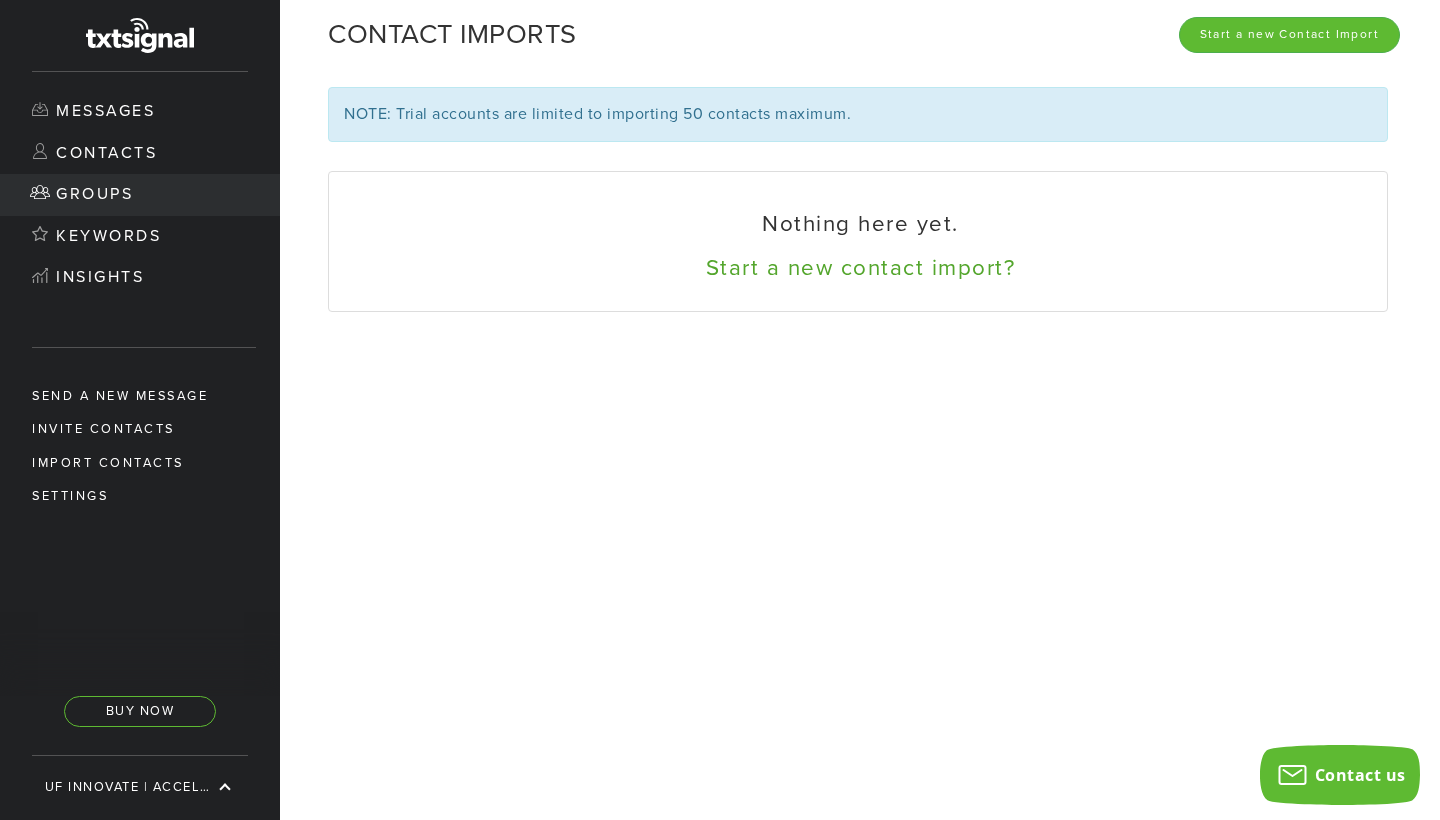 click on "Groups" at bounding box center [140, 195] 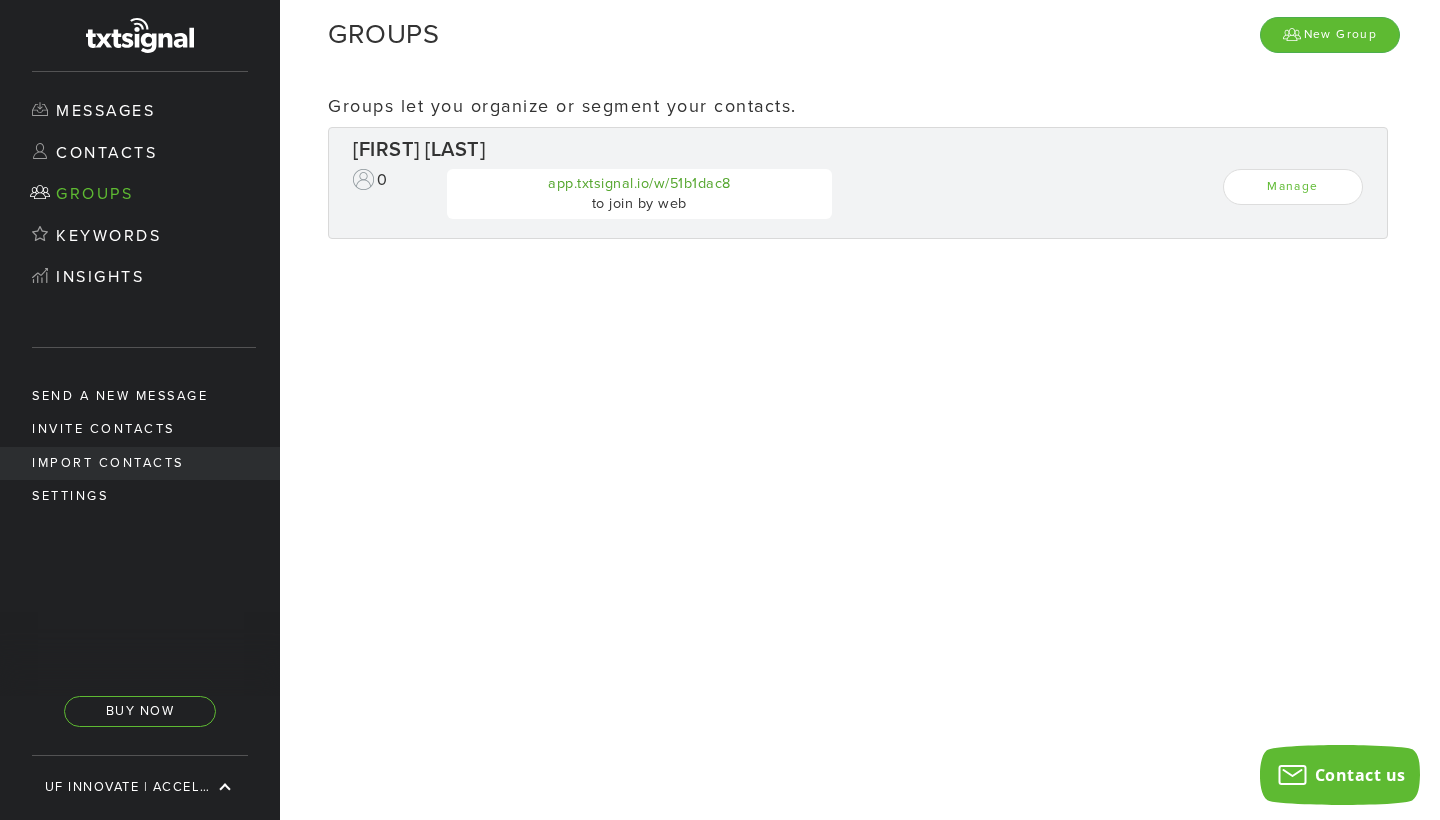click on "Import Contacts" at bounding box center (140, 463) 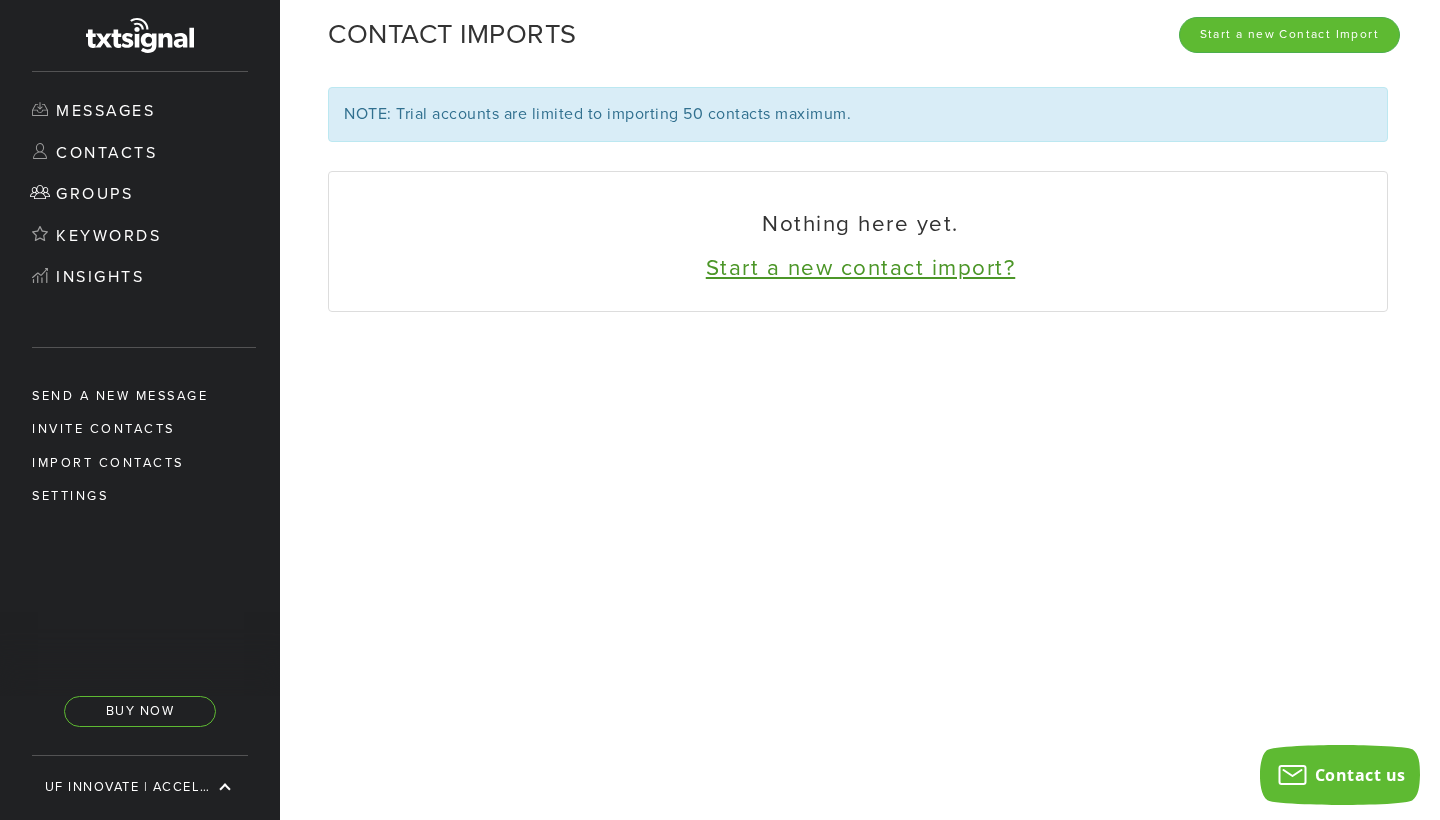 click on "Start a new contact import?" at bounding box center (861, 267) 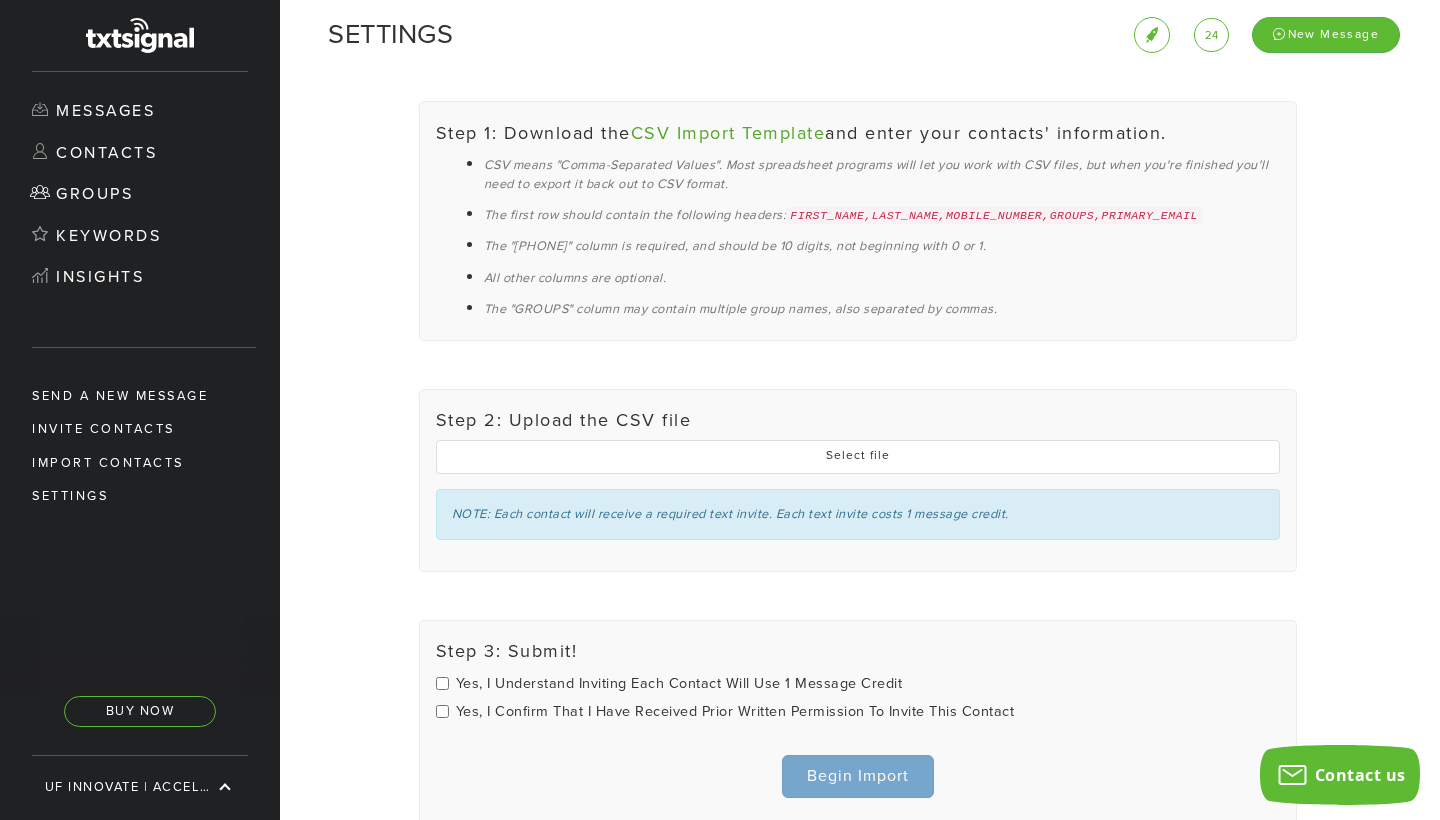 scroll, scrollTop: 122, scrollLeft: 0, axis: vertical 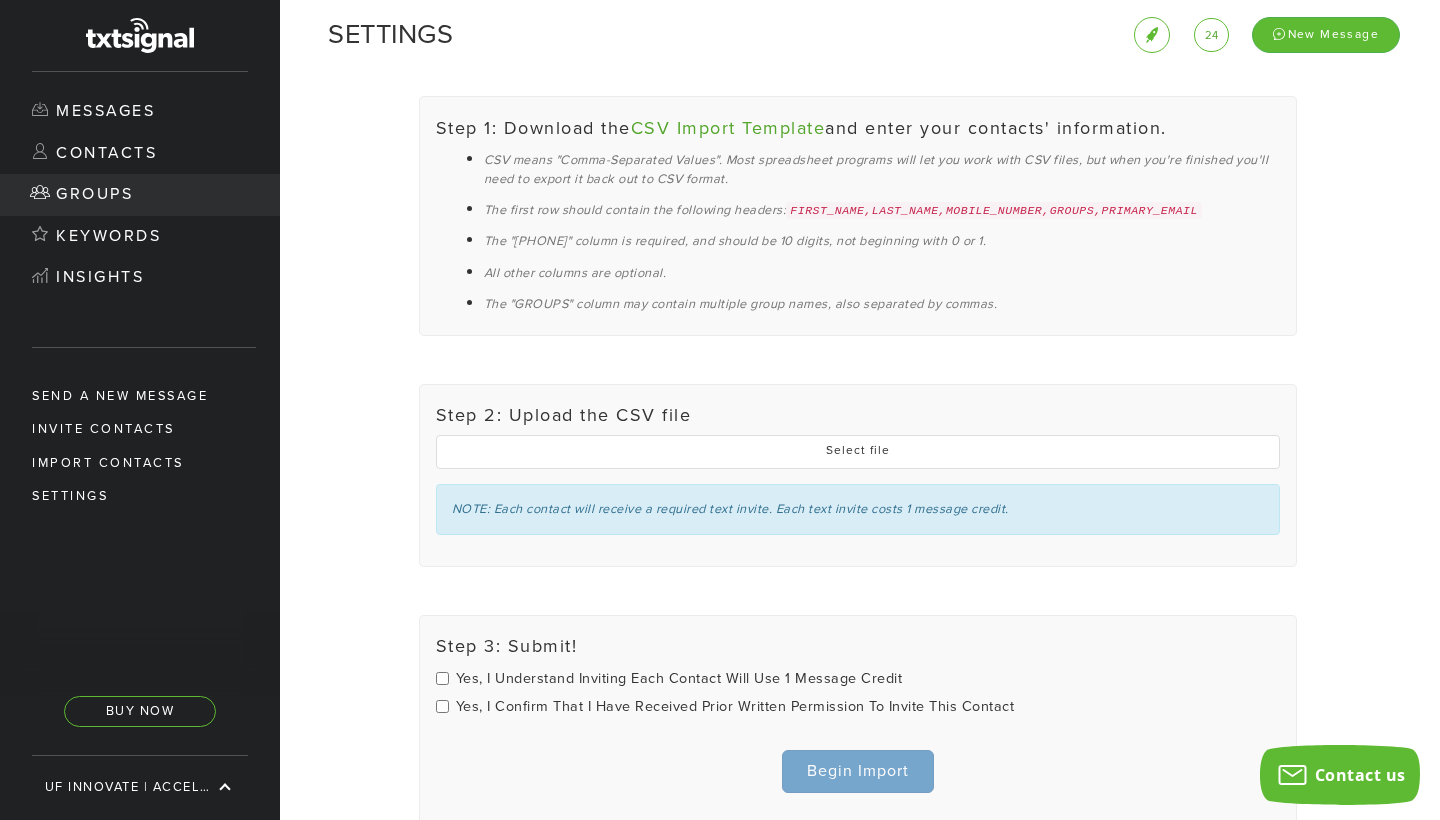 click on "Groups" at bounding box center (140, 195) 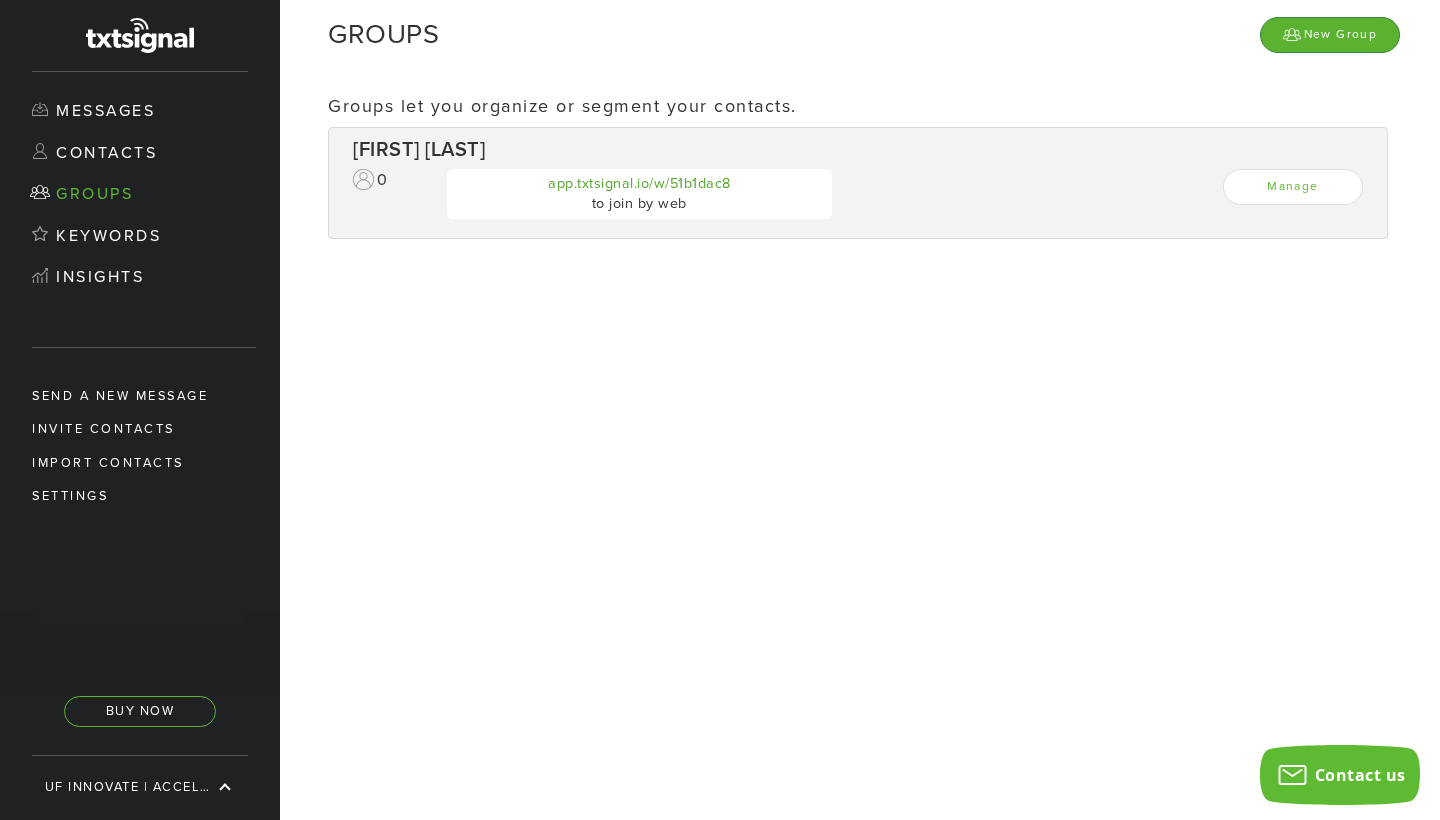 click on "New Group" at bounding box center (1330, 34) 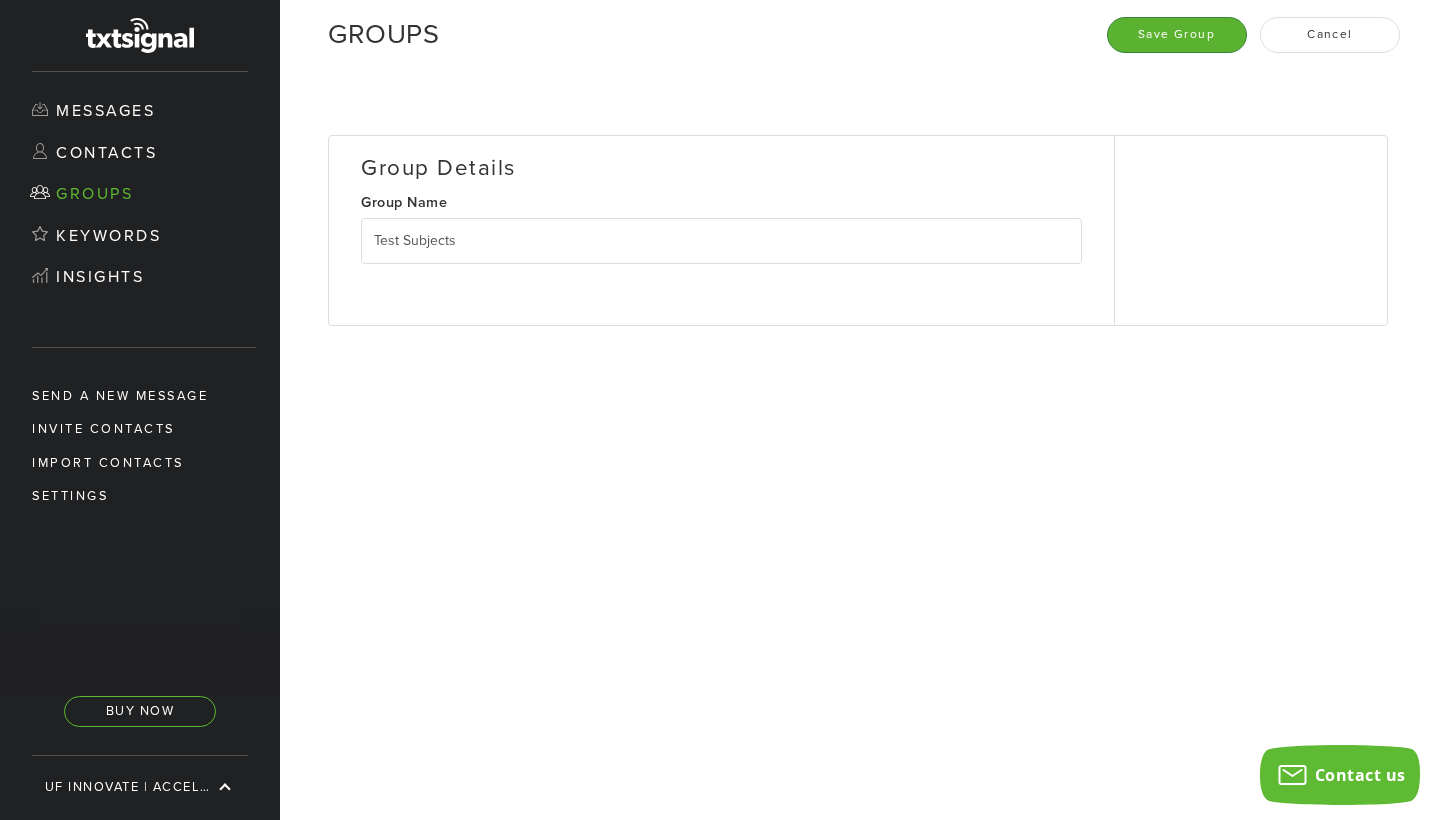 type on "Test Subjects" 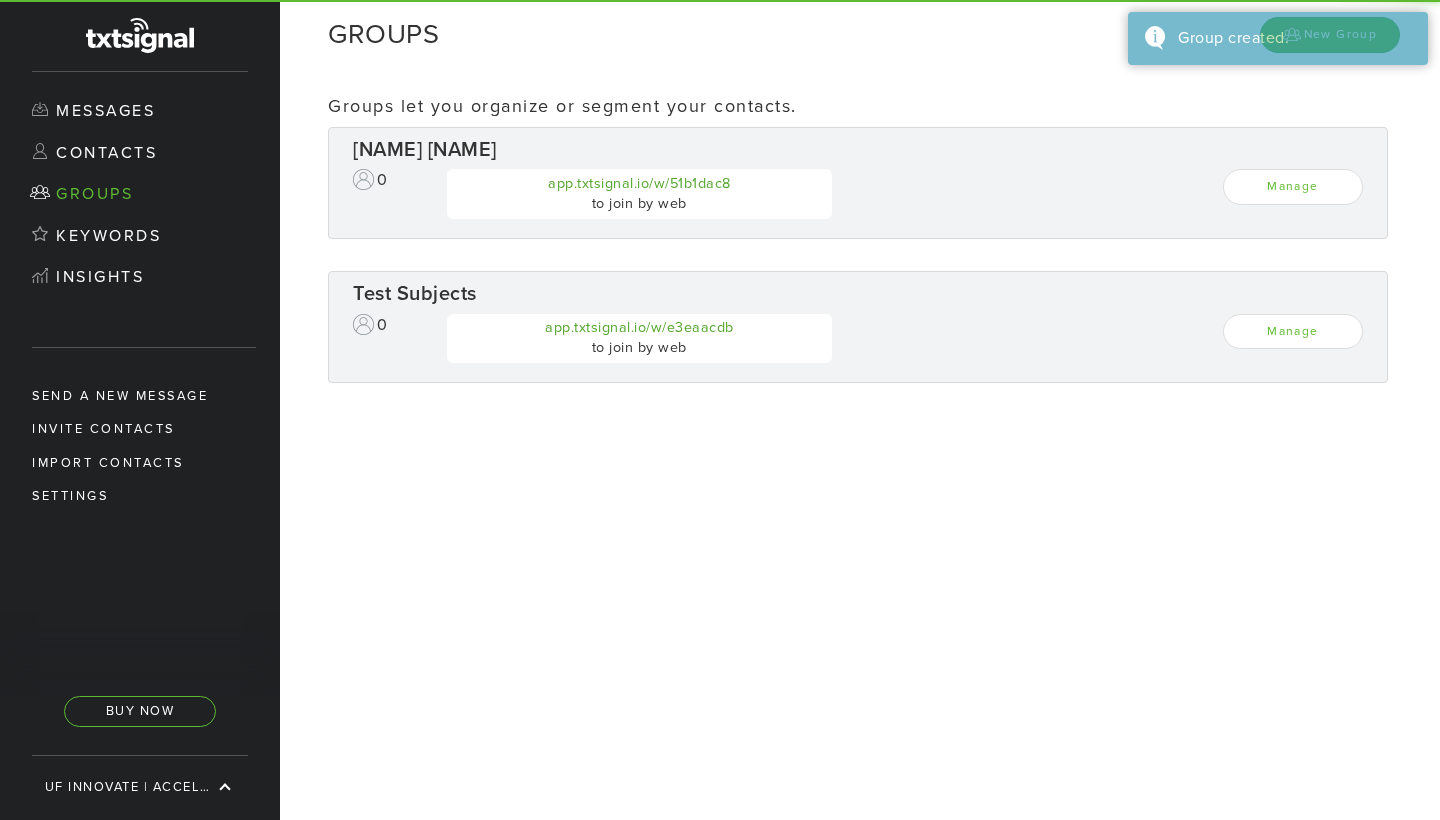 scroll, scrollTop: 0, scrollLeft: 0, axis: both 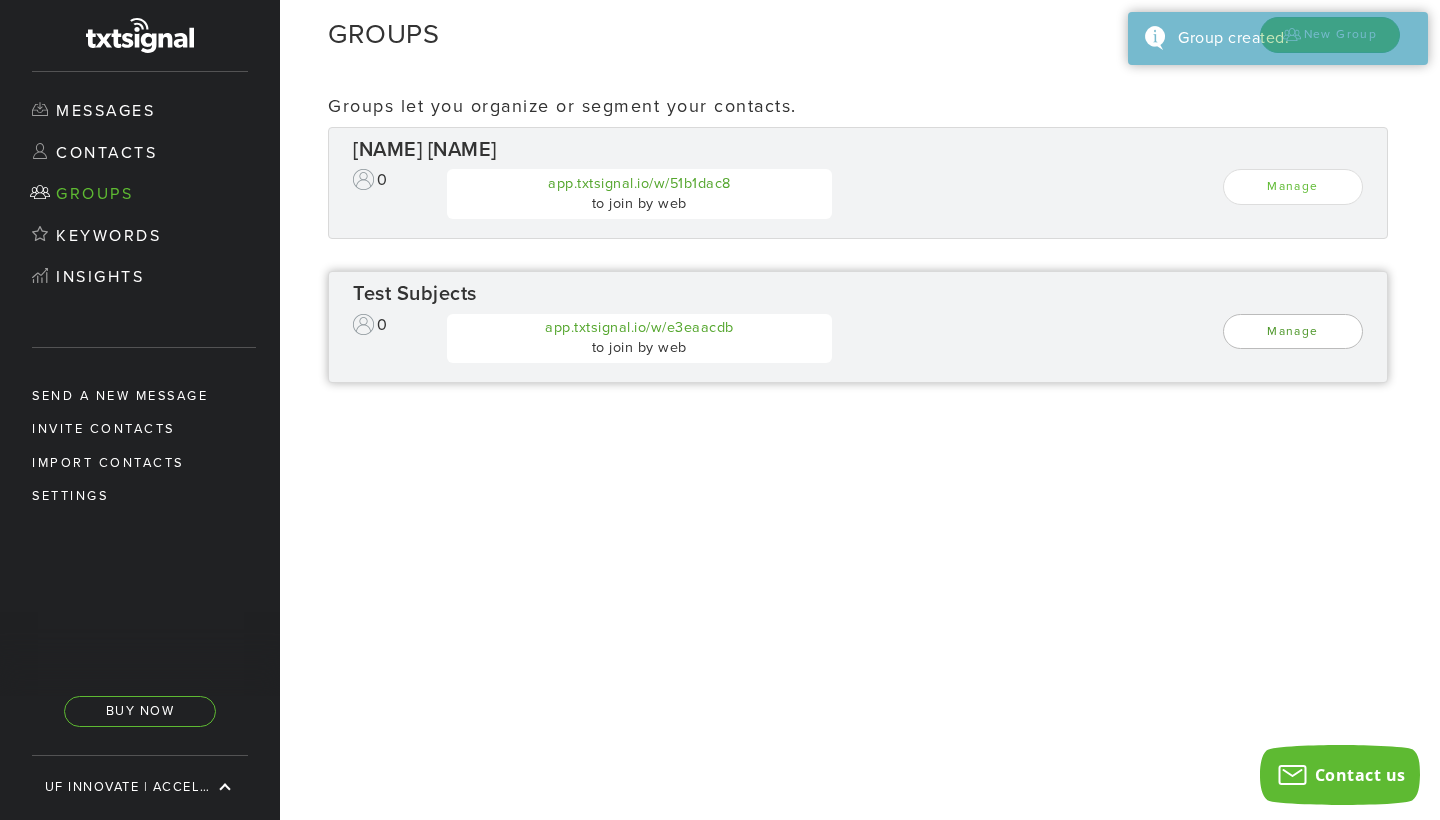 click on "Manage" at bounding box center (1293, 331) 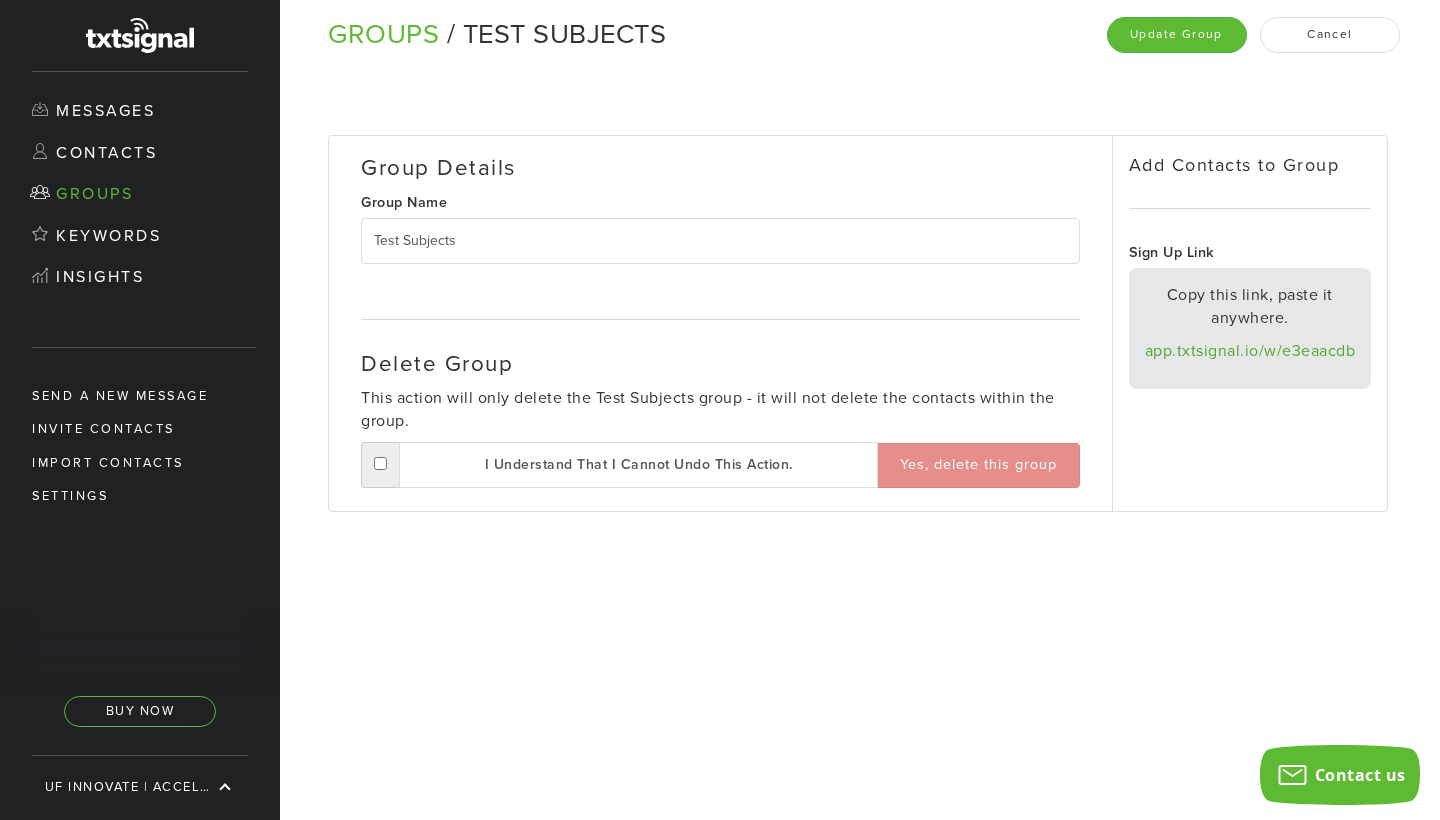 click on "Group Details
Group Name
Test Subjects
Delete Group
This action will only delete the
Test Subjects
group - it will
not delete the contacts within the group.
I understand that I cannot undo this action.
Yes, delete this group" at bounding box center (721, 323) 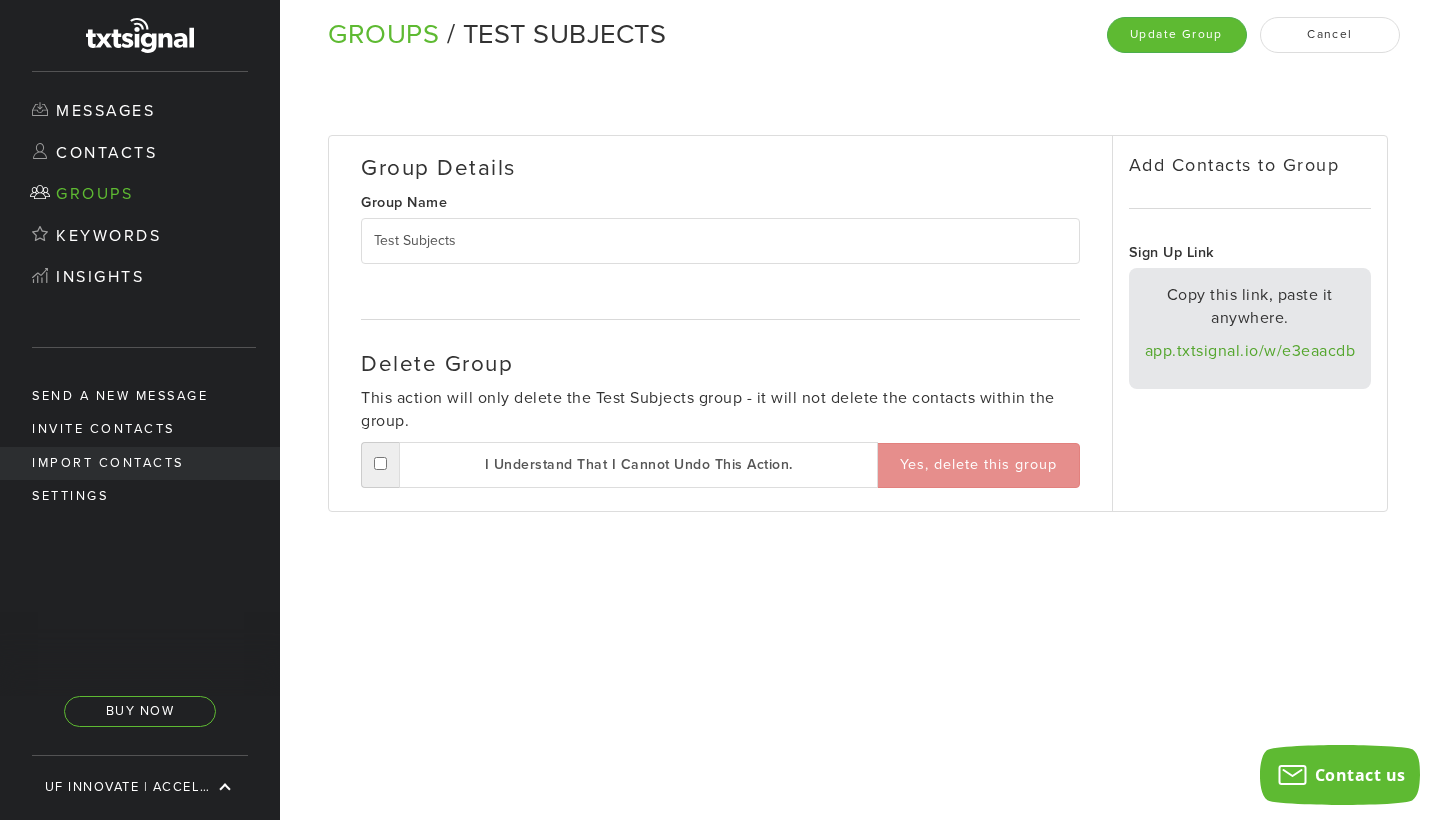 click on "Import Contacts" at bounding box center (140, 463) 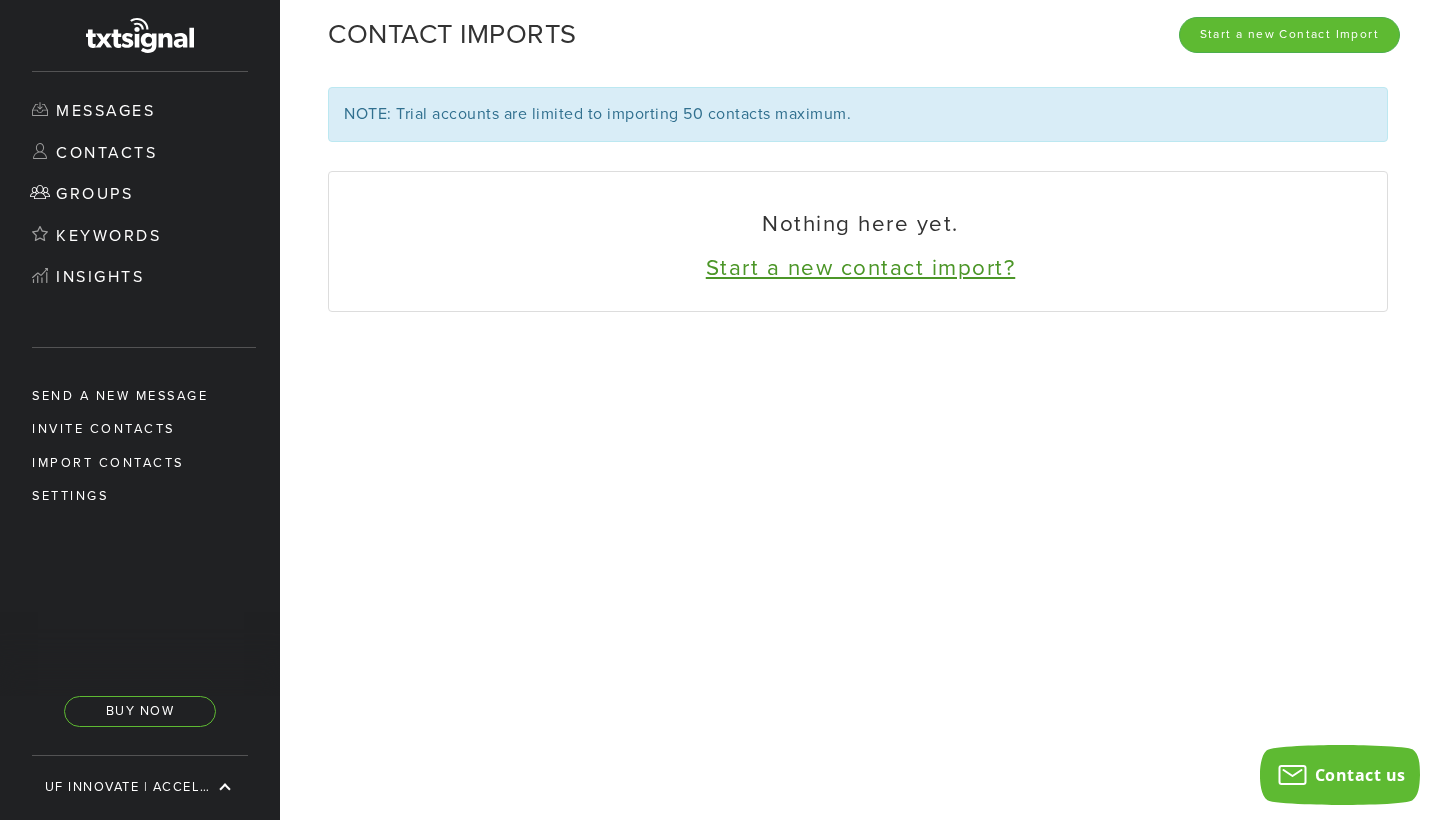 click on "Start a new contact import?" at bounding box center [861, 267] 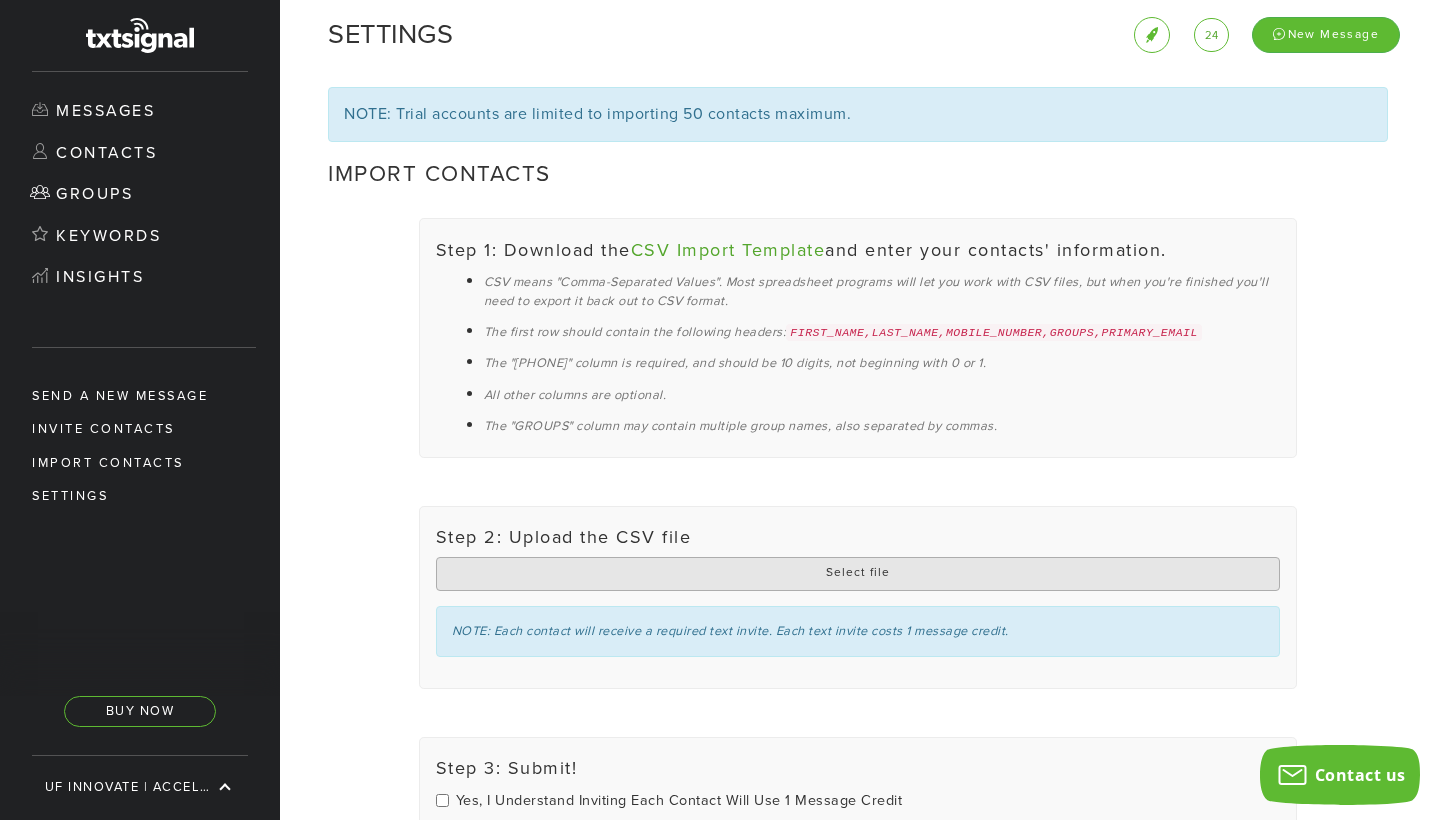 click at bounding box center (858, 574) 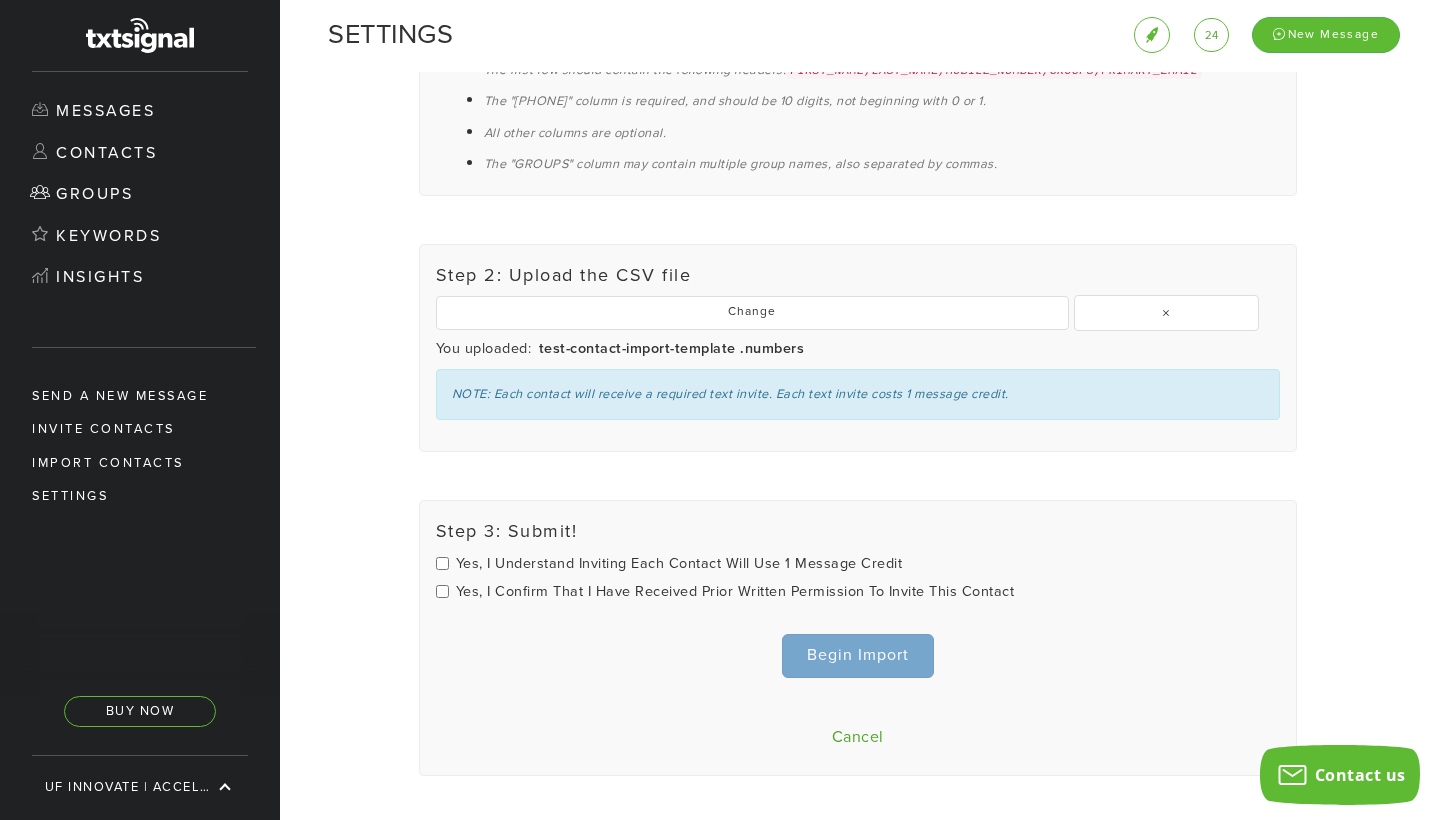 scroll, scrollTop: 261, scrollLeft: 0, axis: vertical 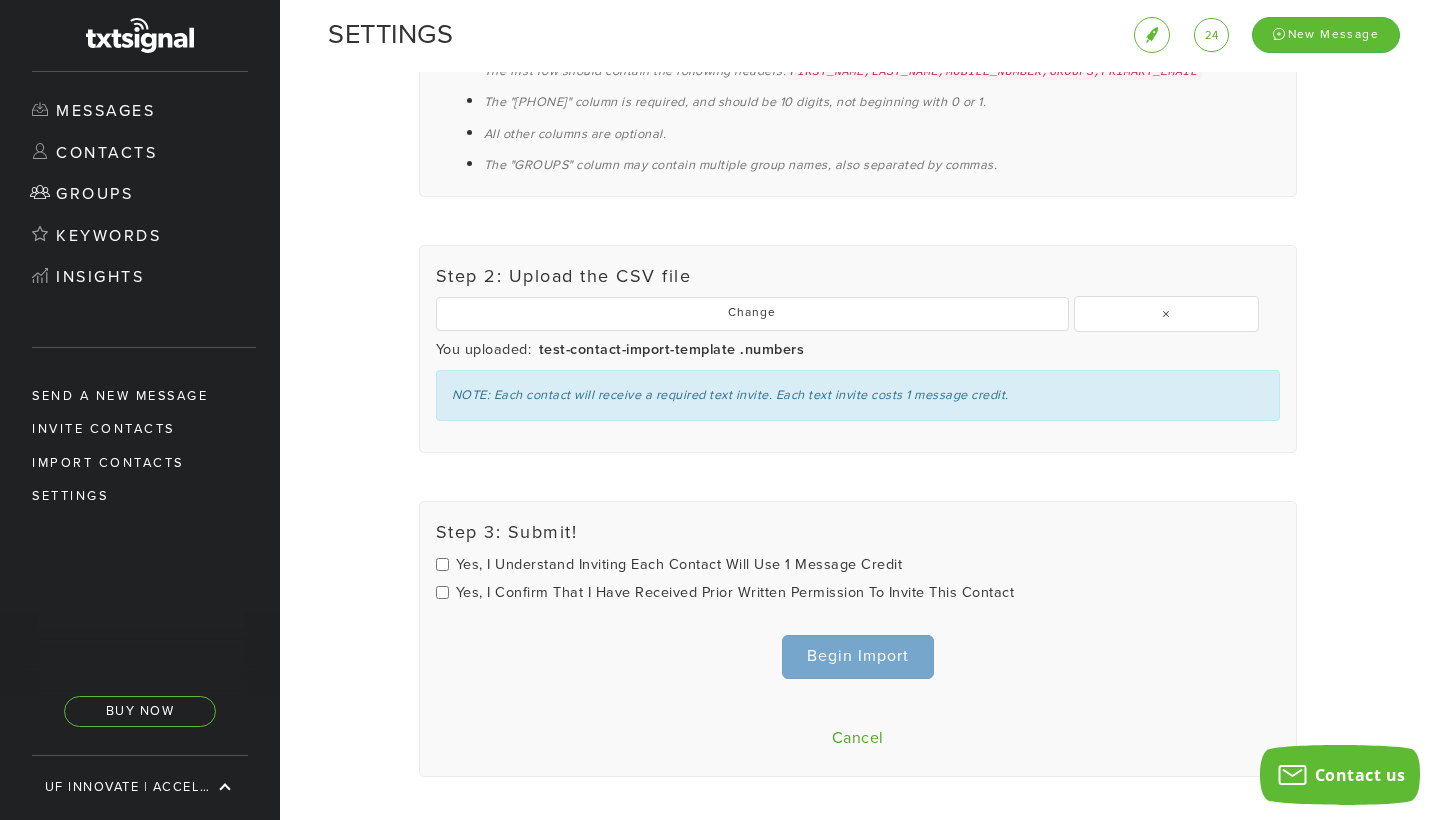 click on "Yes, I understand inviting each contact will use 1 message credit" at bounding box center (442, 564) 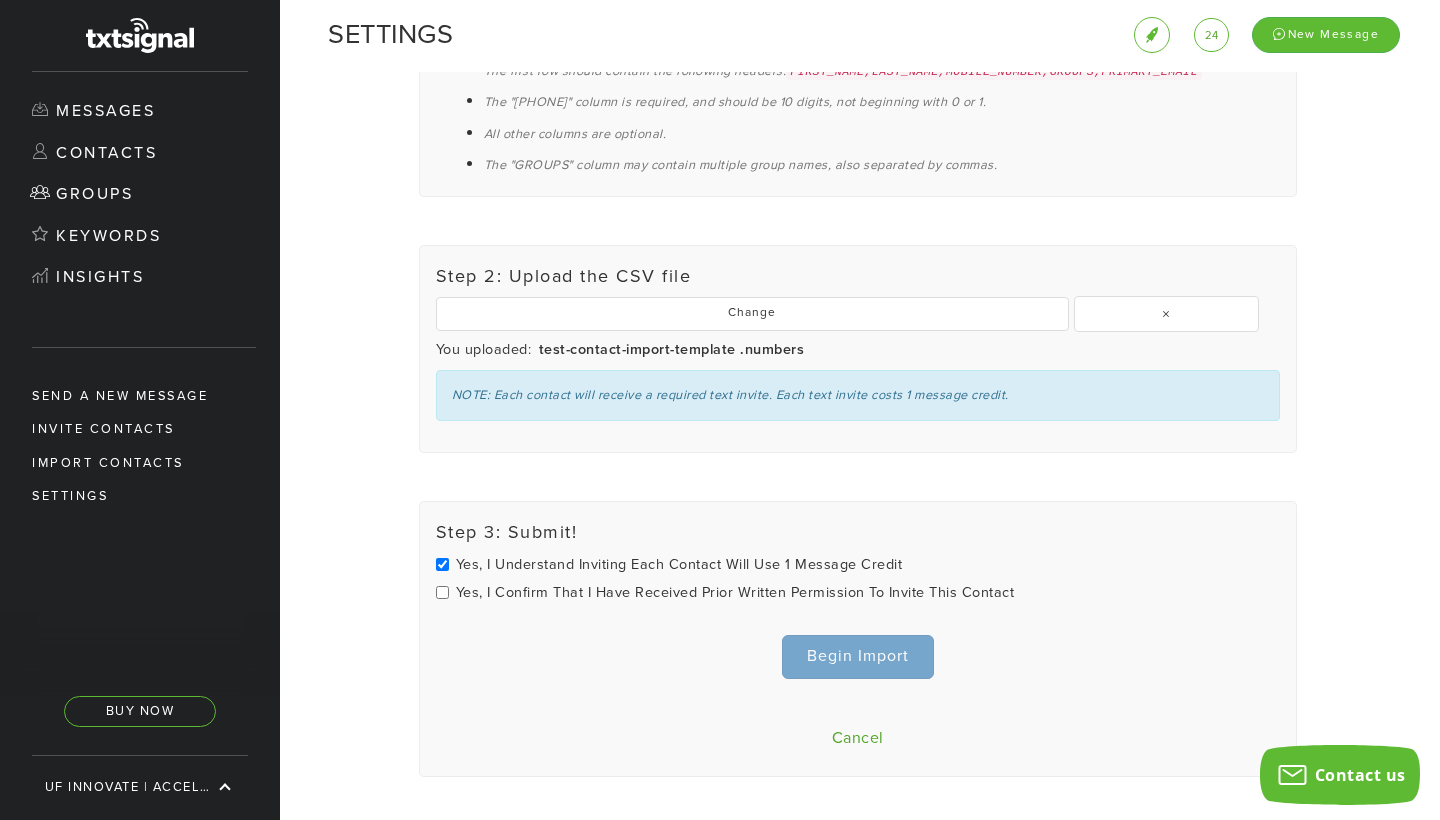 click on "Yes, I confirm that I have received prior written permission to invite this contact" at bounding box center (442, 564) 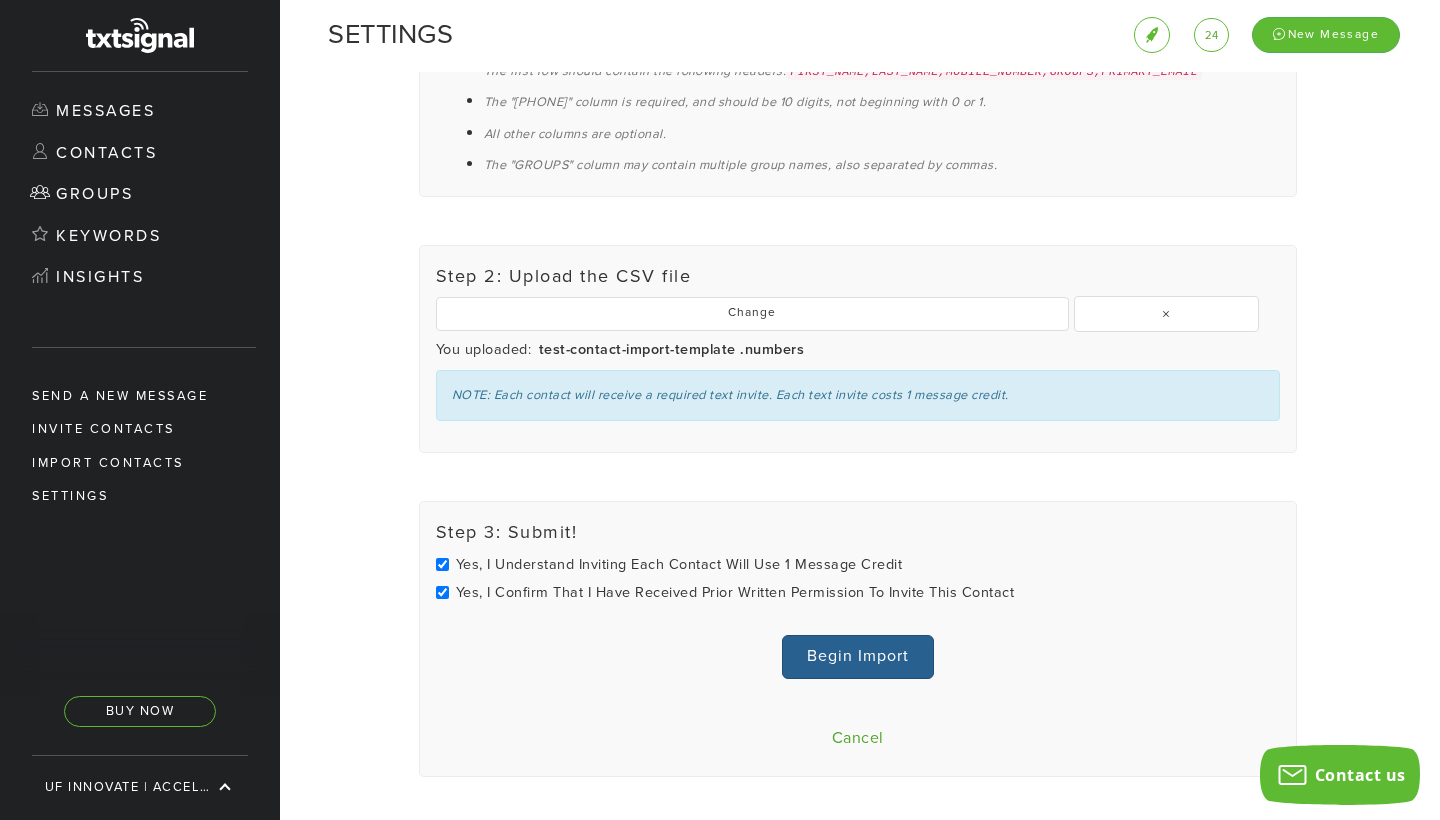 click on "Begin Import" at bounding box center [858, 656] 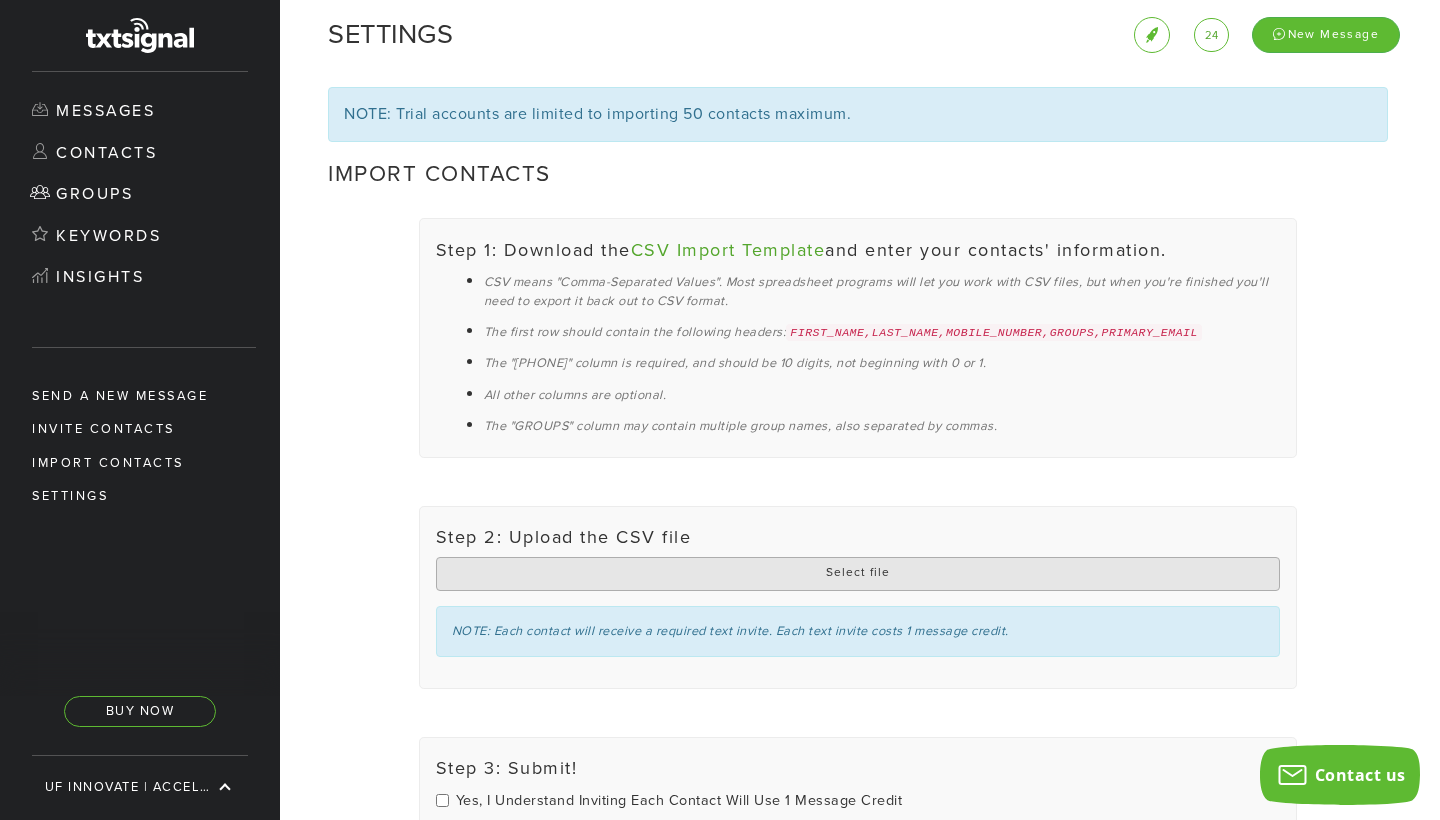 click at bounding box center (858, 574) 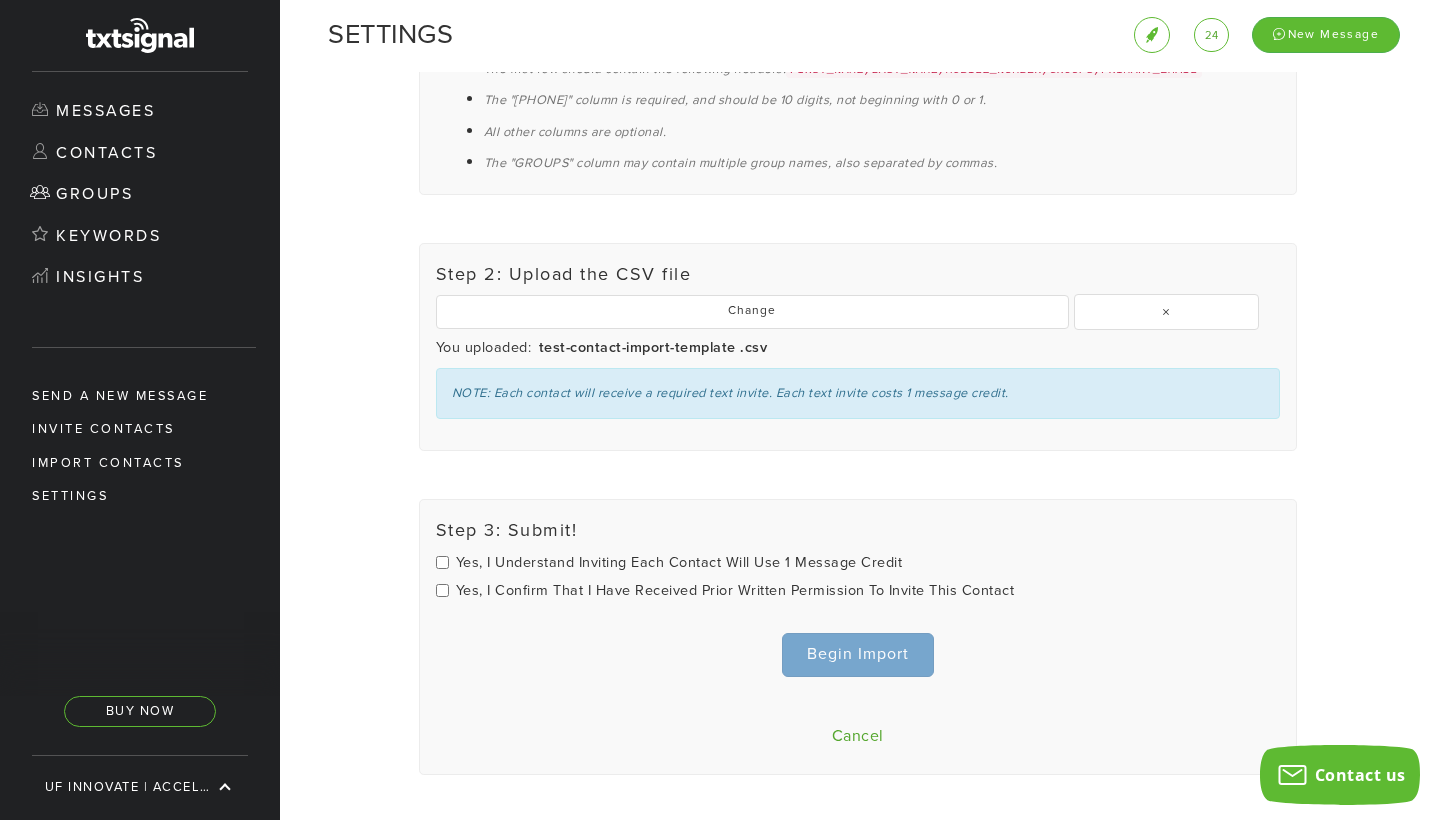 scroll, scrollTop: 261, scrollLeft: 0, axis: vertical 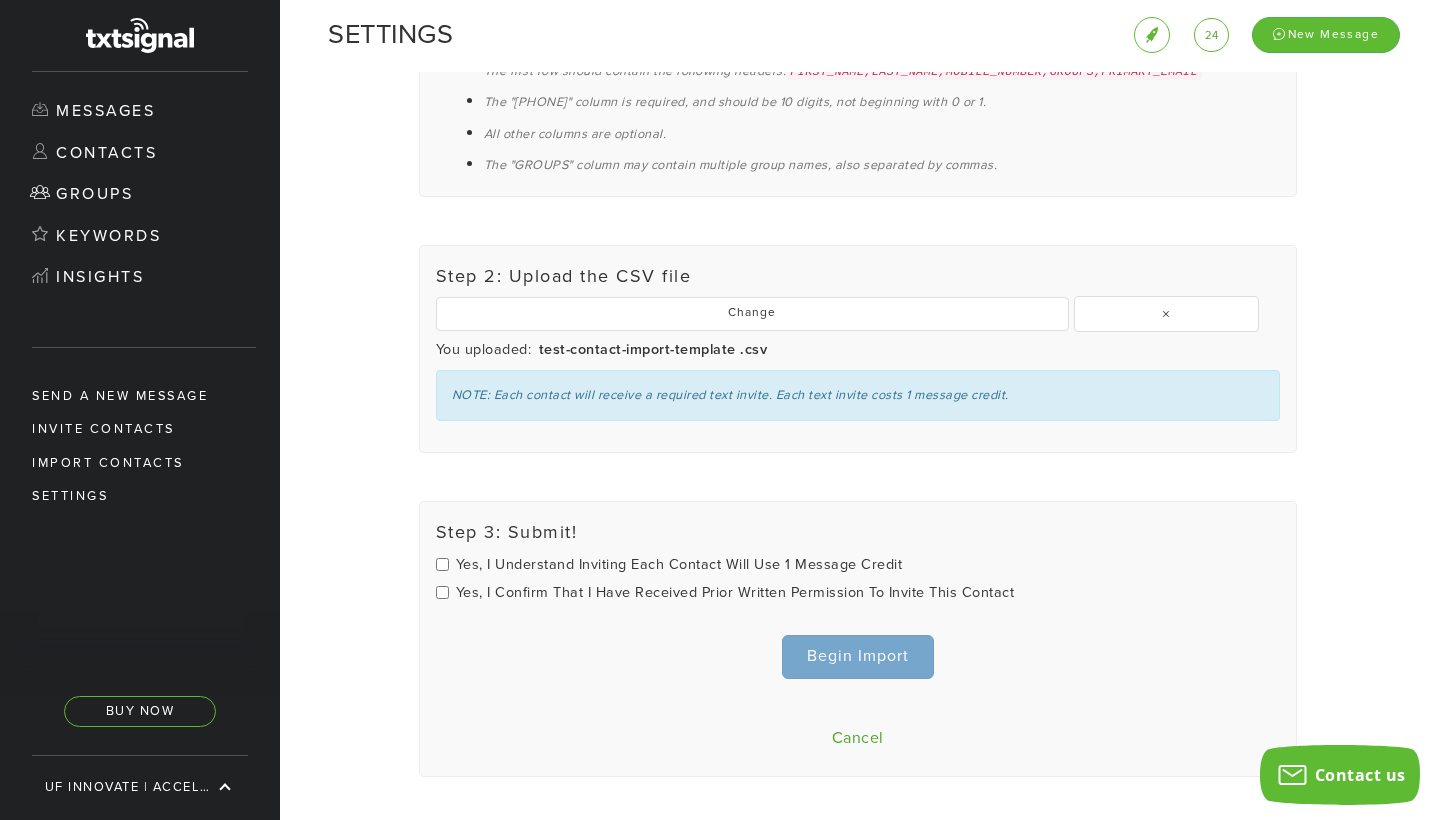 click on "Yes, I understand inviting each contact will use 1 message credit" at bounding box center [442, 564] 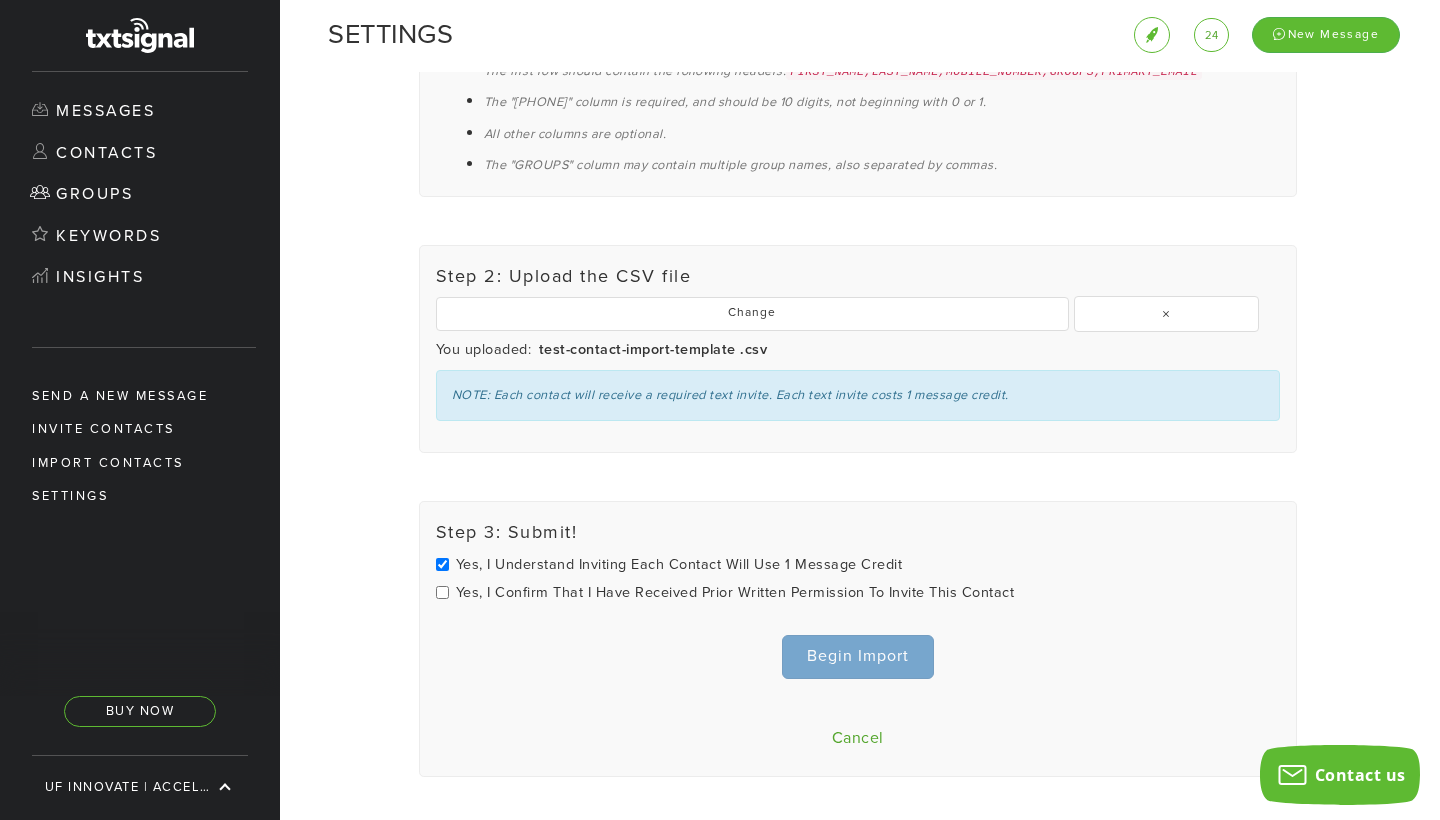 click on "Yes, I confirm that I have received prior written permission to invite this contact" at bounding box center [442, 564] 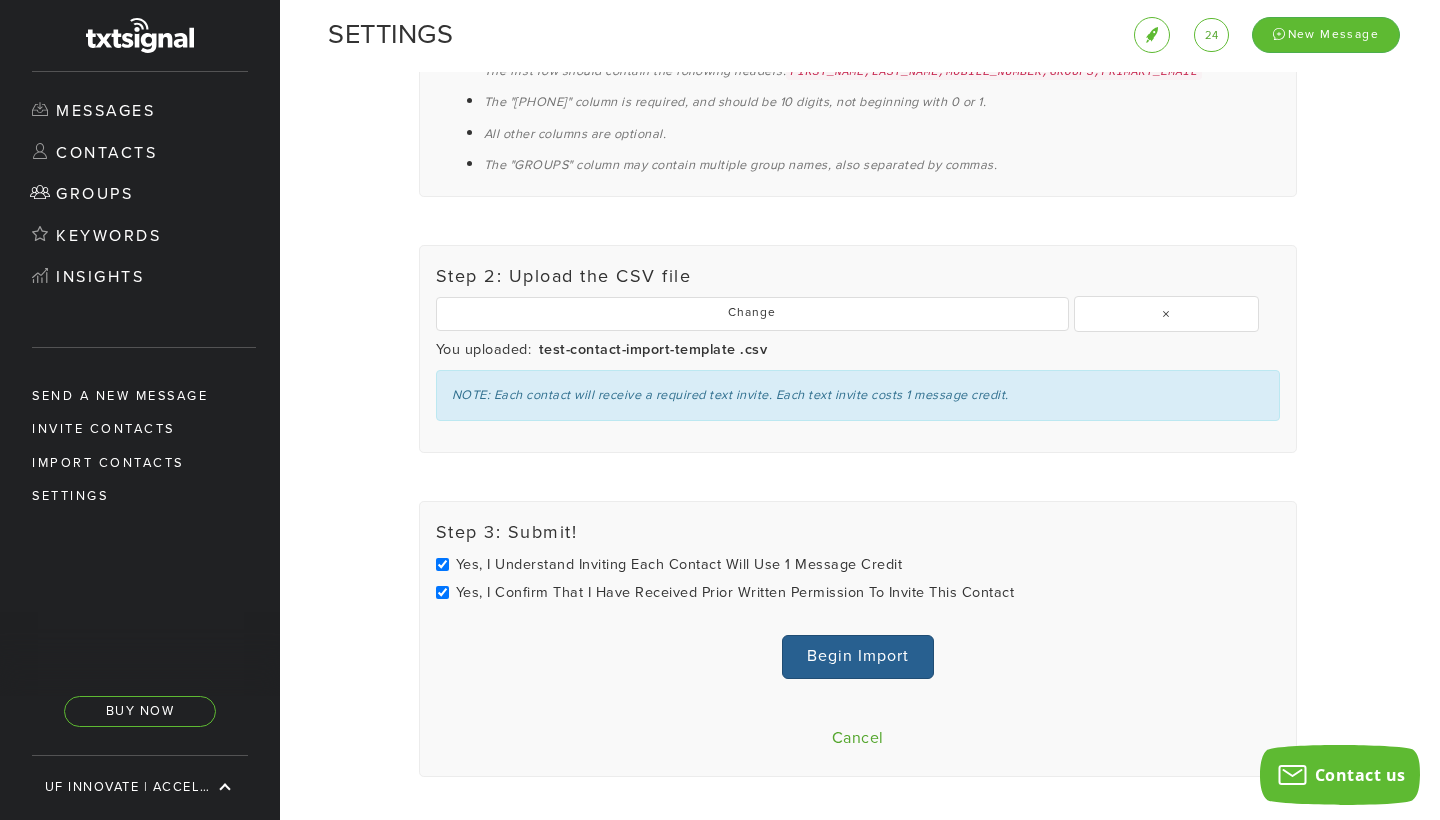 click on "Begin Import" at bounding box center [858, 656] 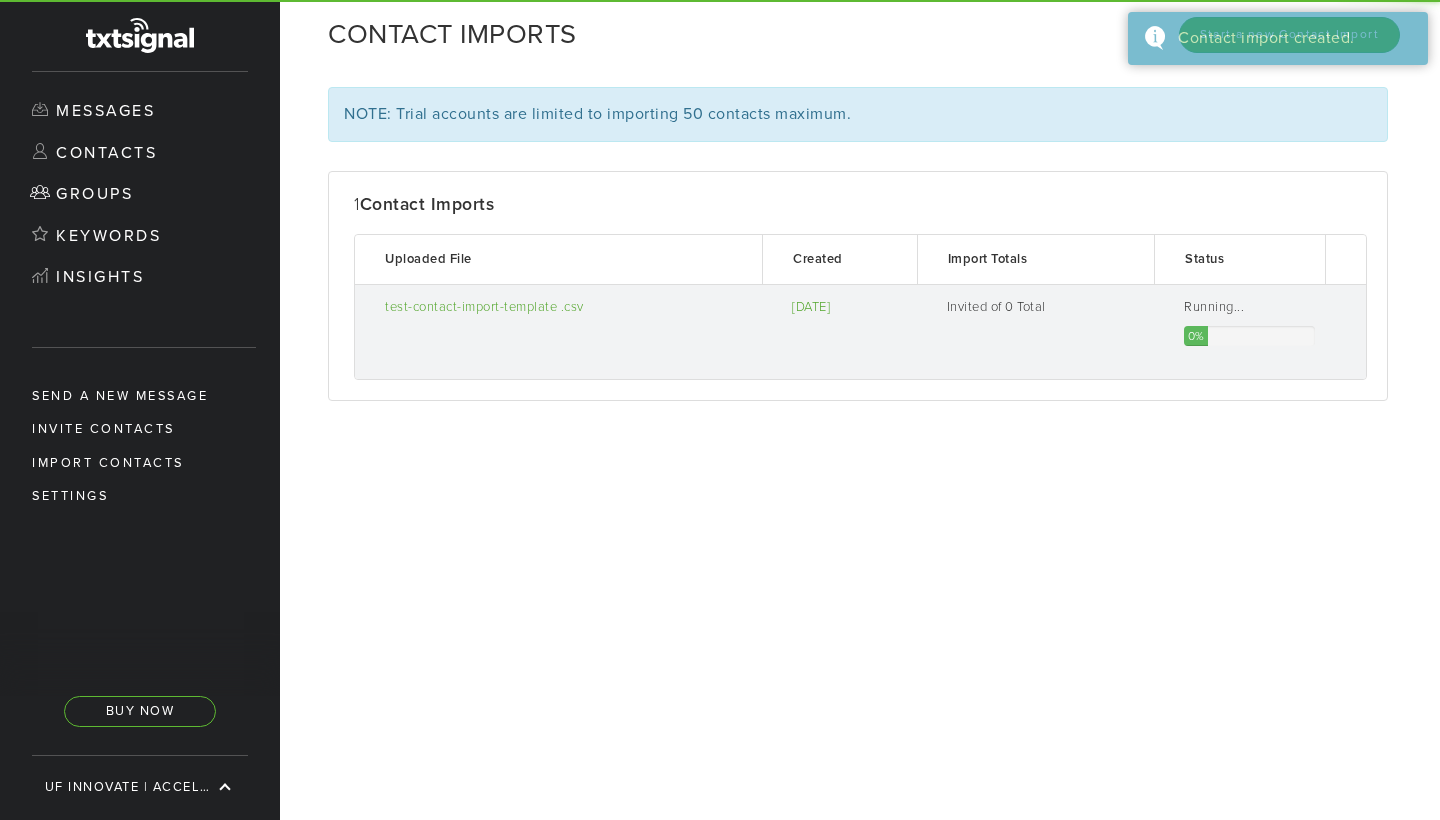 scroll, scrollTop: 0, scrollLeft: 0, axis: both 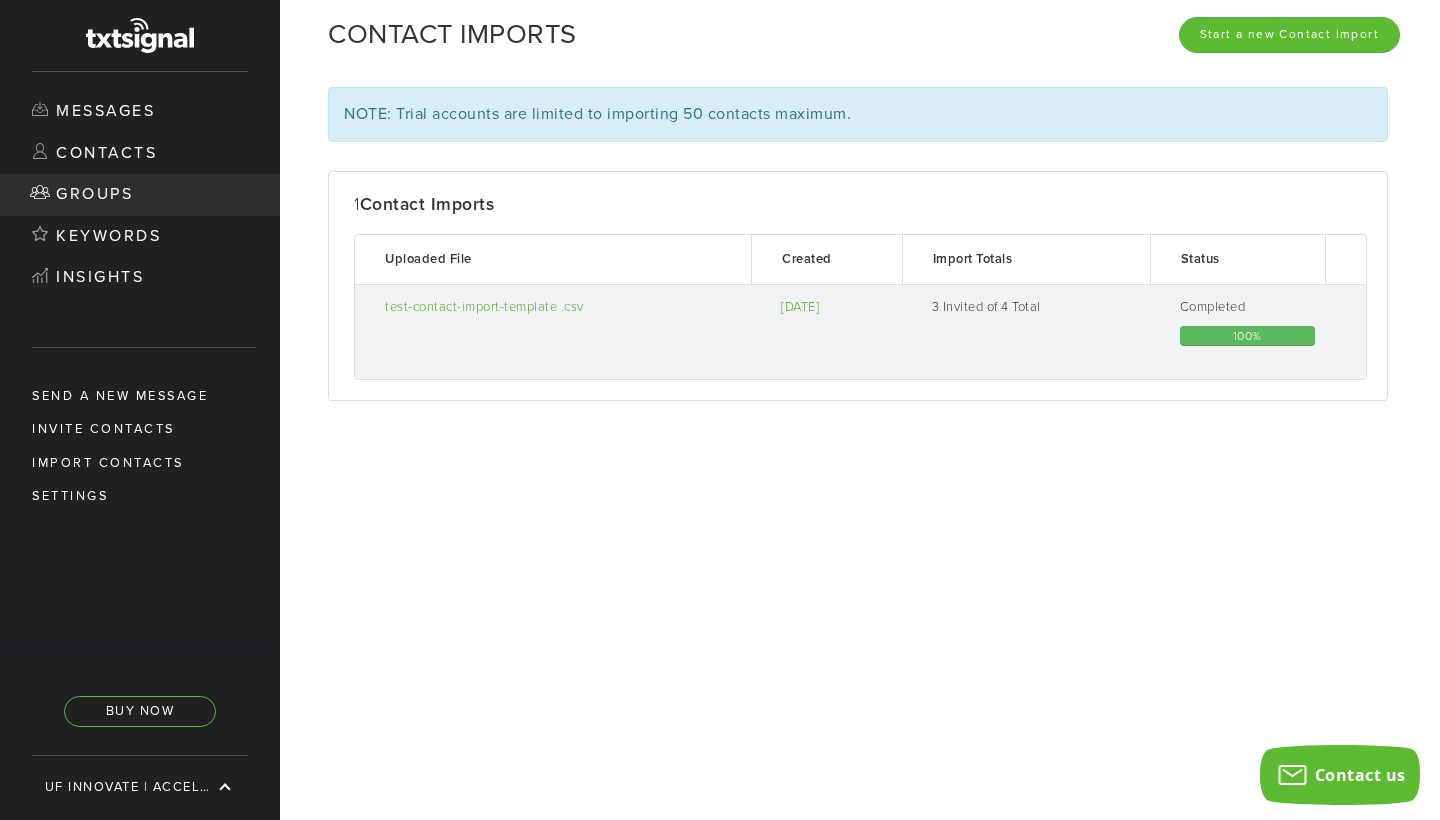 click on "Groups" at bounding box center (140, 195) 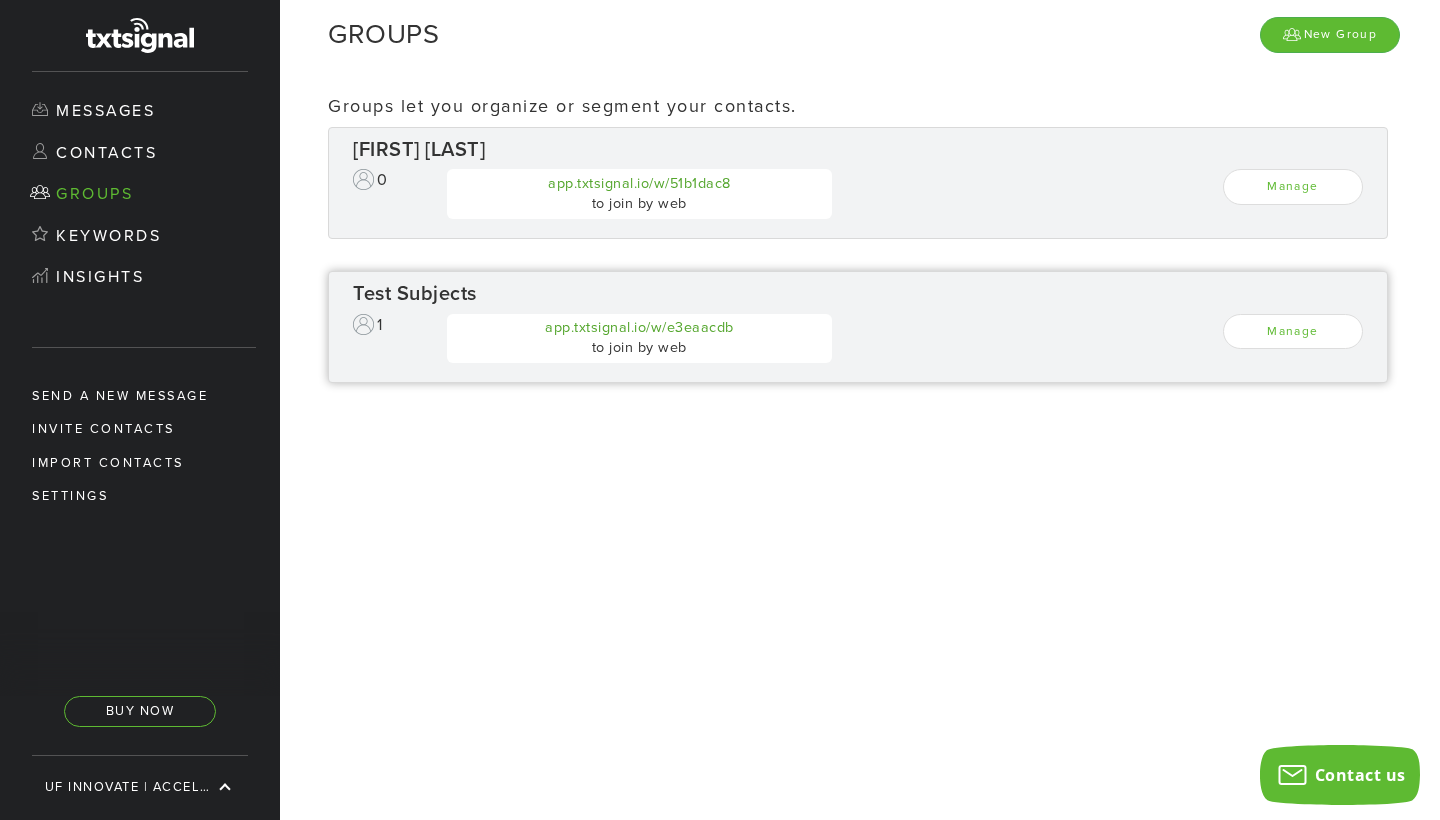 click on "Test Subjects" at bounding box center [858, 150] 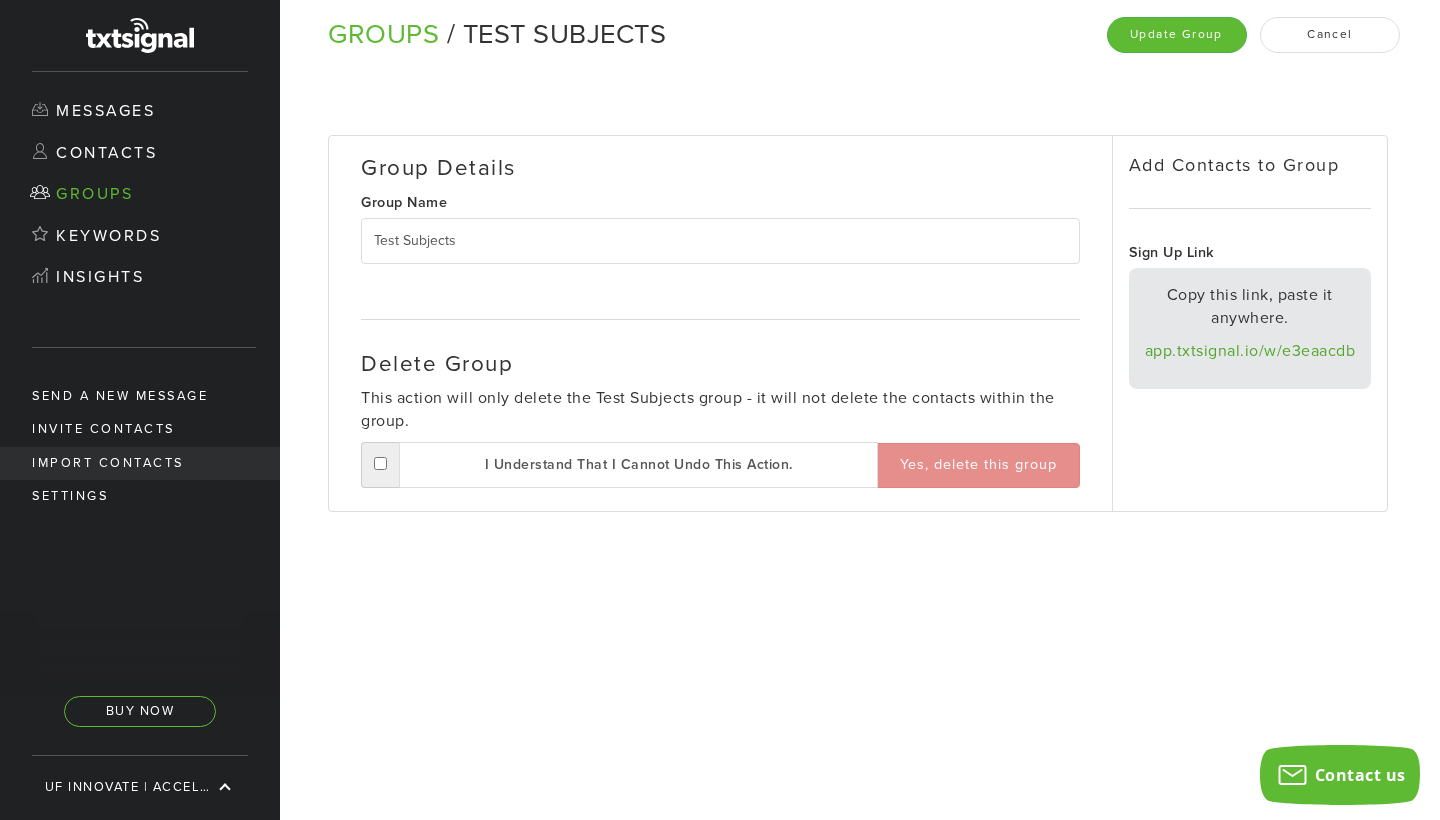 click on "Import Contacts" at bounding box center [140, 463] 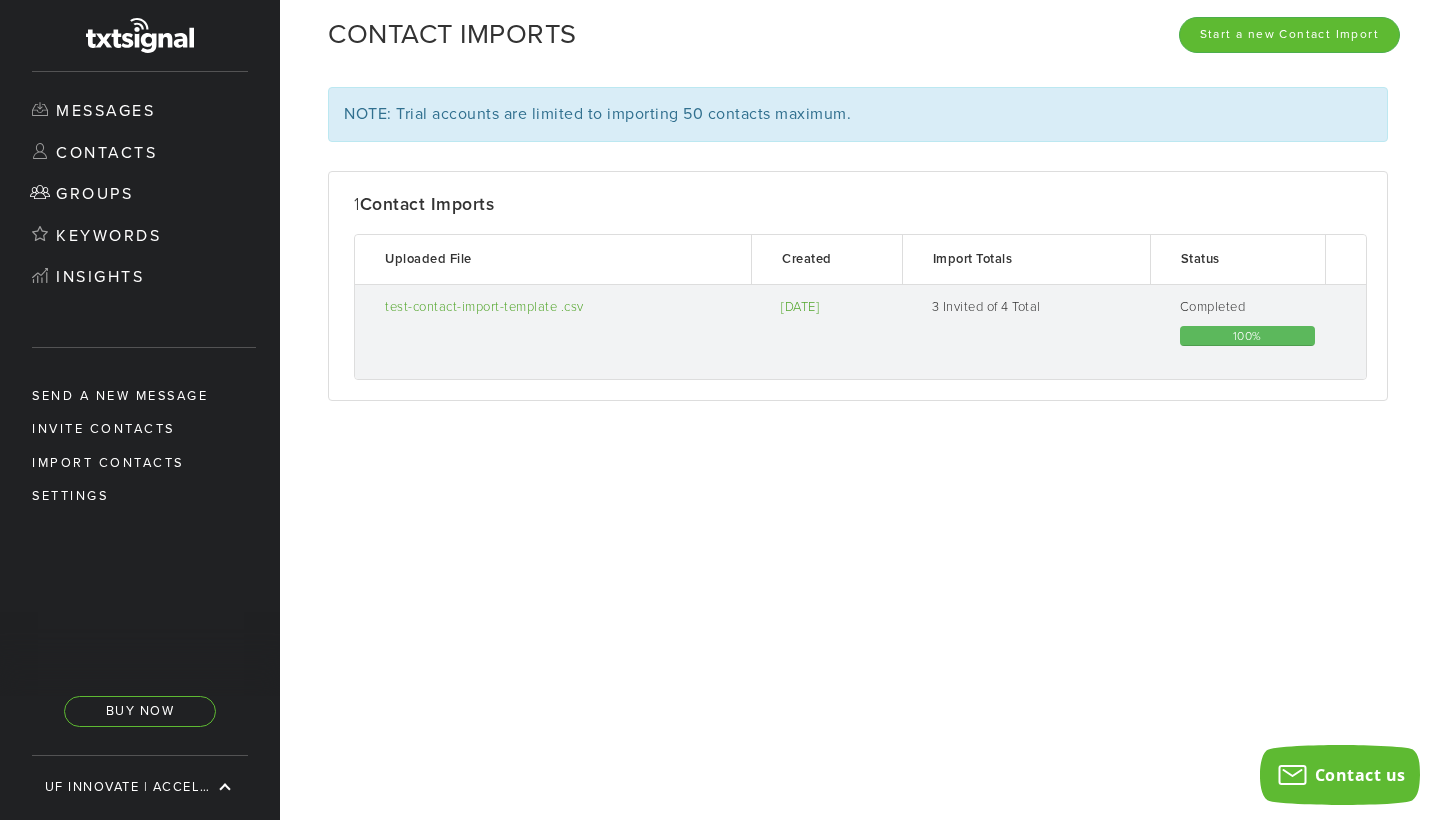 click on "3 Invited of
4 Total" at bounding box center (1036, 307) 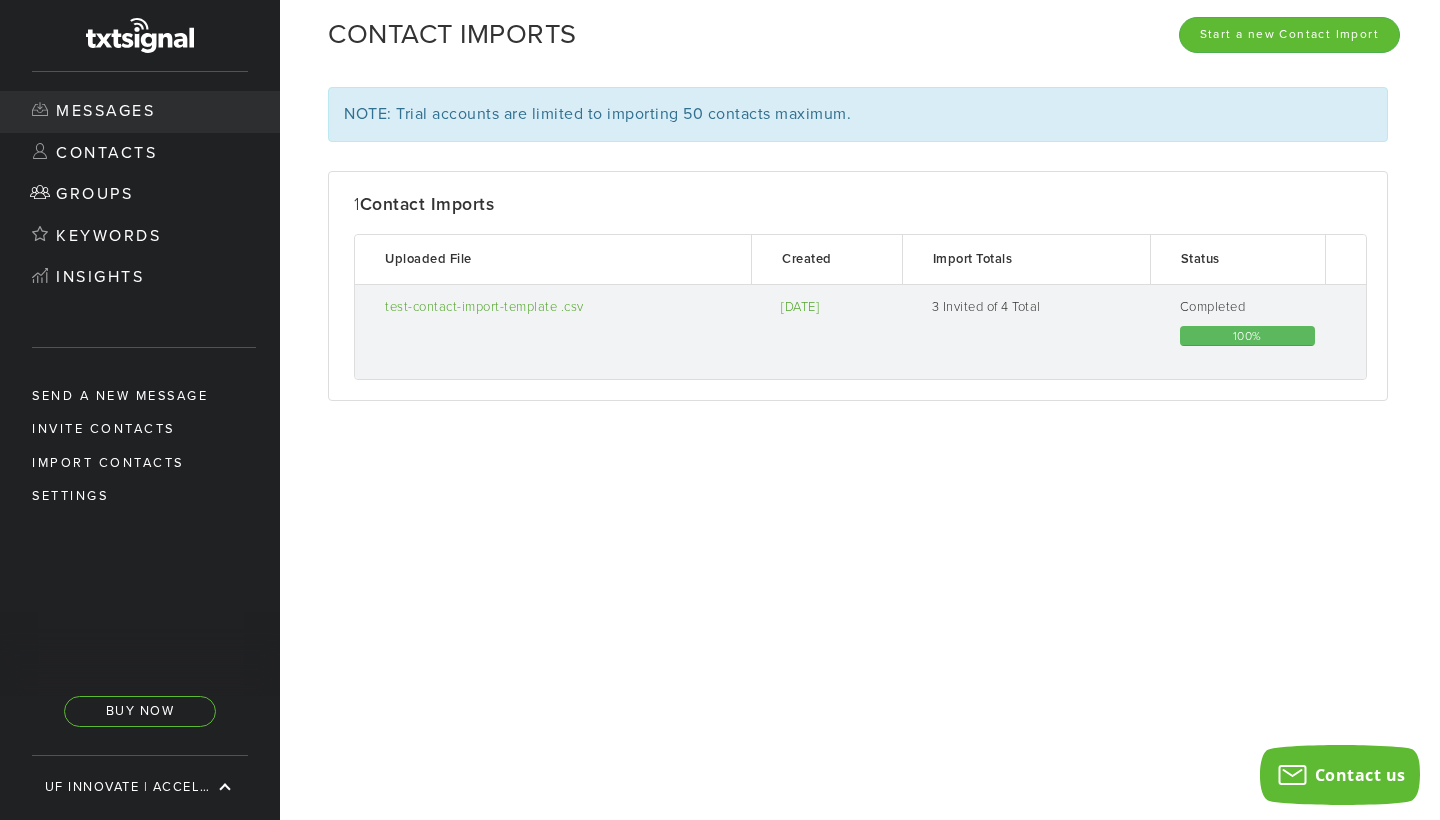 click on "Messages" at bounding box center (140, 112) 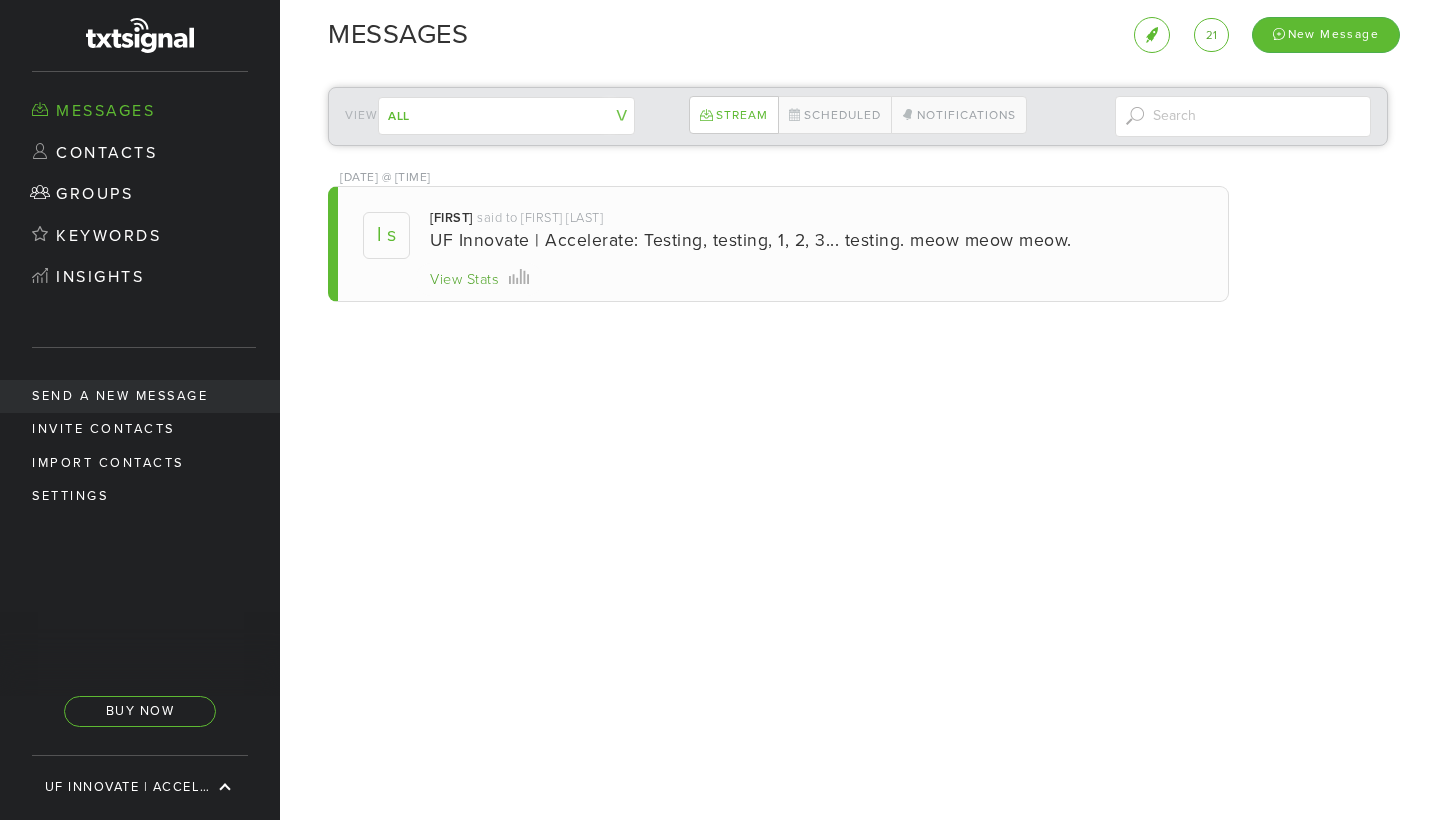 click on "Send a new message" at bounding box center [140, 396] 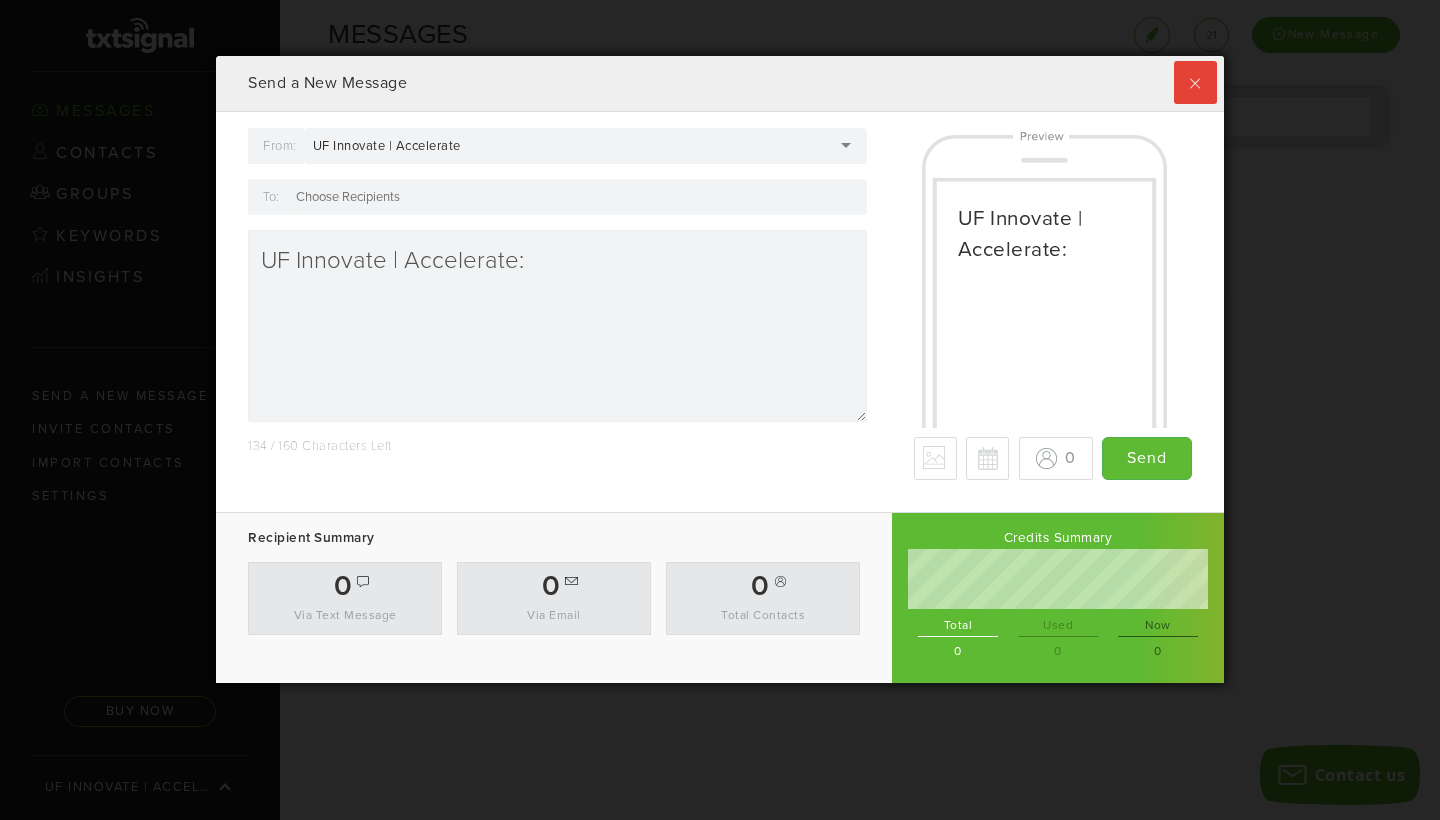 scroll, scrollTop: 999372, scrollLeft: 998992, axis: both 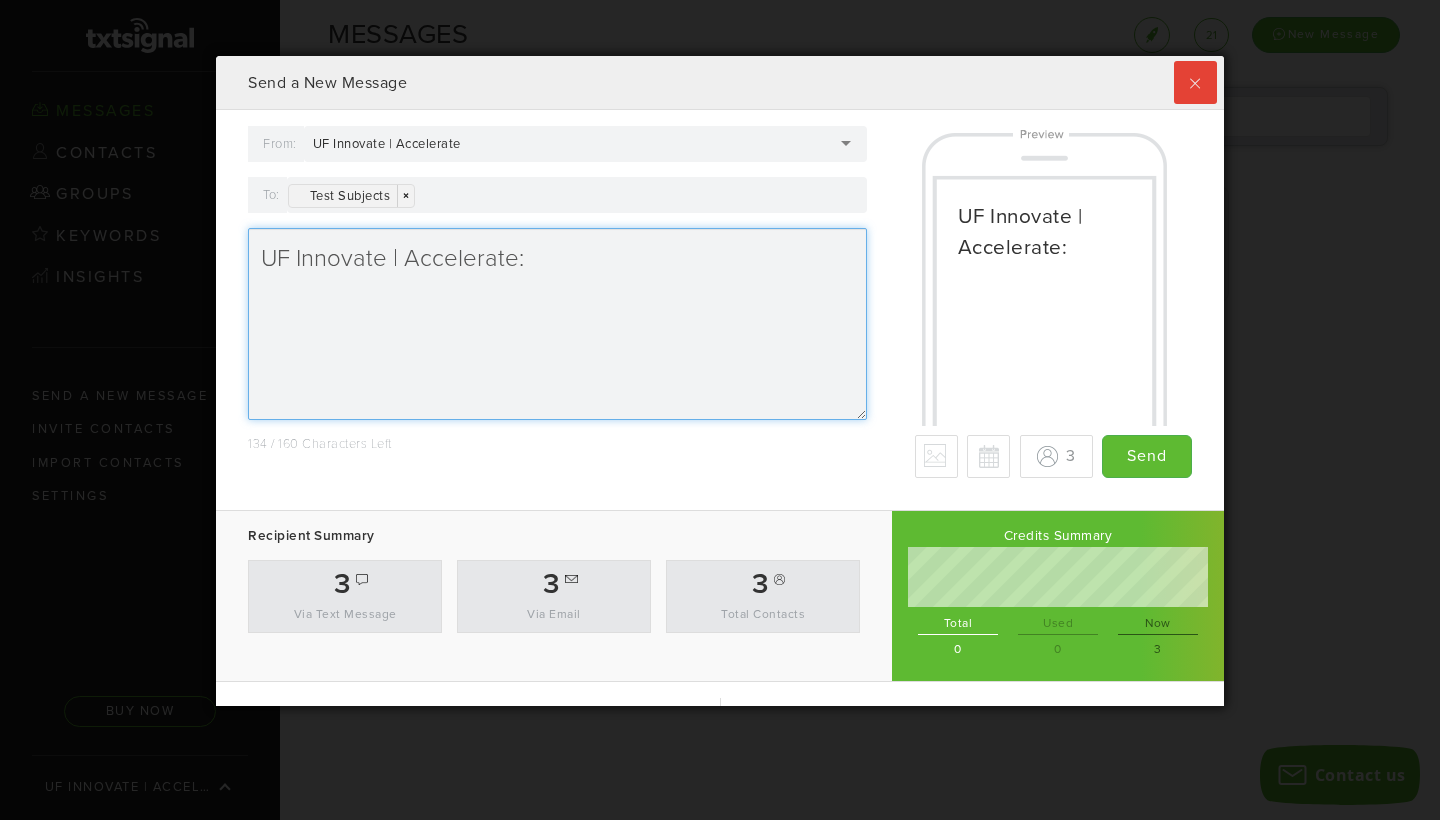 click on "UF Innovate | Accelerate:" at bounding box center [557, 324] 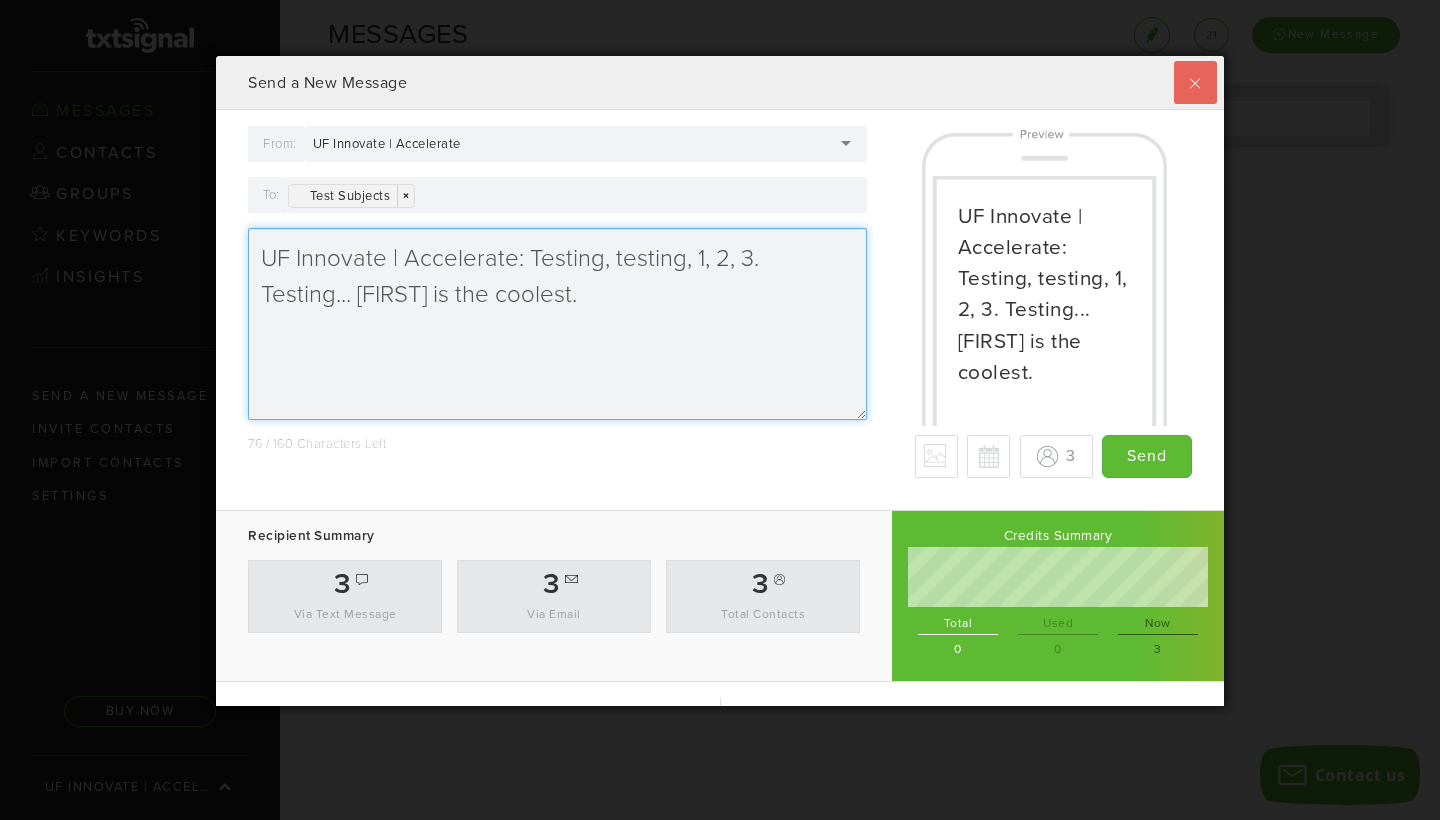 scroll, scrollTop: 0, scrollLeft: 0, axis: both 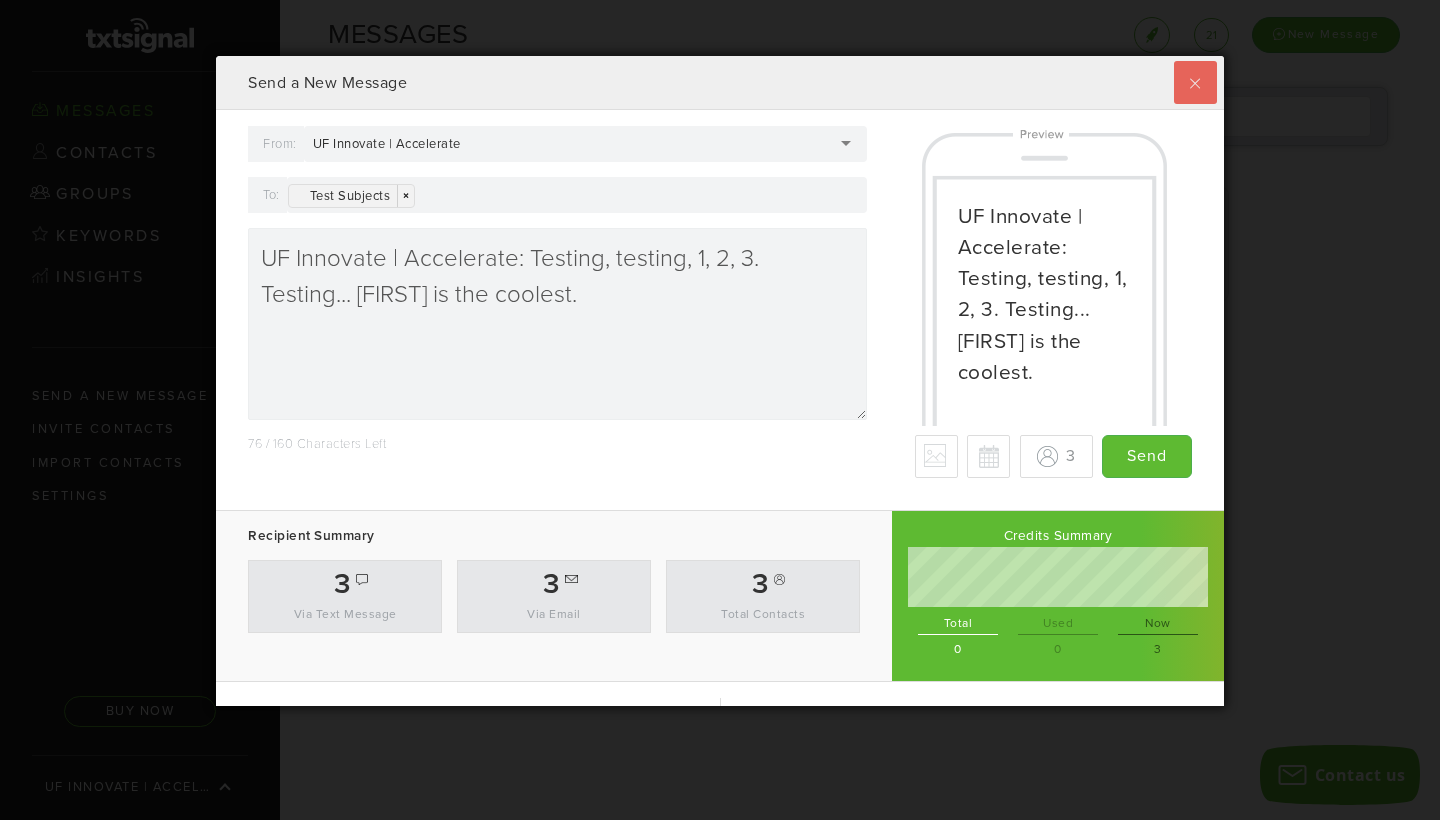 click at bounding box center (1195, 82) 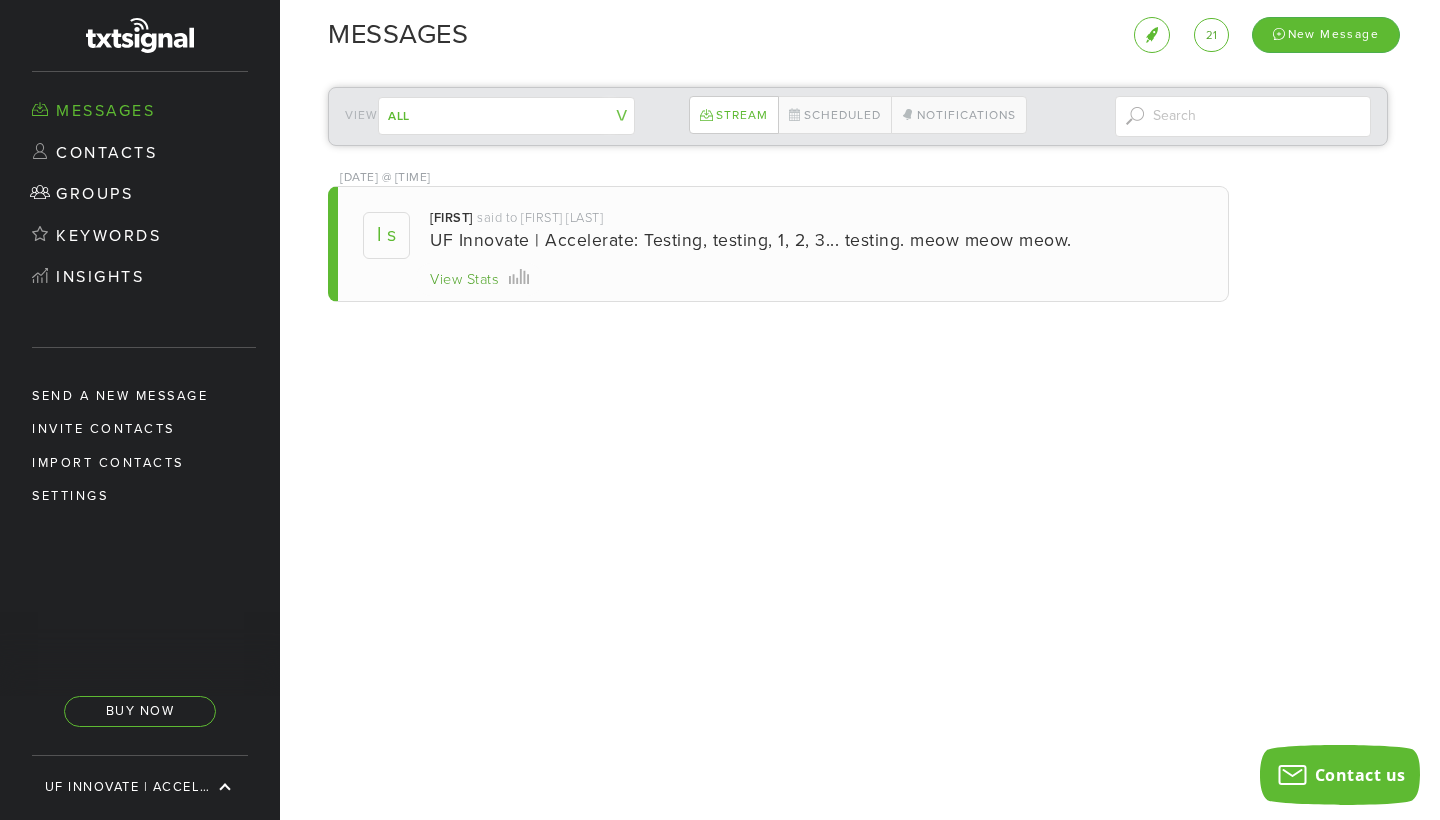 scroll, scrollTop: 0, scrollLeft: 0, axis: both 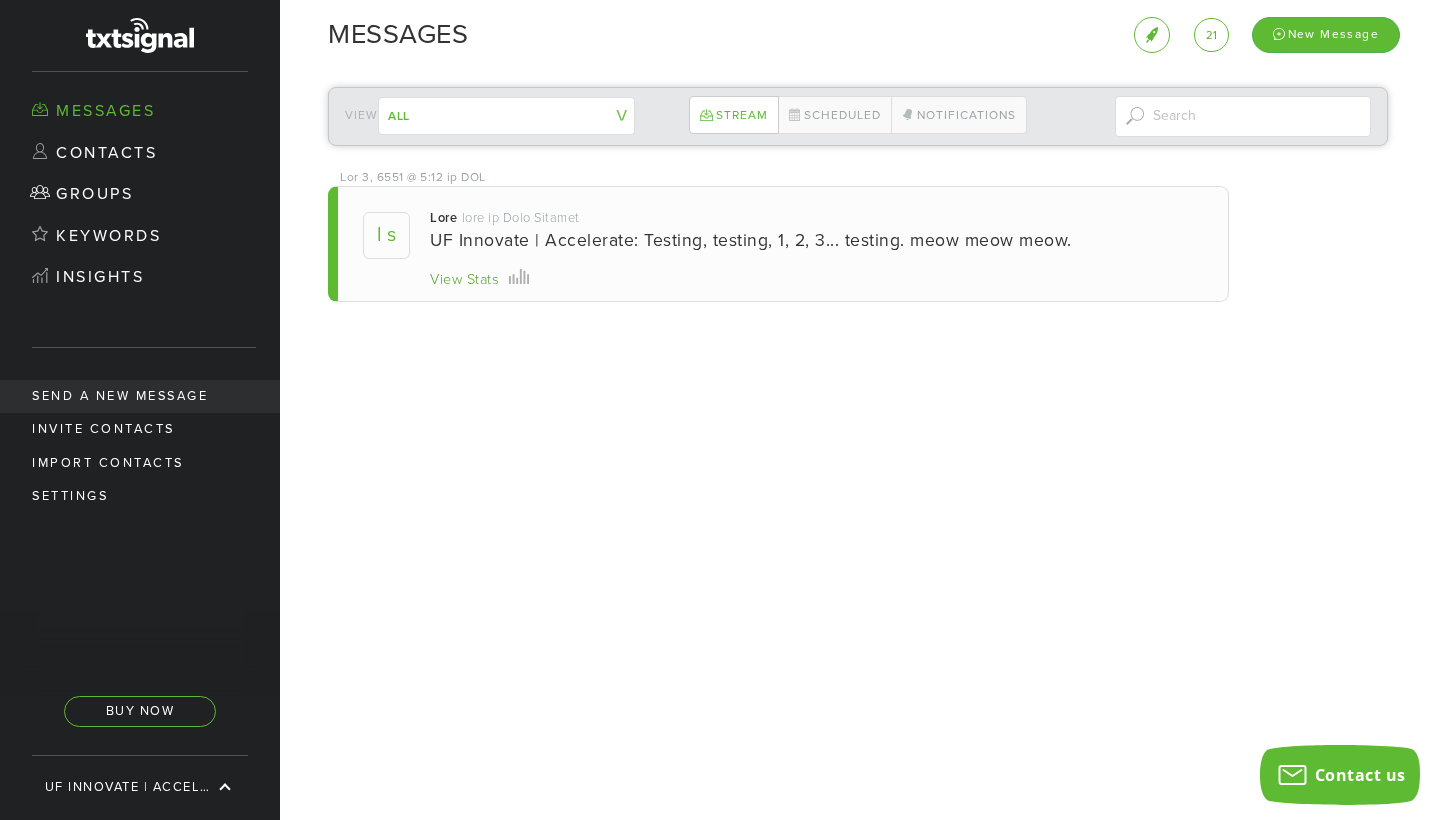 click on "Send a new message" at bounding box center (140, 396) 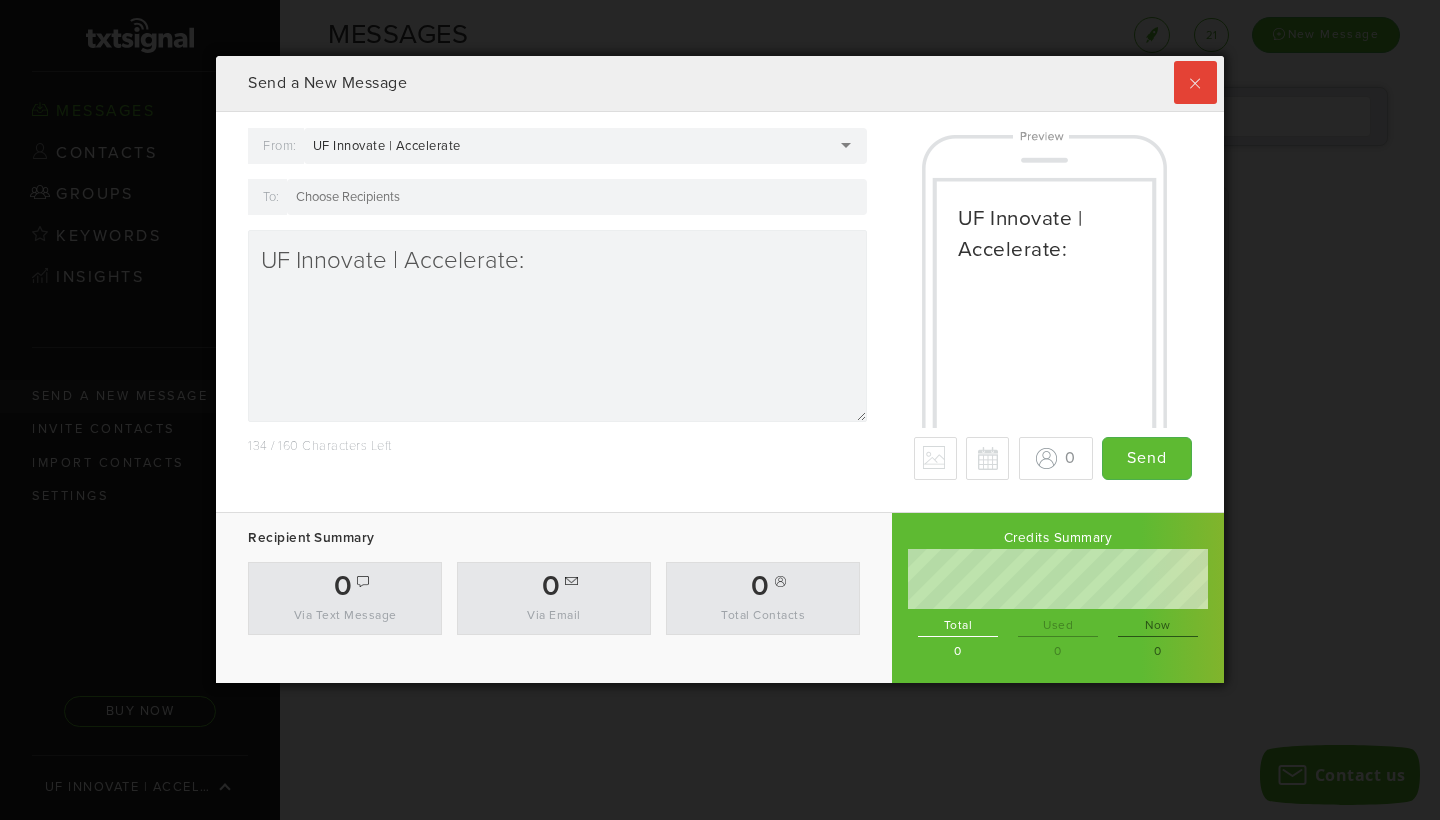 scroll, scrollTop: 999372, scrollLeft: 998992, axis: both 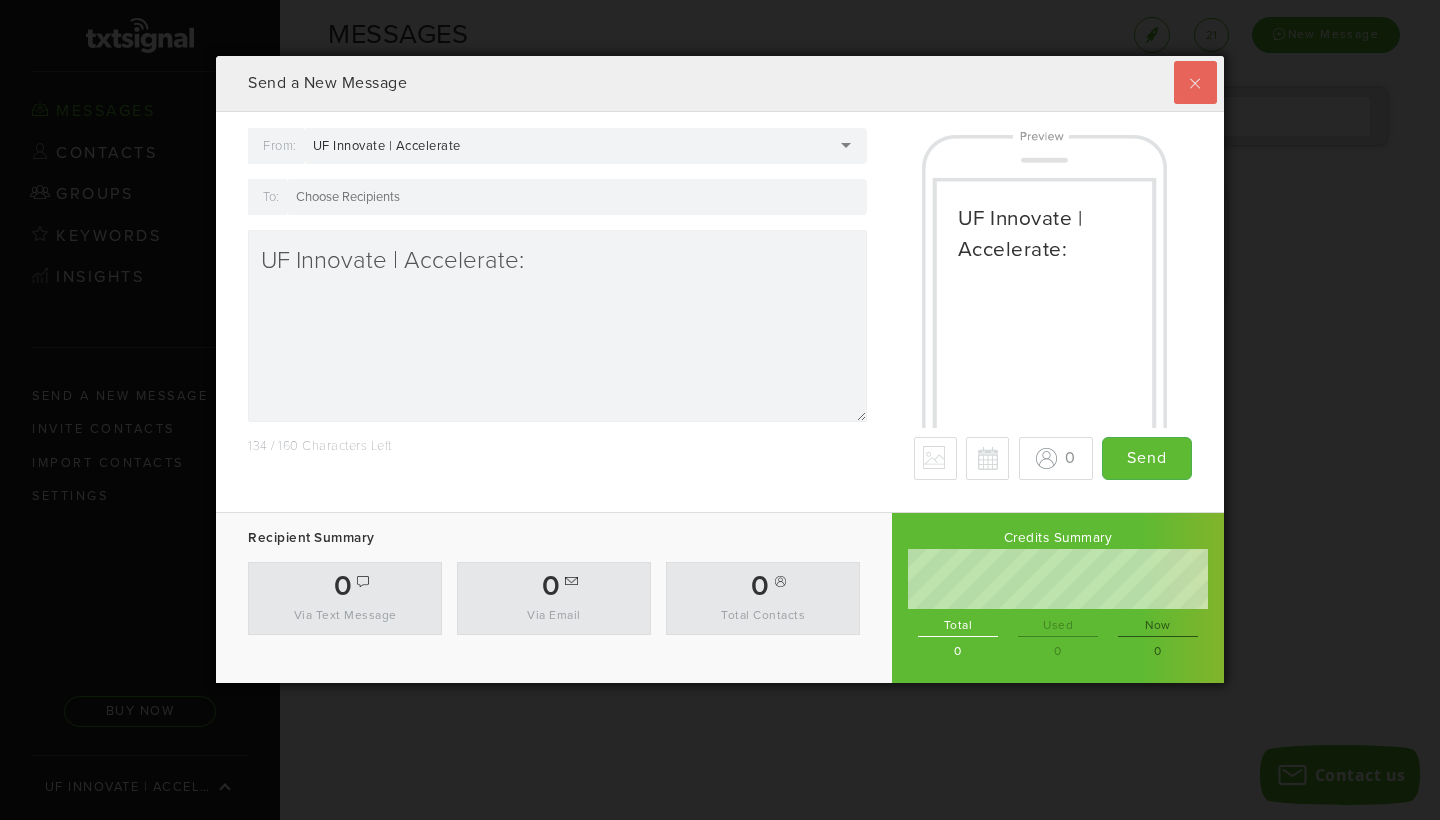 click at bounding box center (1195, 82) 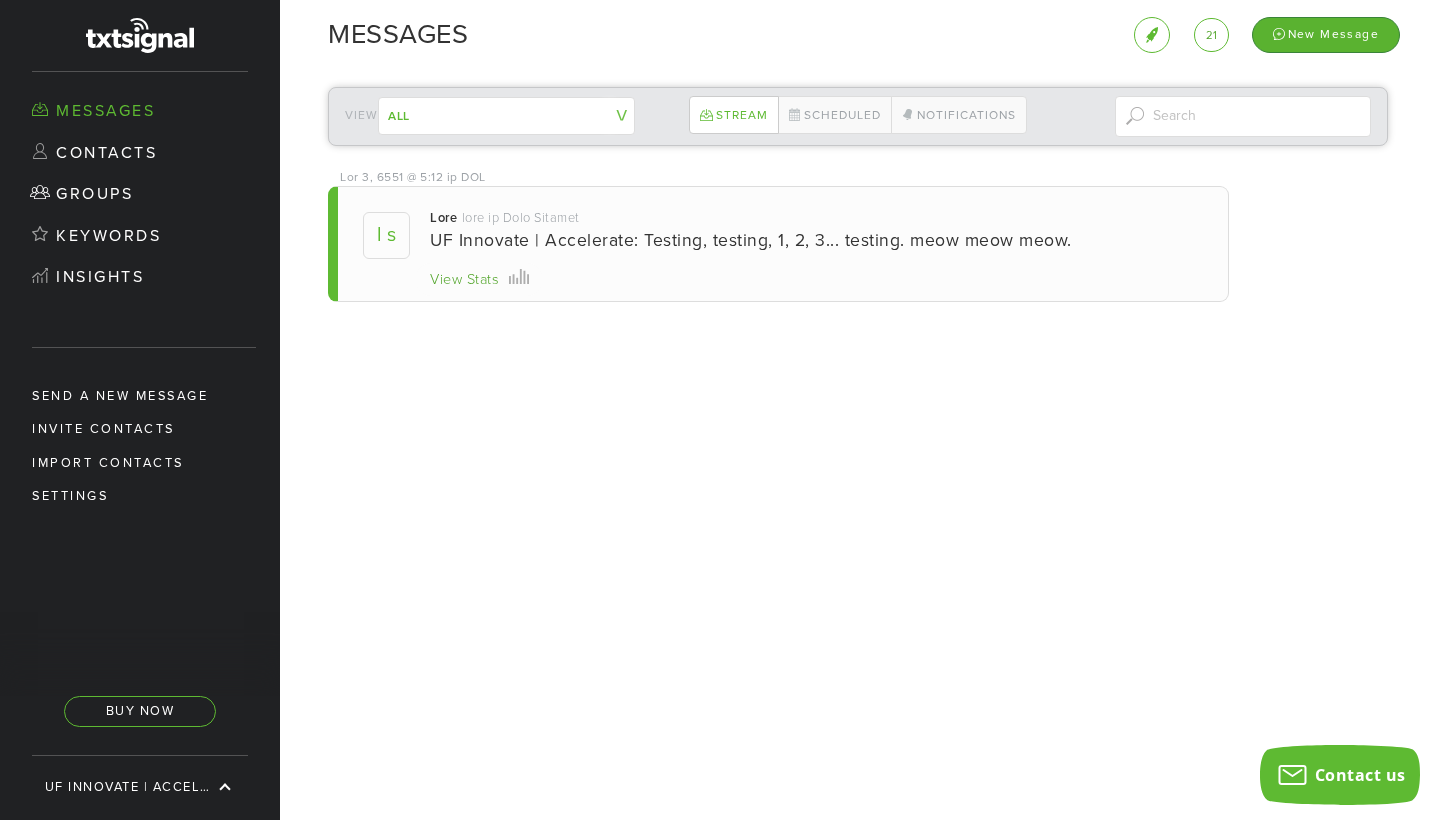 click on "New Message" at bounding box center [1326, 34] 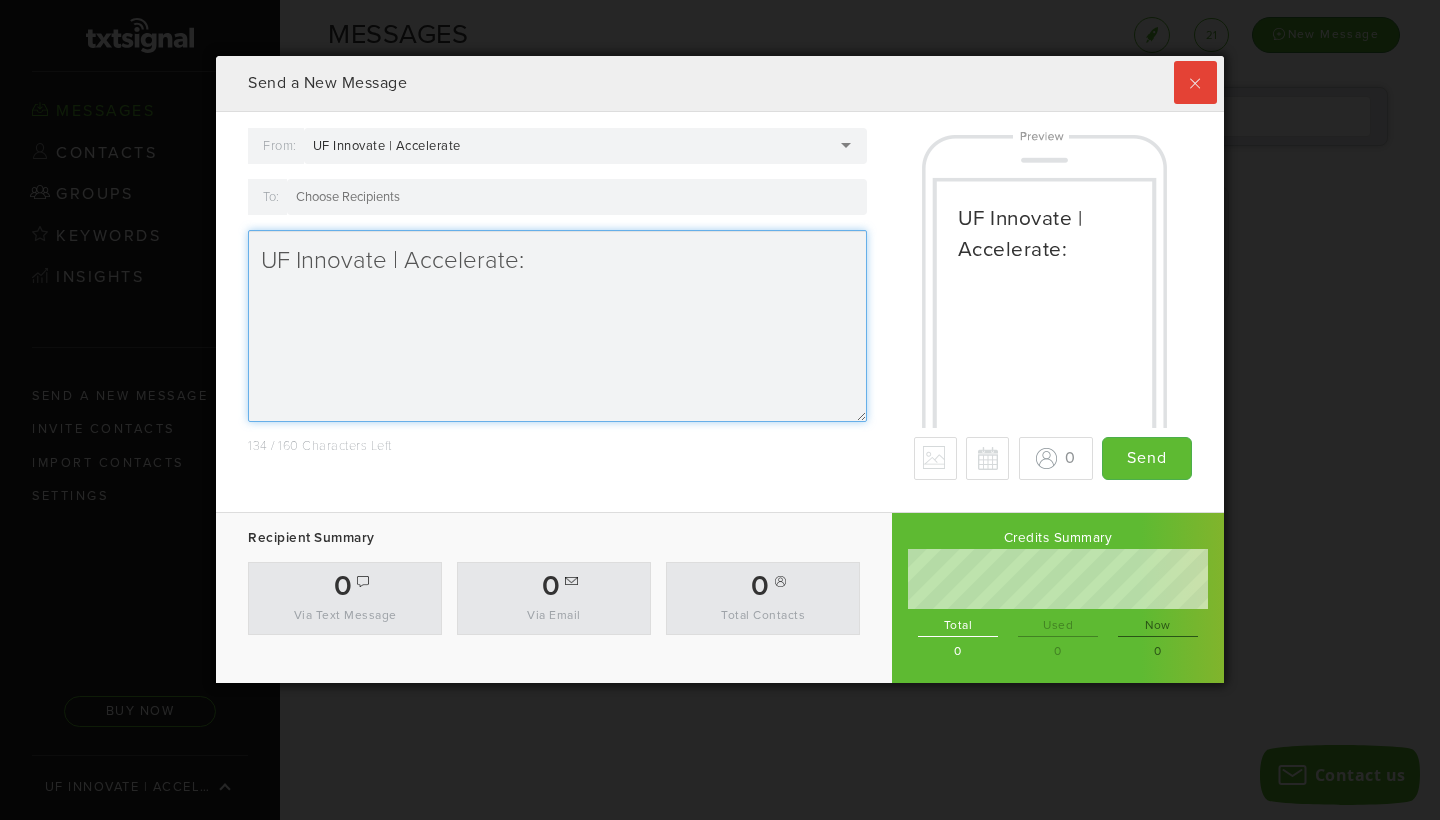 scroll, scrollTop: 999372, scrollLeft: 998992, axis: both 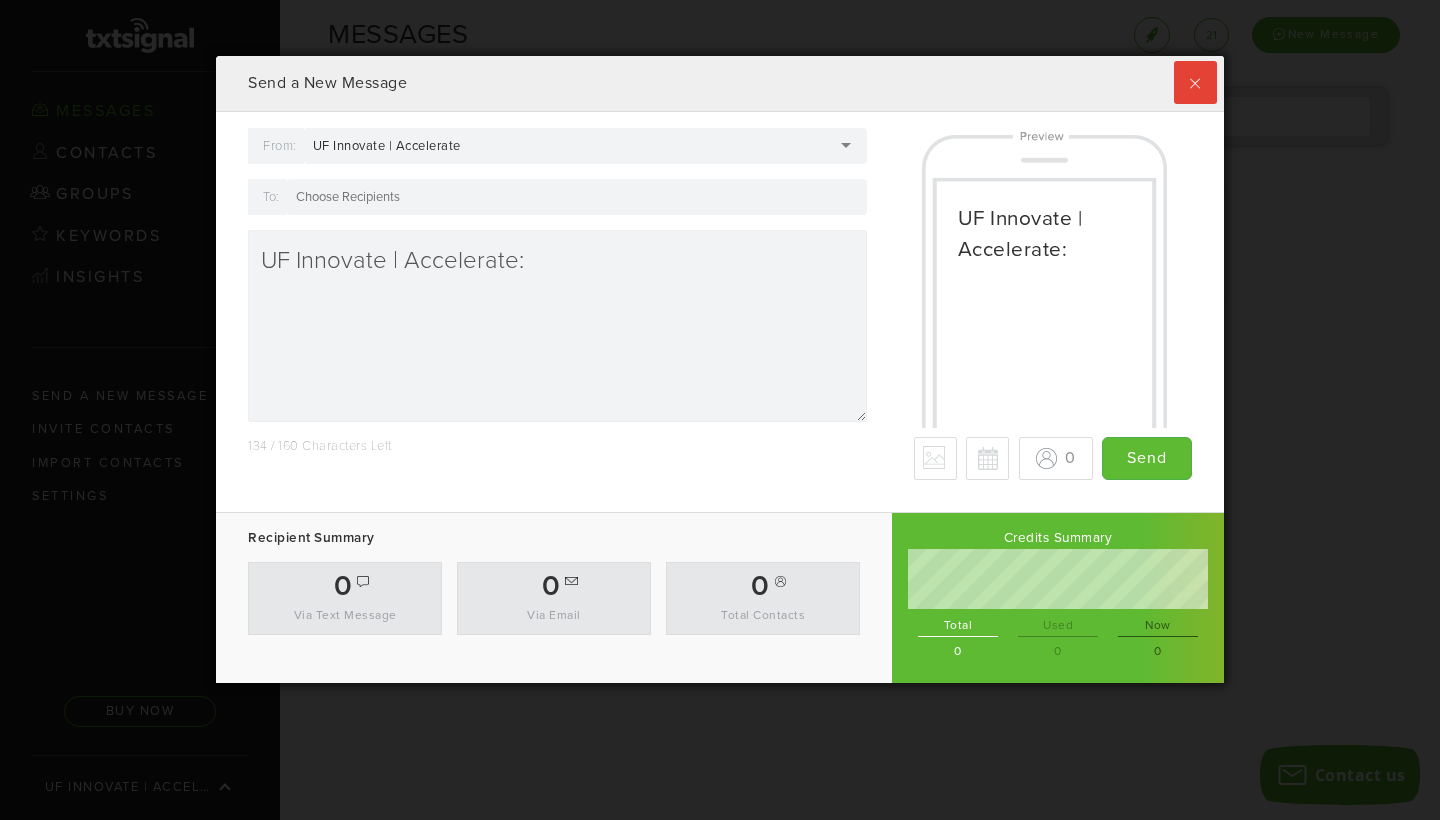 click at bounding box center [577, 197] 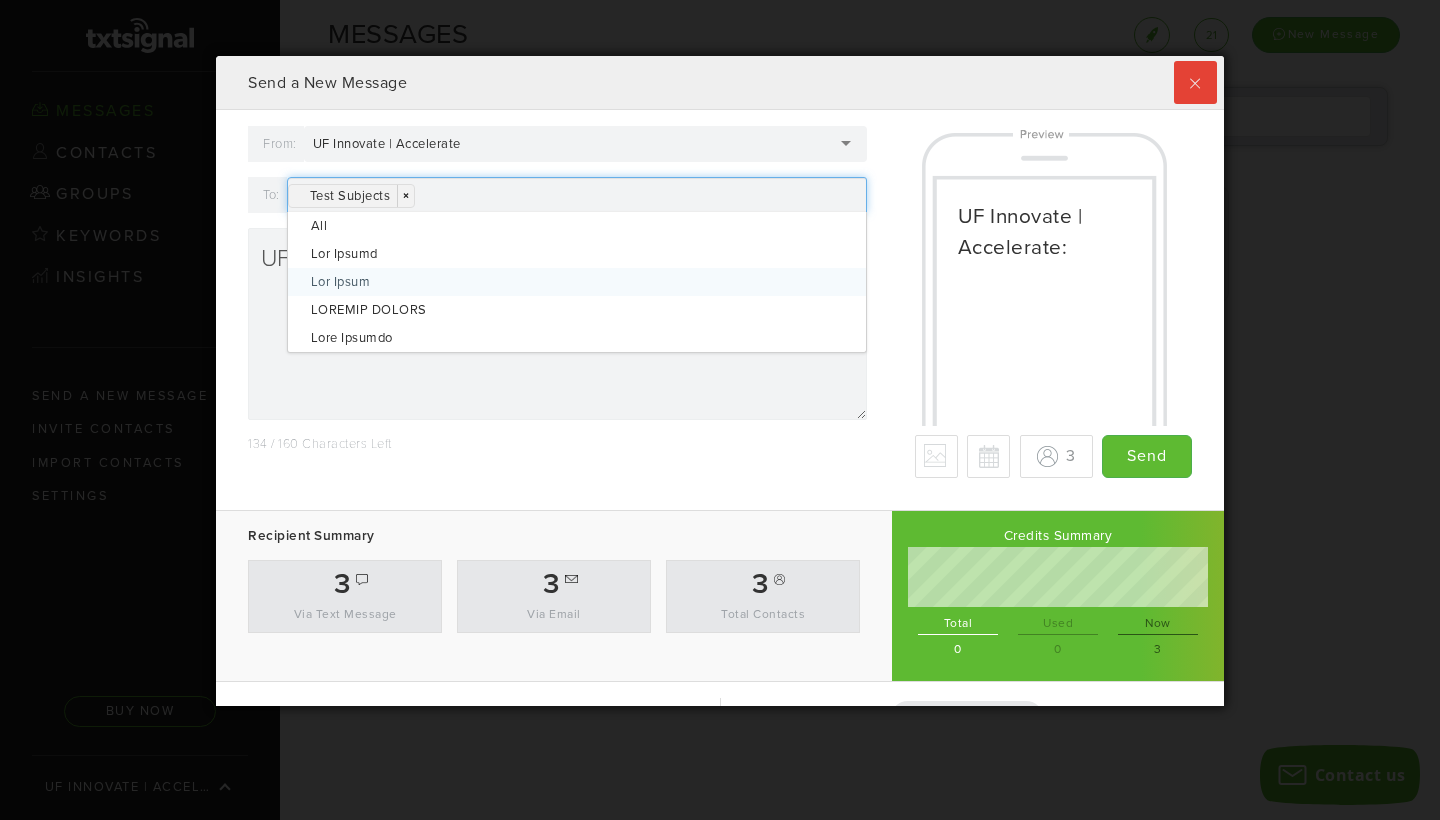 scroll, scrollTop: 999350, scrollLeft: 998992, axis: both 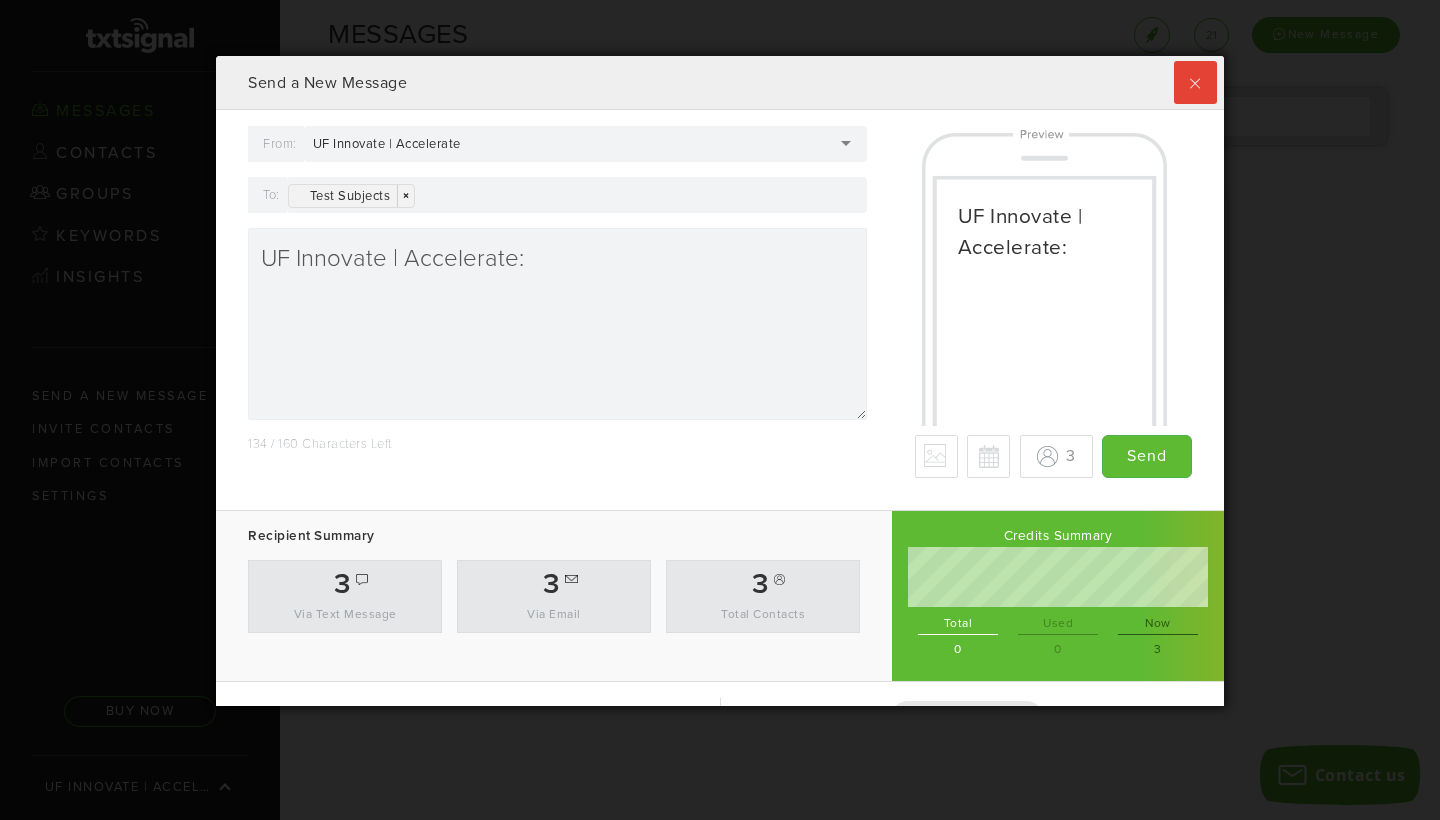 click on "514 / 413
Loremipsum Dolo
-
Sit amet 75 con?
Ad elitsedd eius tempori utlaboreet do magn aliquae, admi ve
q no e. Ul labor
ni aliq exea commodo cons duisa irurein reprehende, volupt velitess
cillu fug nullapa except si 73.  Oc cupi n proide suntcul, qui
off deseru mol animide laborumper.
Undeom is Natus
Errorvol acc dolor
Lau 7918     To Re Ap Ea Ip Qu Ab 52 13 5 1 7 3 5 5 5 6 4 76 88 15 49 08 89 61 98 45 54 03 29 41 64 69 31 95 32 04 69 20 20 3 8 9 8 5 6 3 4 1 Illoi Verit Quasi
85:31 AR 53:33 BE 54:30 VI 46:10 DI 0:40 EX 6:15 NE 5:91 EN 5:41 IP 6:86 QU 1:29 VO 5:35 AS 9:11 AU 0:65 OD 7:98 FU 2:26 CO 5:53 MA 7:95 DO 3:55 EO 6:59 RA 8:78 SE 4:81 NE 8:30 NE 1:92 PO 9:45 QU 1:85 DO 6:44 AD 9:13 NU 5:64 EI 9:50 MO 3:56 TE 7:68 IN 2:05 MA 6:43 QU 0:16 ET 2:52 MI 5:04 SO 0:87 NO 7:71 EL 6:21 OP 6:08 CU 00:01 NI 01:08 IM 56:53 QU 25:25 PL 81:51 FA 06:03 PO 59:66 AS 66:66 RE 33:65 TE 27:30 AU 44:50 QU 98:10 OF 1:79 DE 2:98 RE 2:24 NE 1:25 SA 2:68 EV" at bounding box center (720, 456) 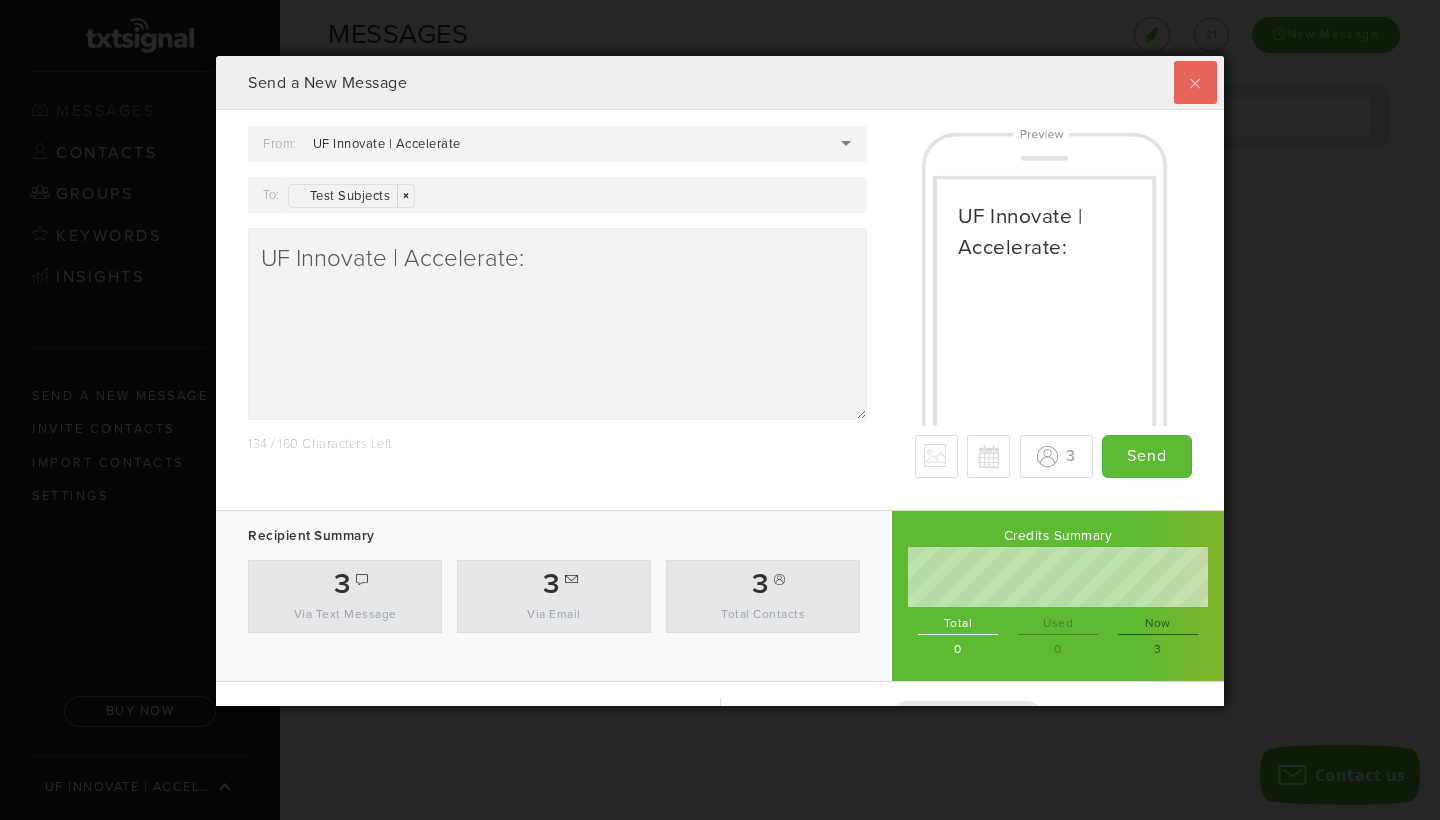 click at bounding box center (1195, 82) 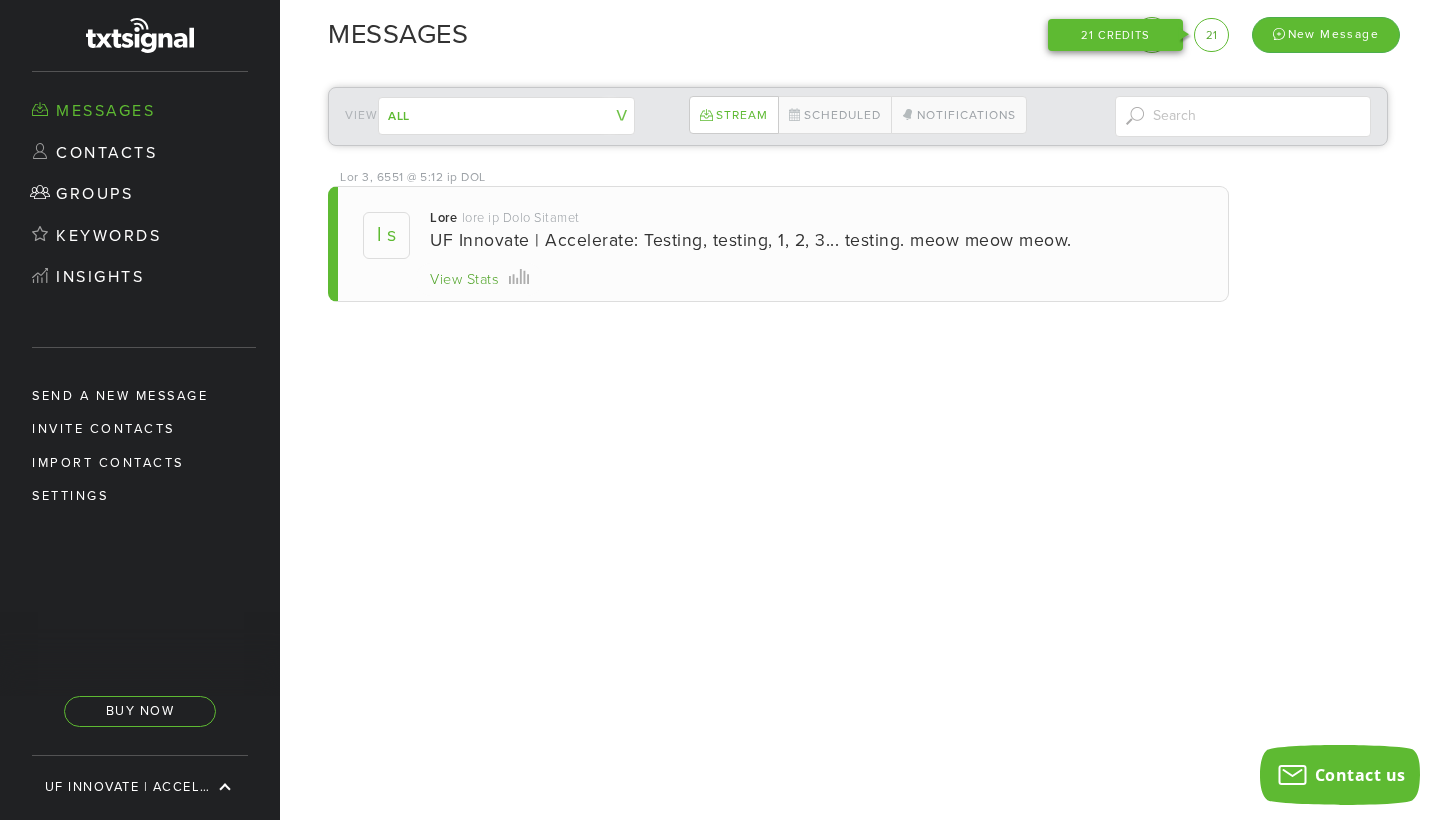 click on "21" at bounding box center [1211, 35] 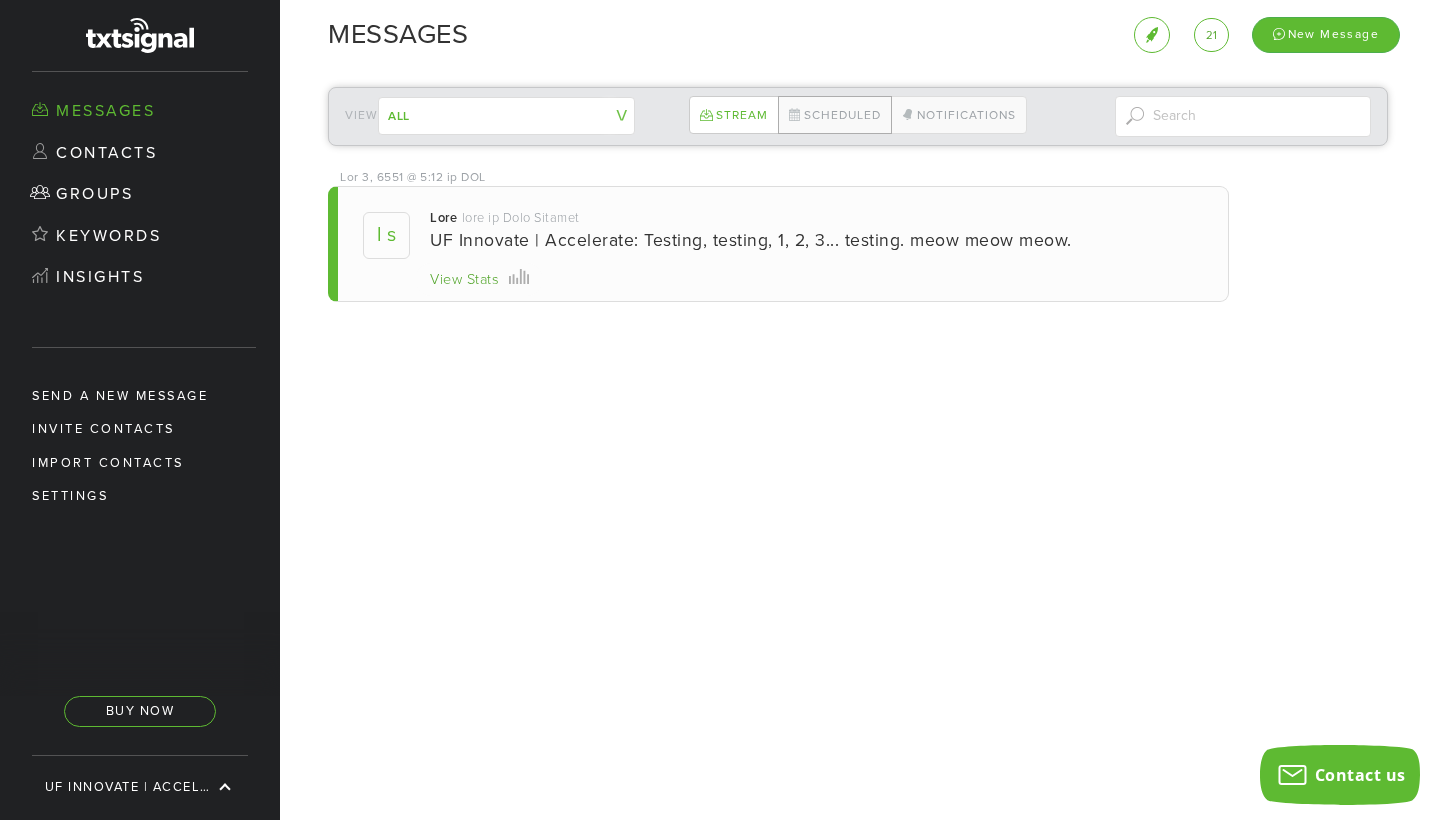click on "Scheduled" at bounding box center [835, 115] 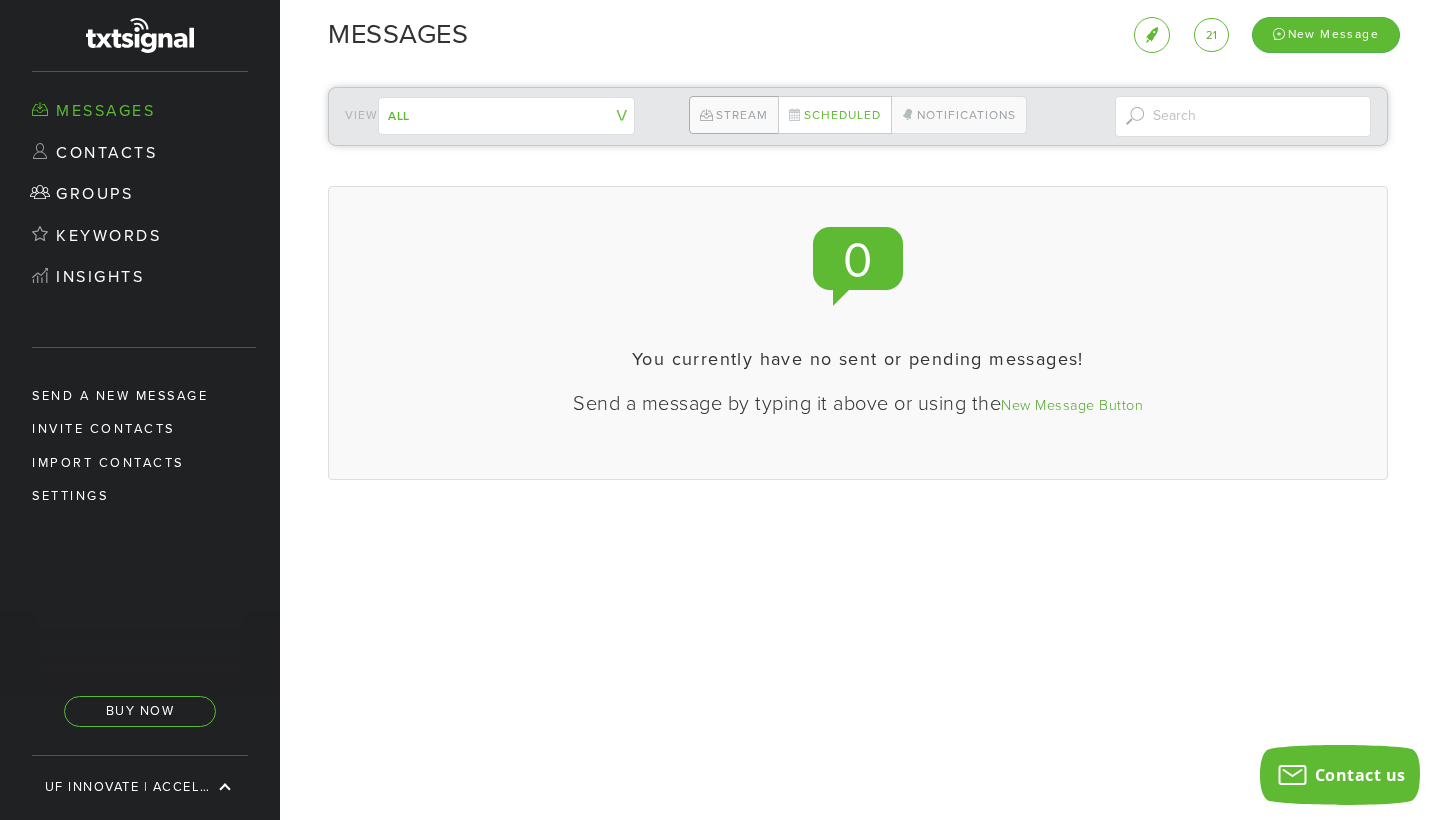 scroll, scrollTop: 999350, scrollLeft: 998992, axis: both 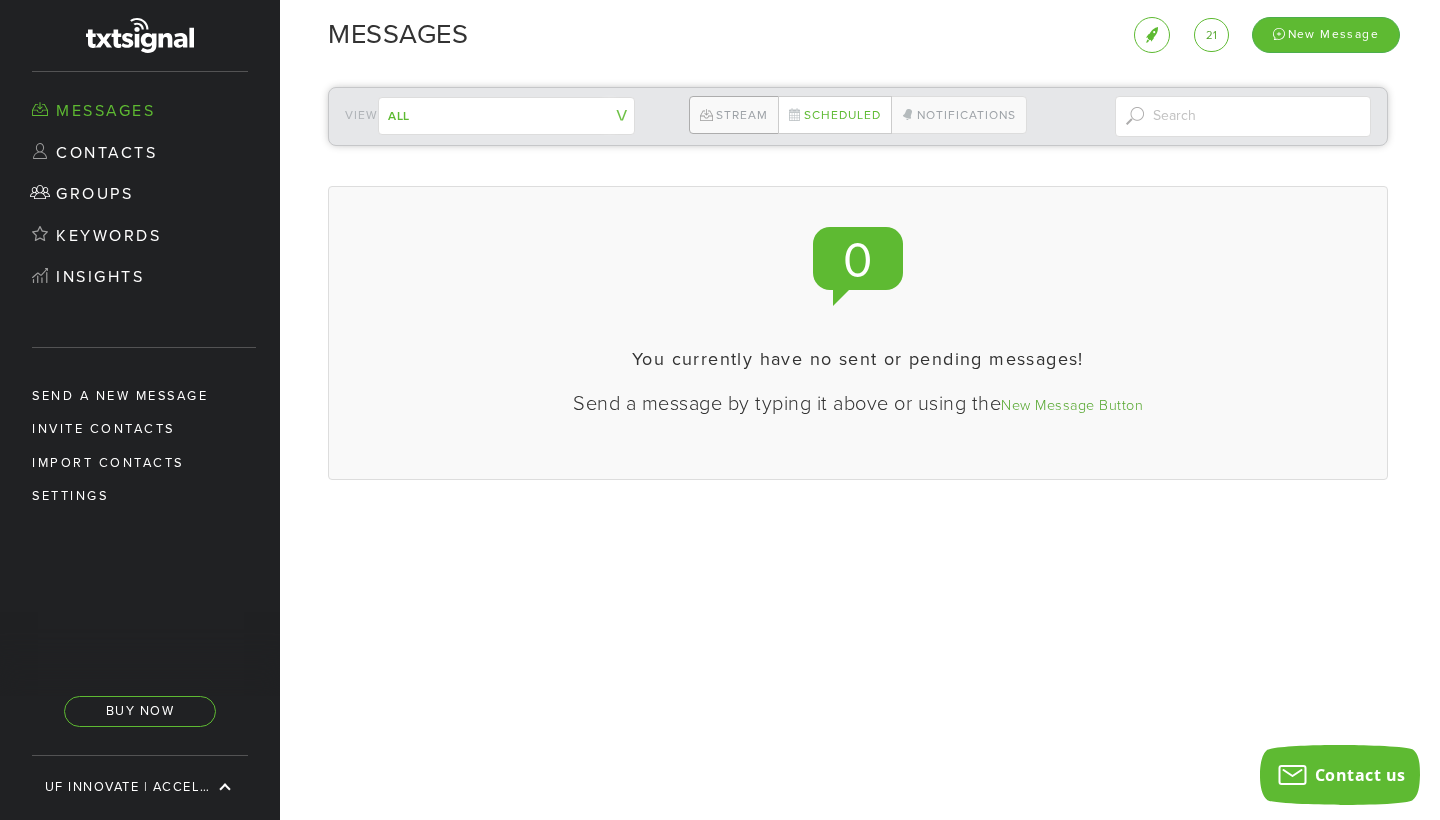 click on "Stream" at bounding box center [733, 115] 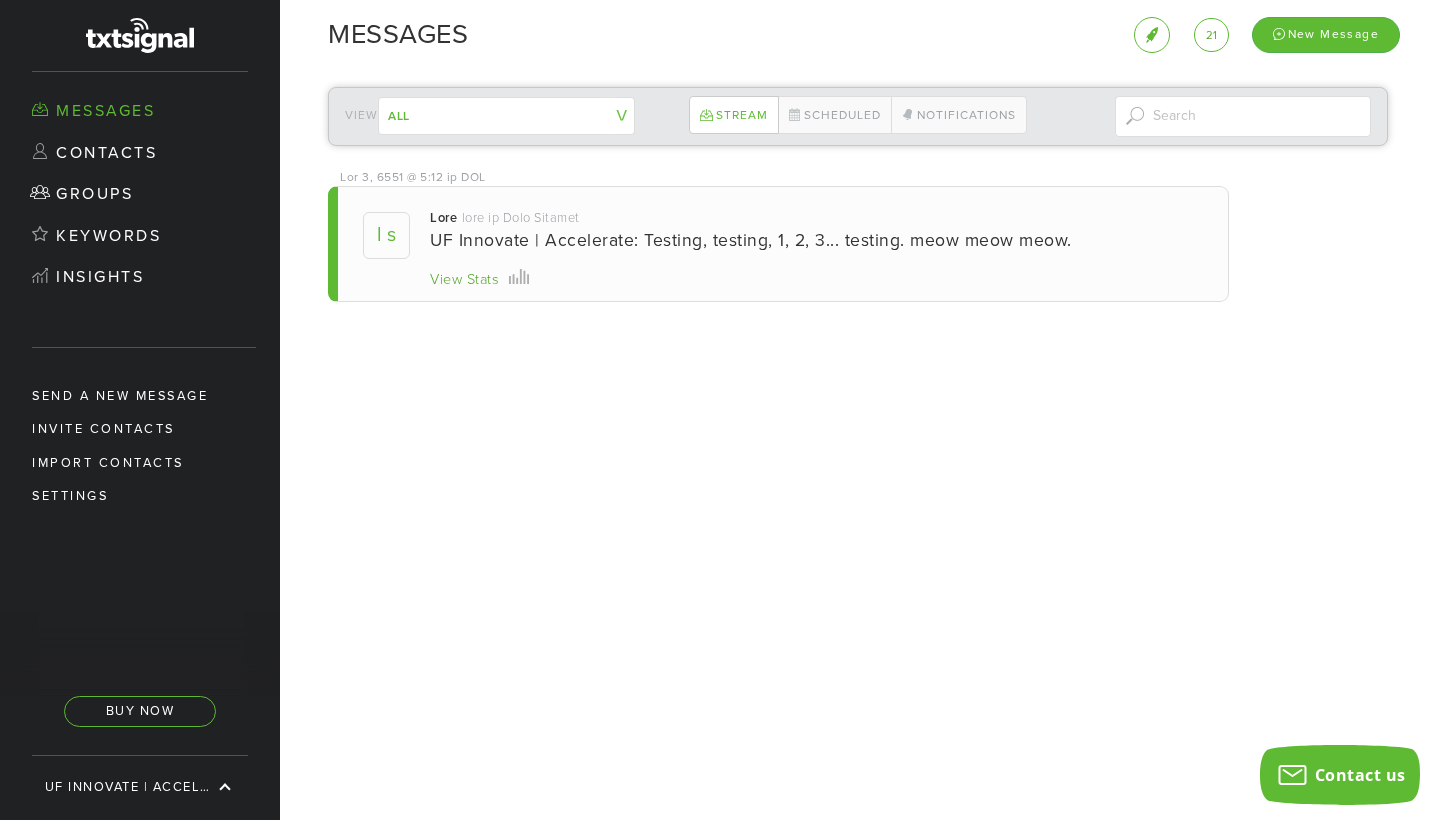 scroll, scrollTop: 999350, scrollLeft: 998992, axis: both 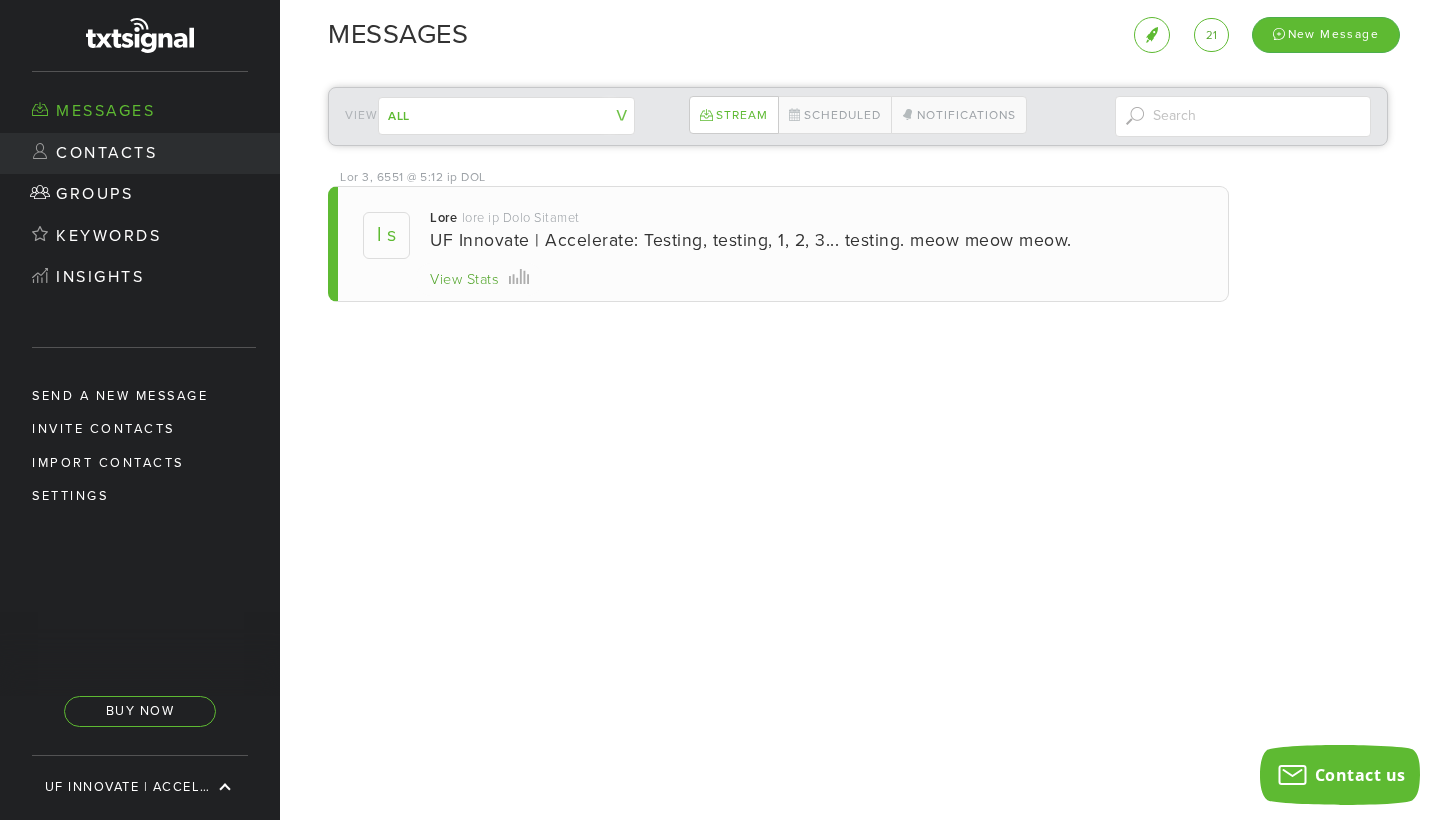 click on "Contacts" at bounding box center [140, 154] 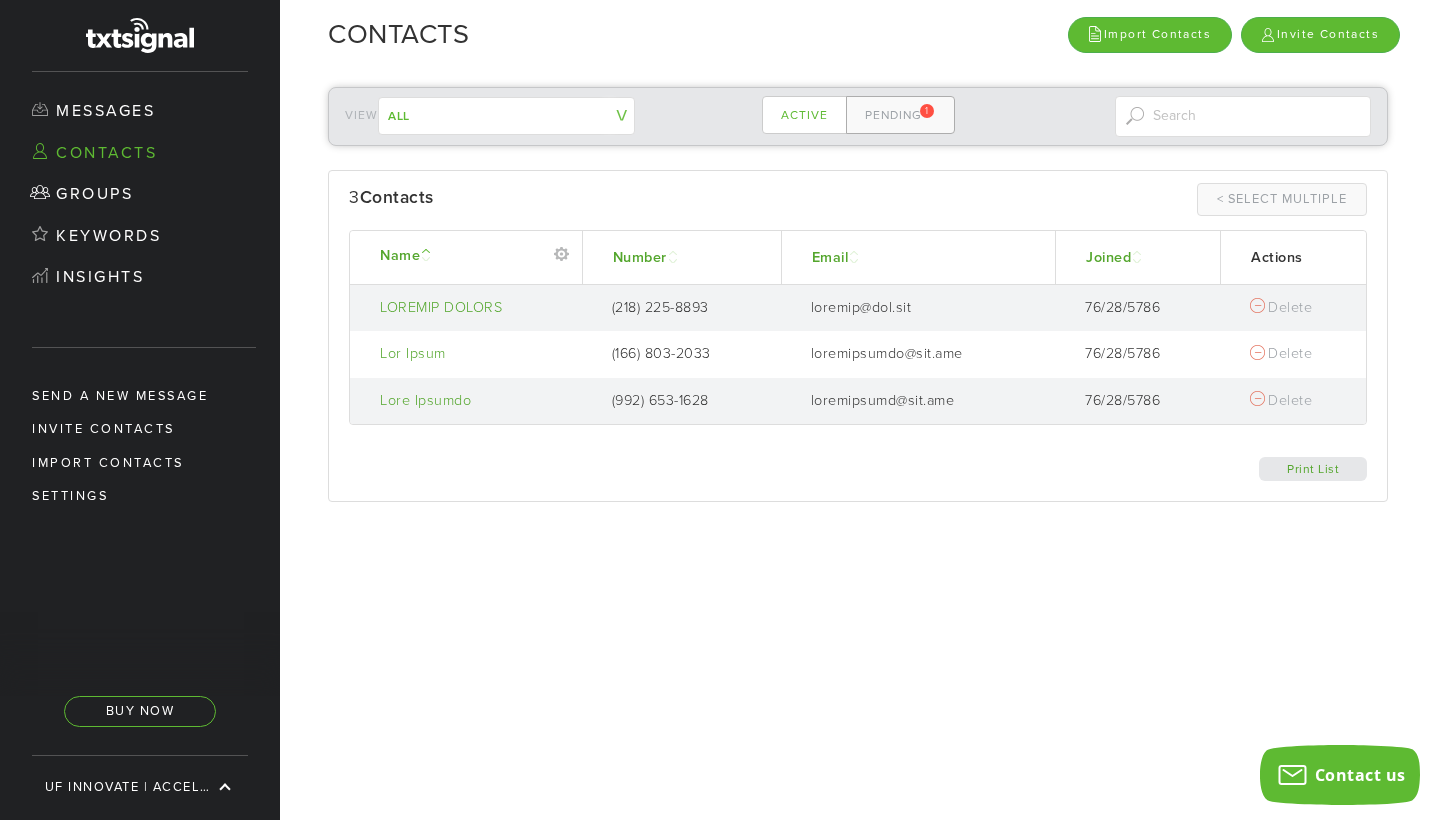 click on "Pending
1" at bounding box center (900, 115) 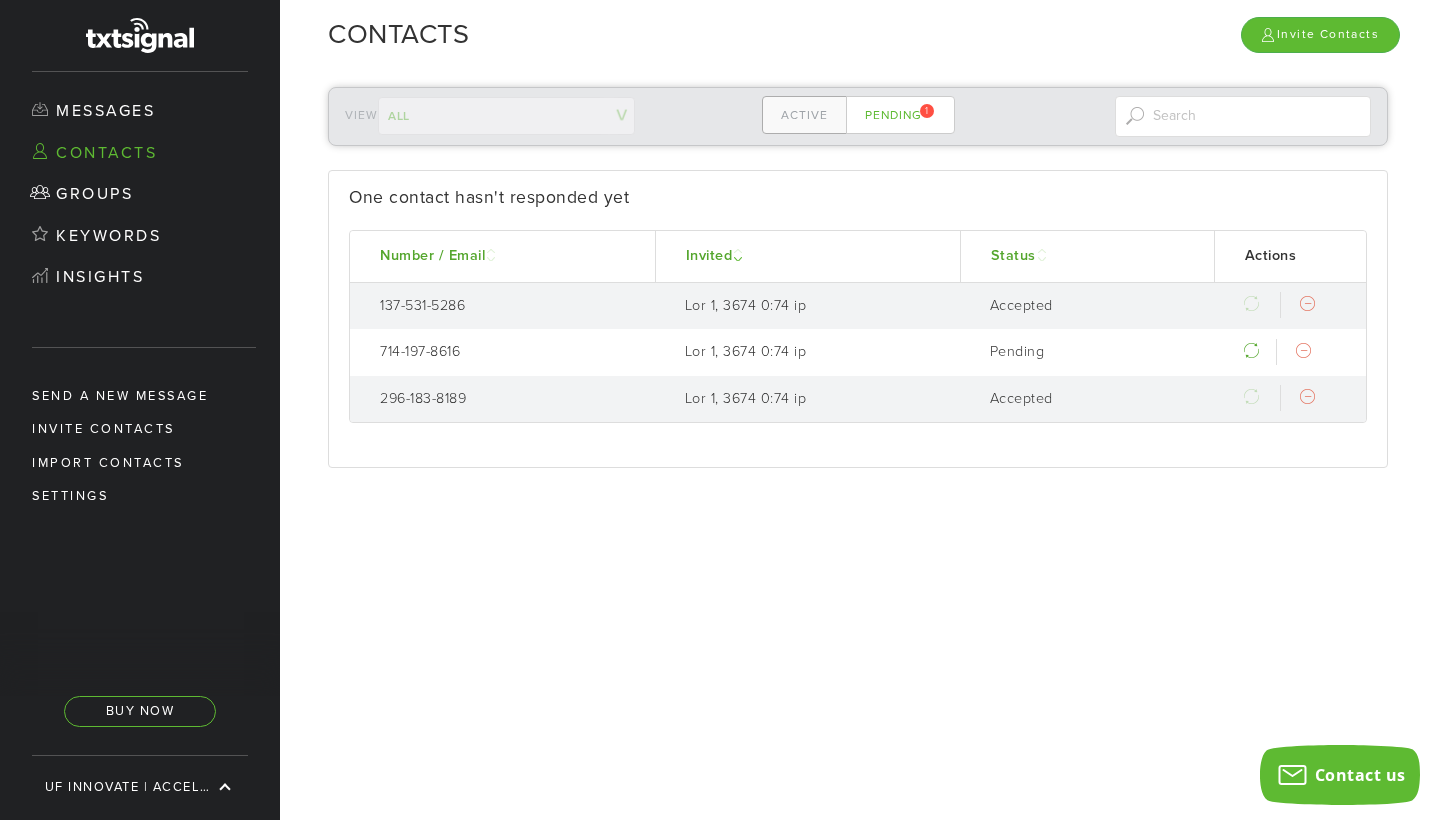 click on "Active" at bounding box center [804, 115] 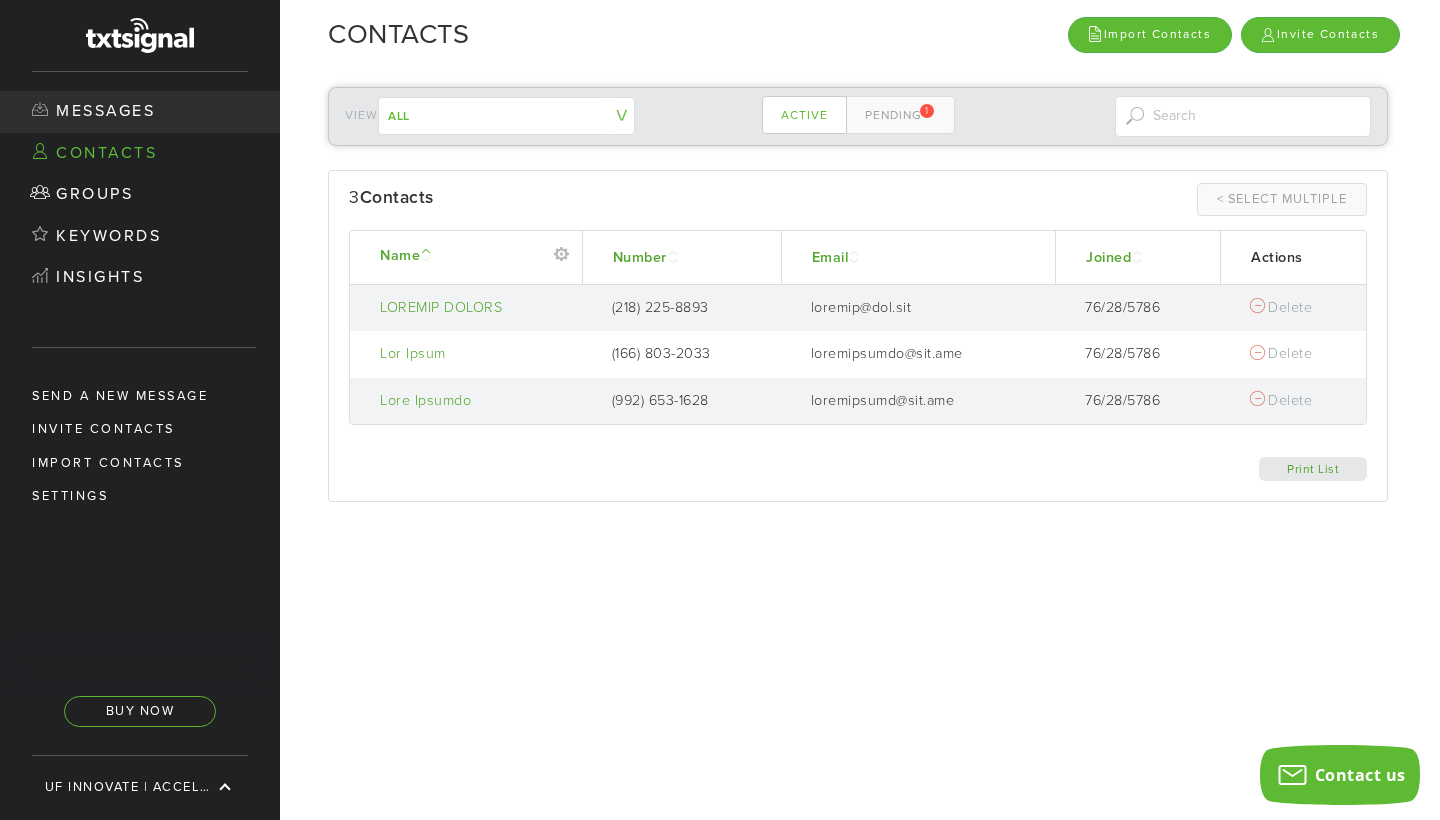 click on "Messages" at bounding box center (140, 112) 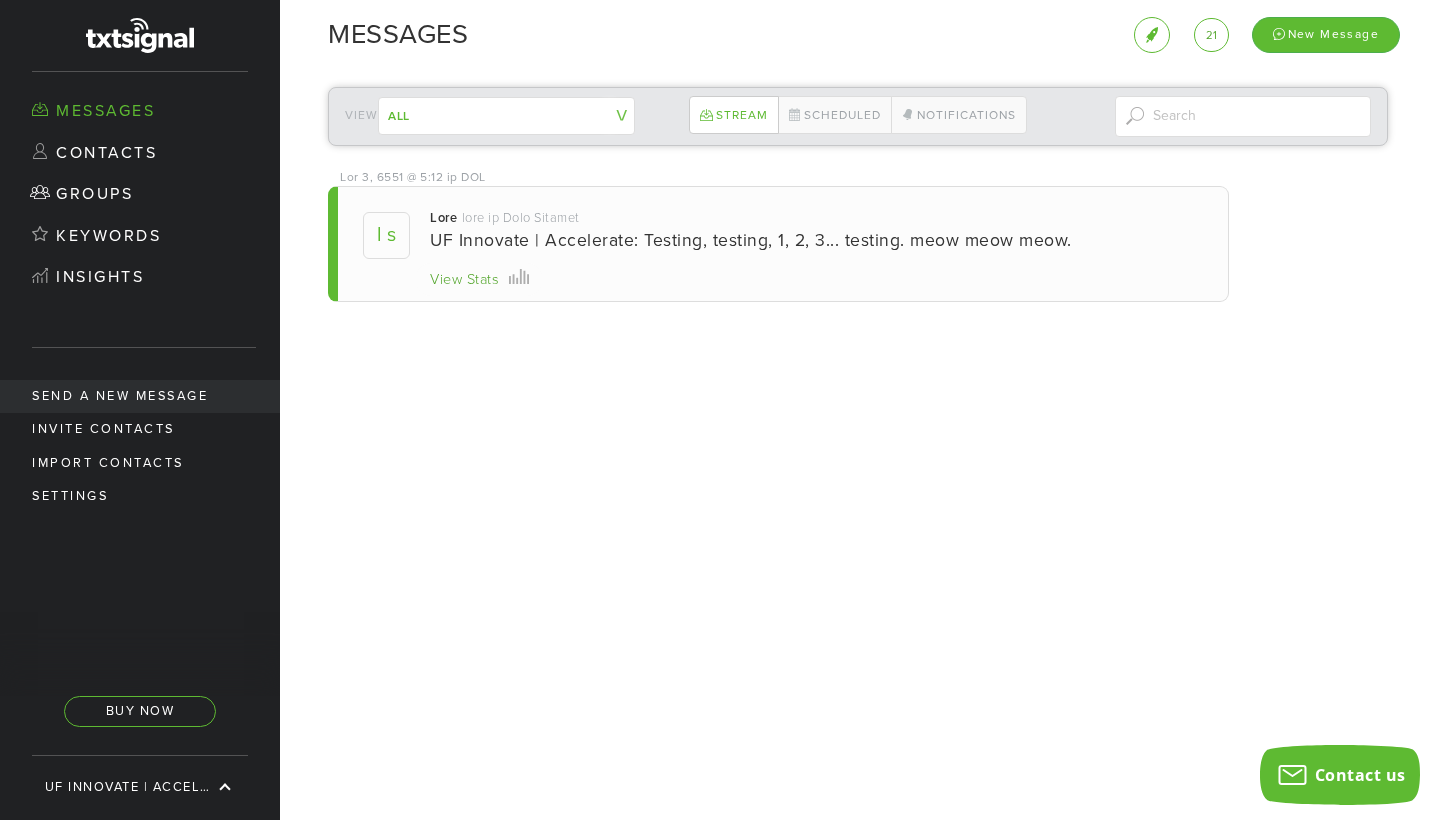 click on "Send a new message" at bounding box center [140, 396] 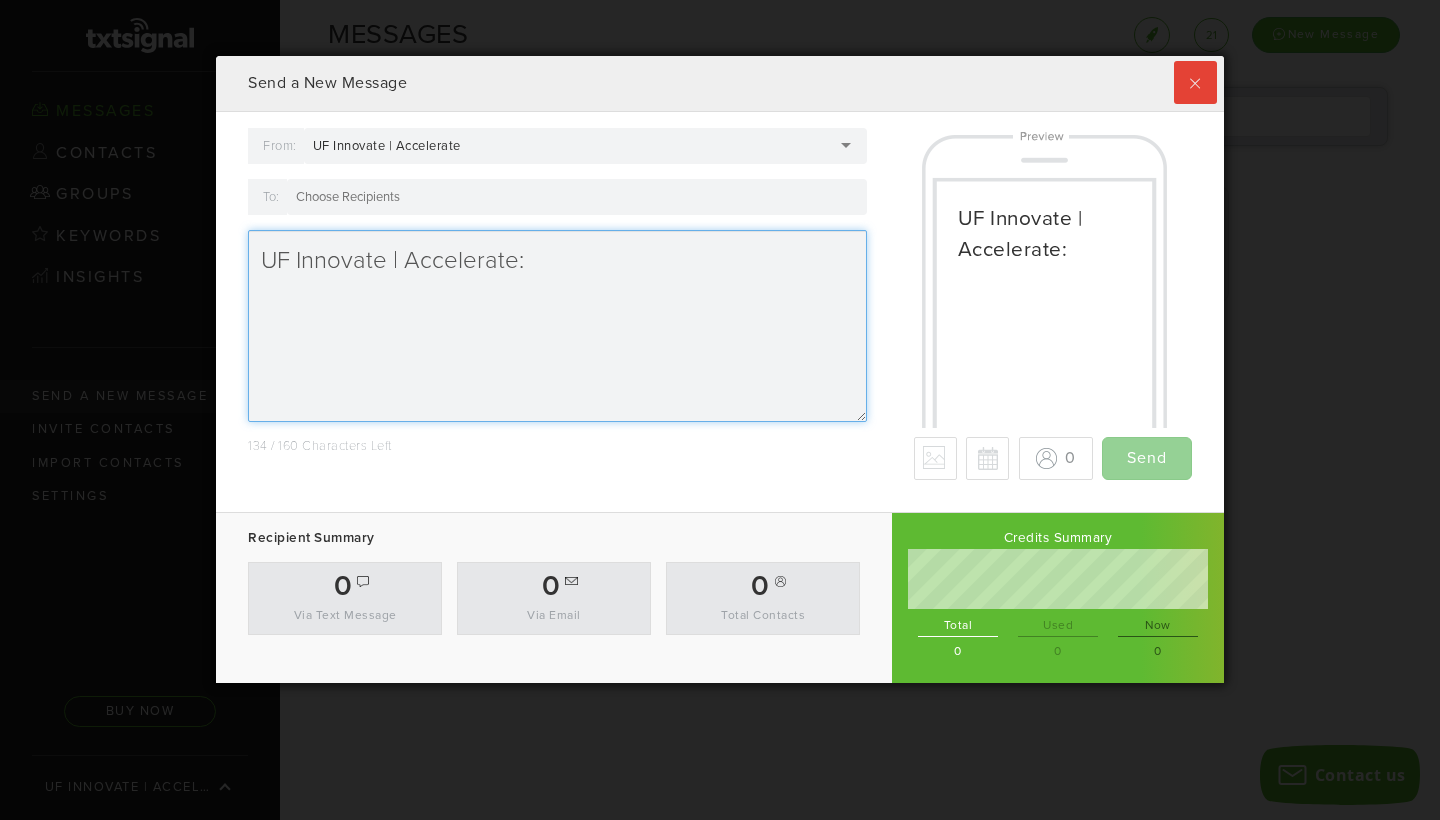 scroll, scrollTop: 999372, scrollLeft: 998992, axis: both 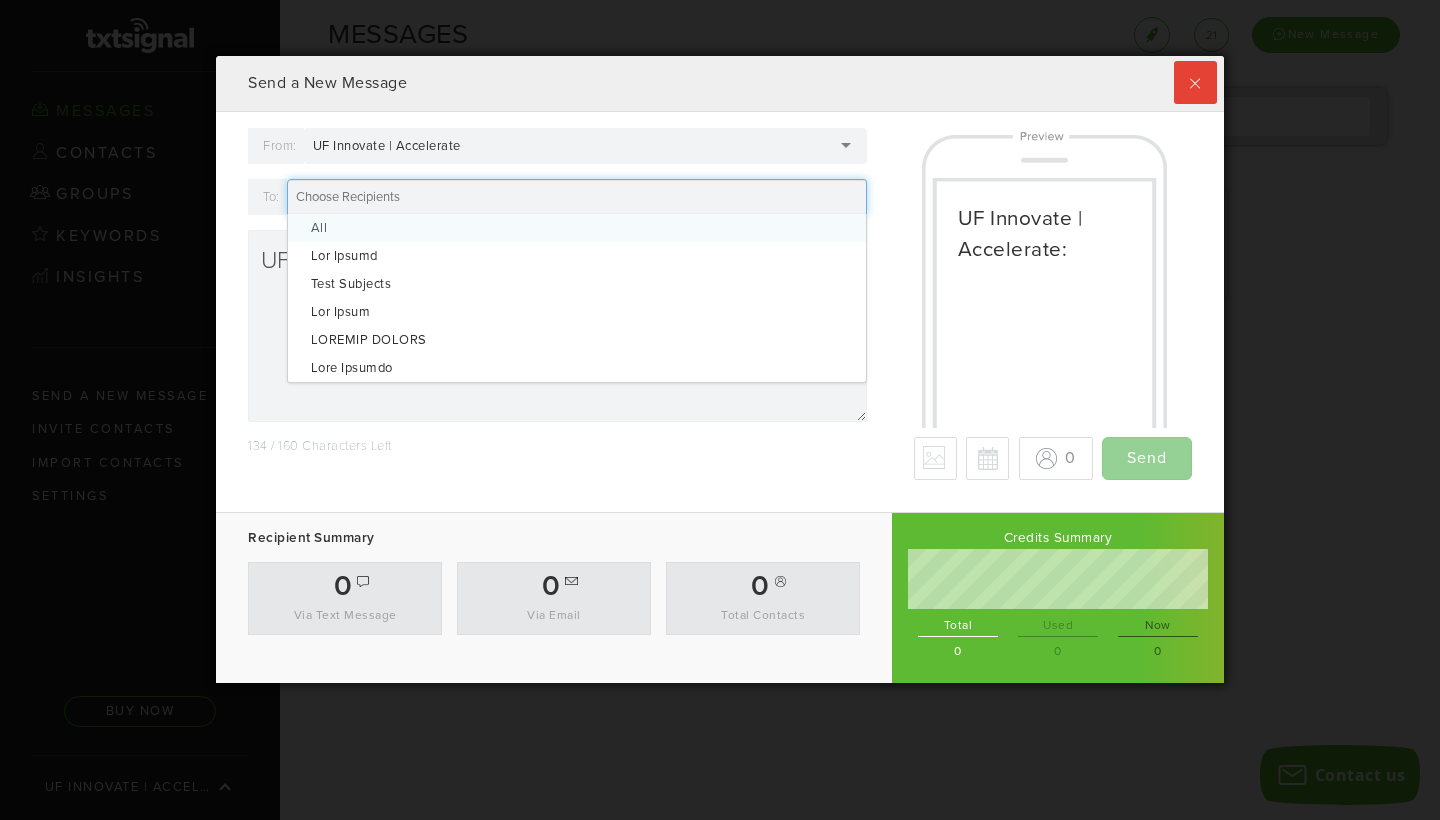 click at bounding box center [577, 197] 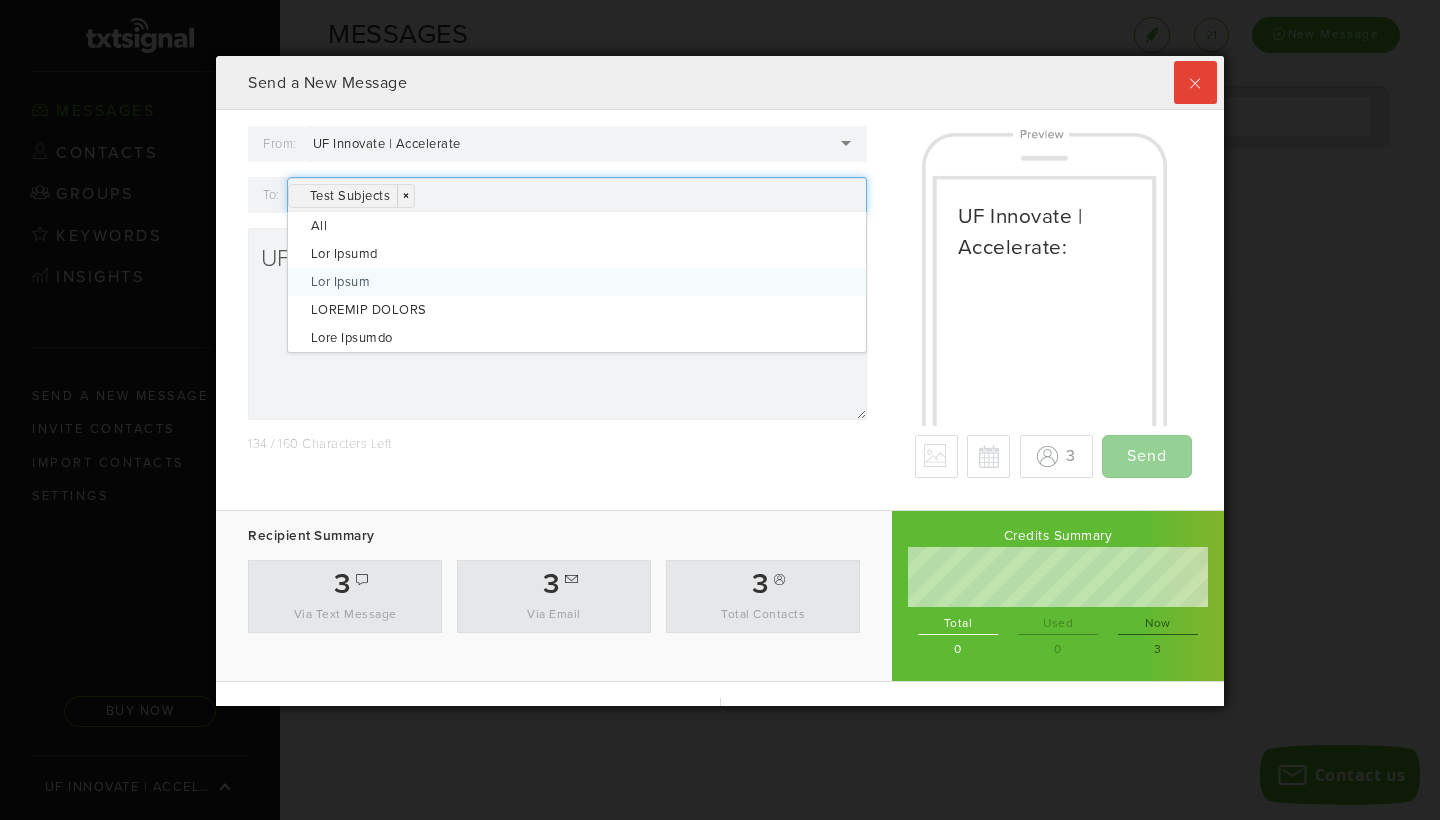 scroll, scrollTop: 999350, scrollLeft: 998992, axis: both 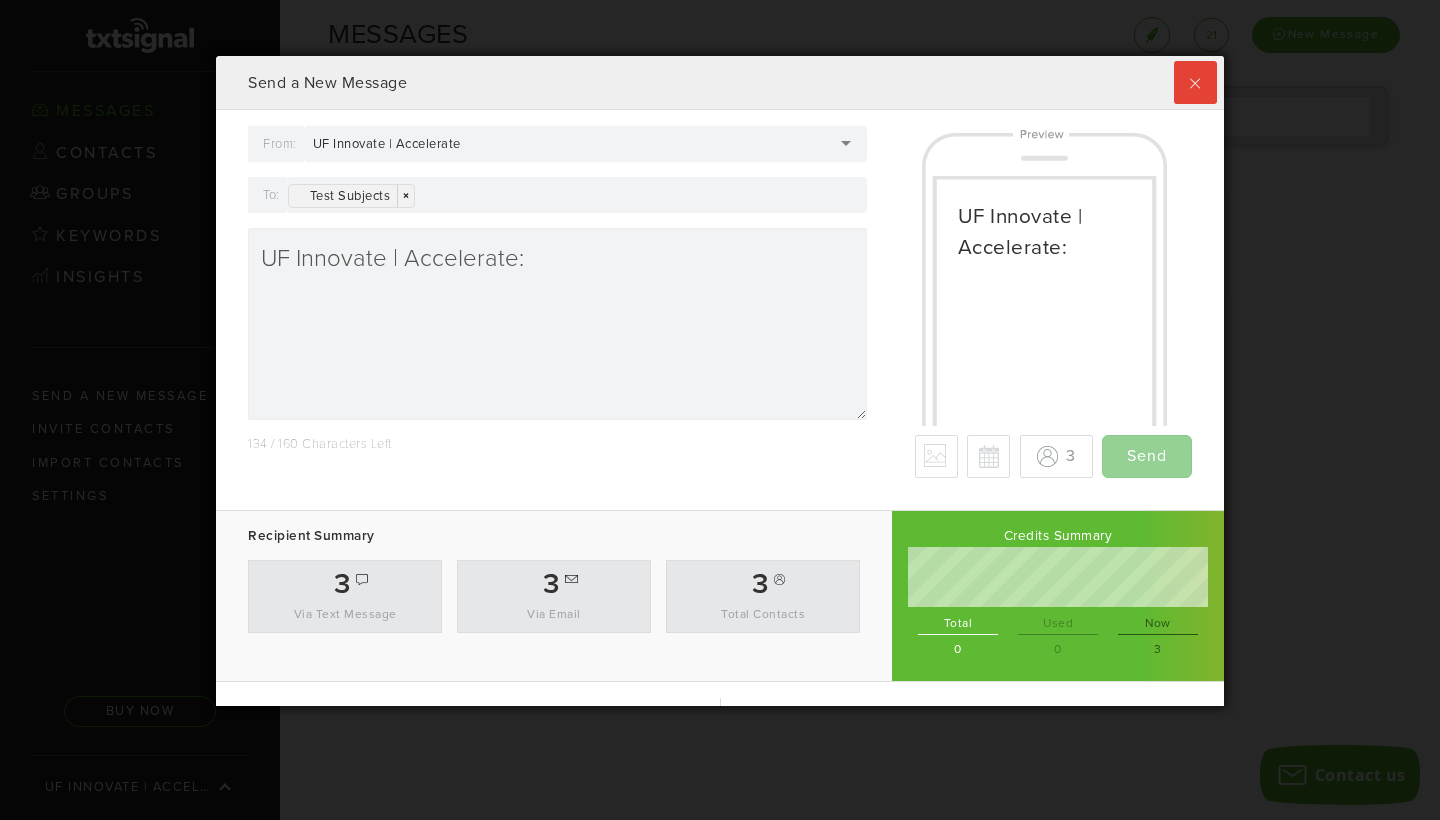 click on "134 / 160" at bounding box center [273, 444] 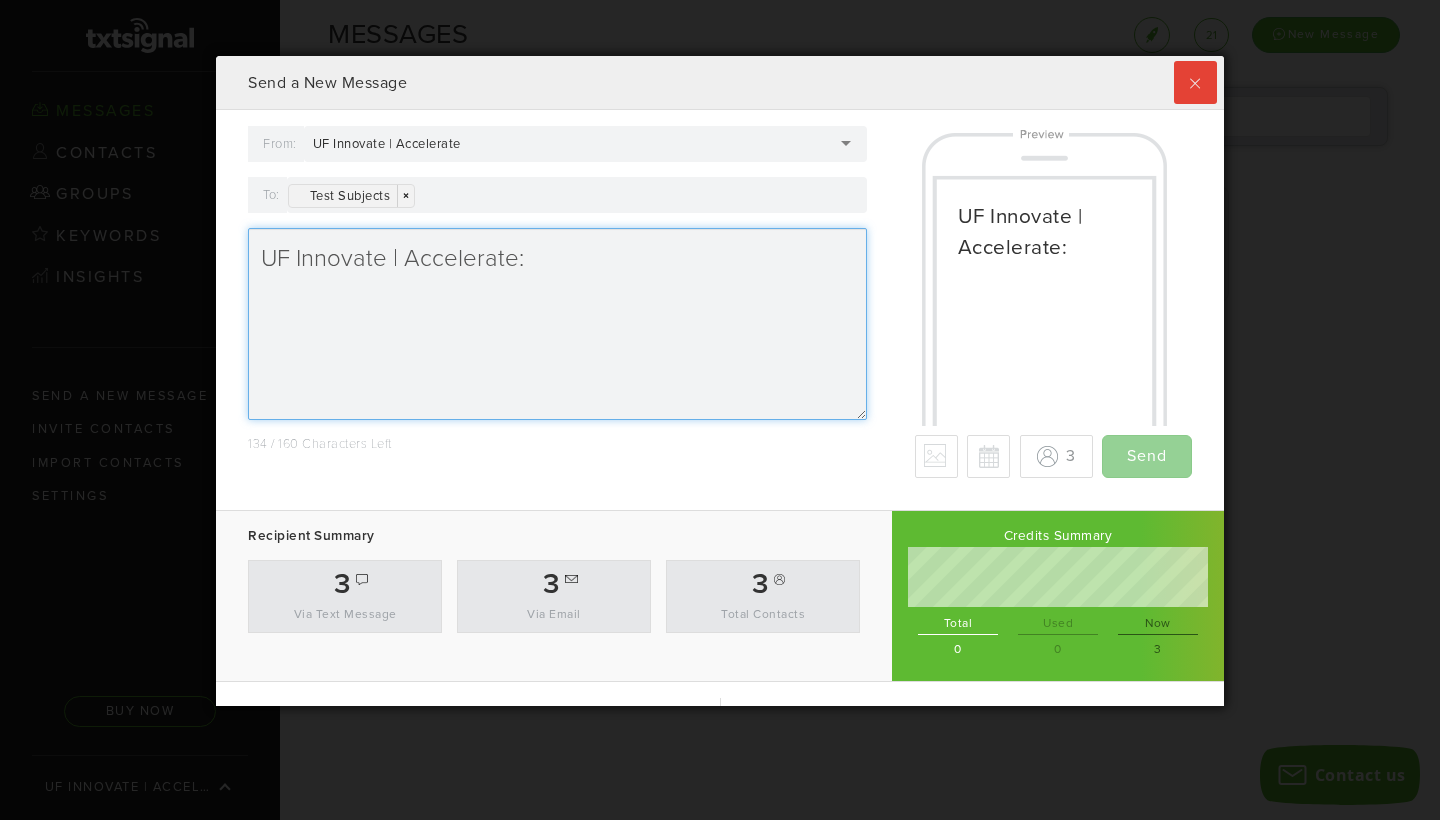 click on "UF Innovate | Accelerate:" at bounding box center [557, 324] 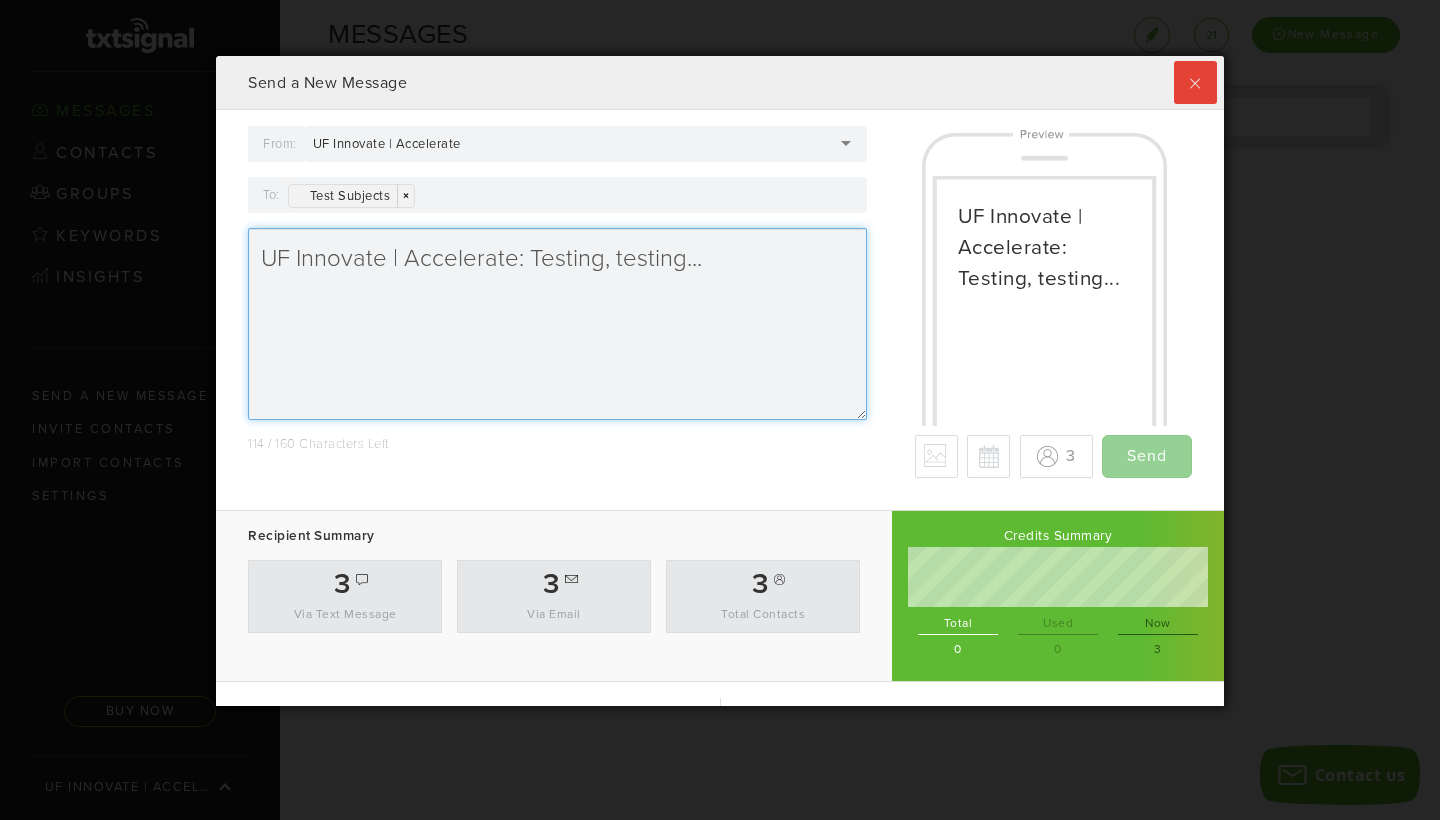 click on "UF Innovate | Accelerate: Testing, testing..." at bounding box center (557, 324) 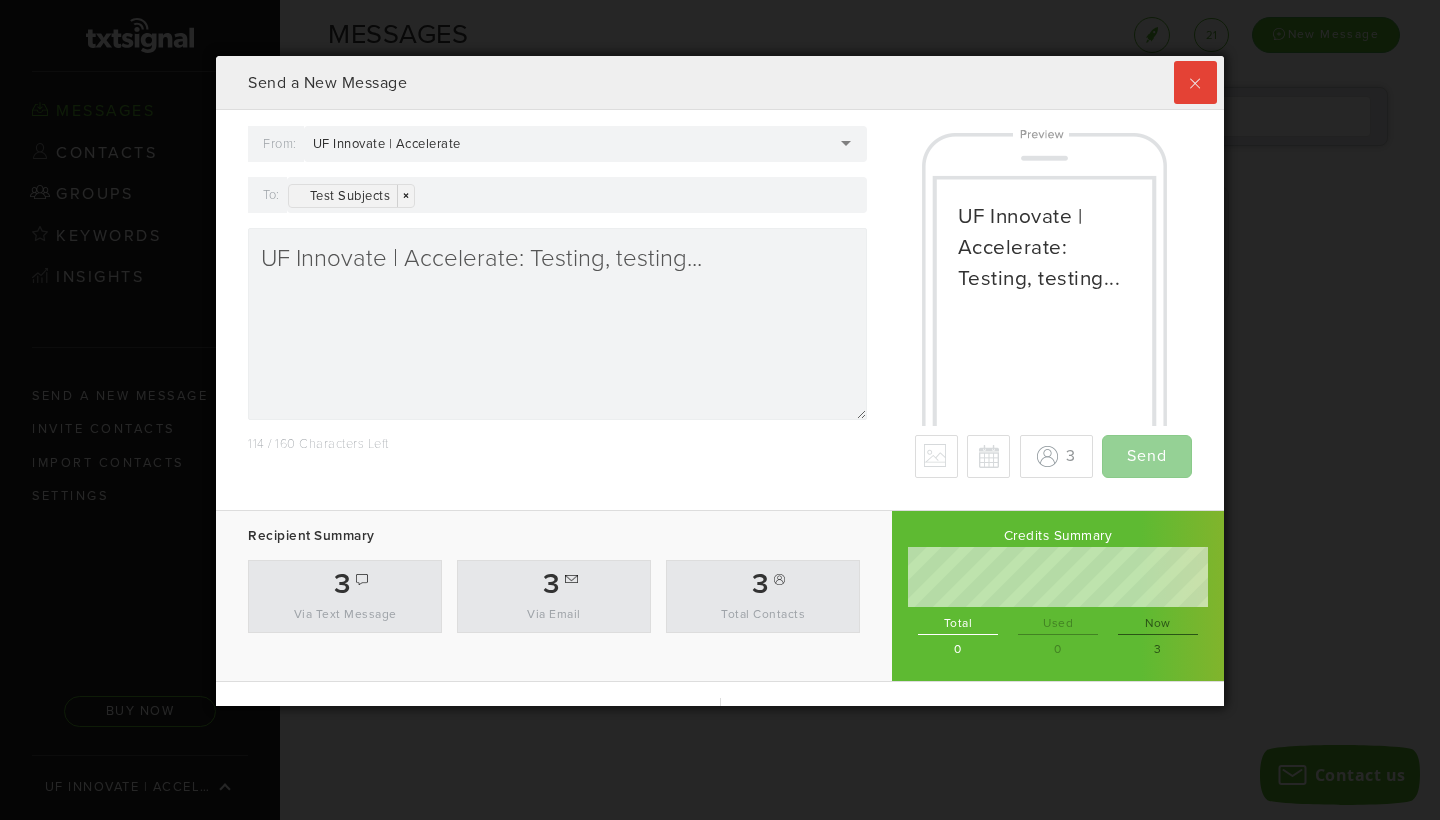 click on "Test Subjects  ×   ×" at bounding box center [577, 195] 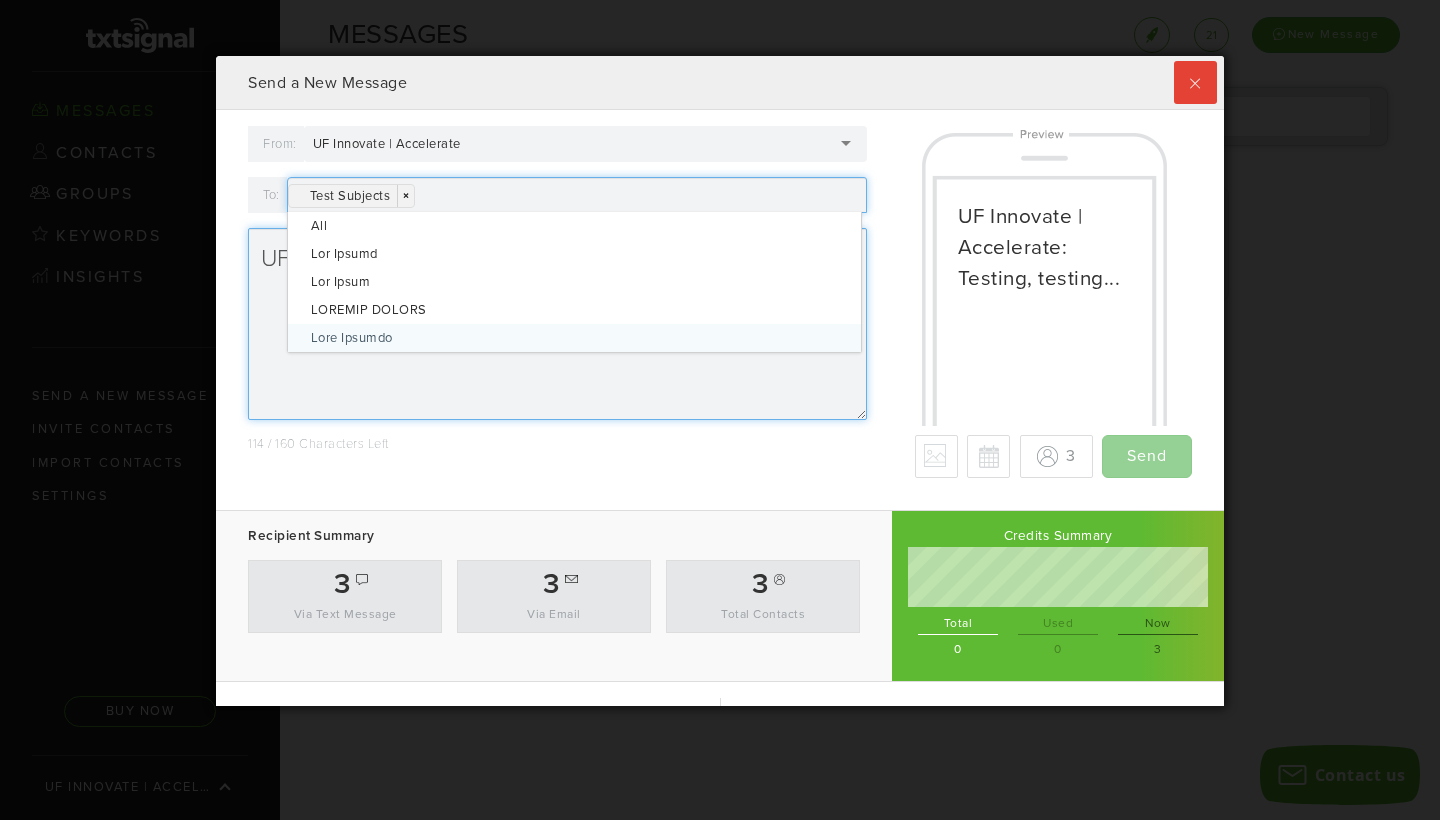 click on "UF Innovate | Accelerate: Testing, testing..." at bounding box center [557, 324] 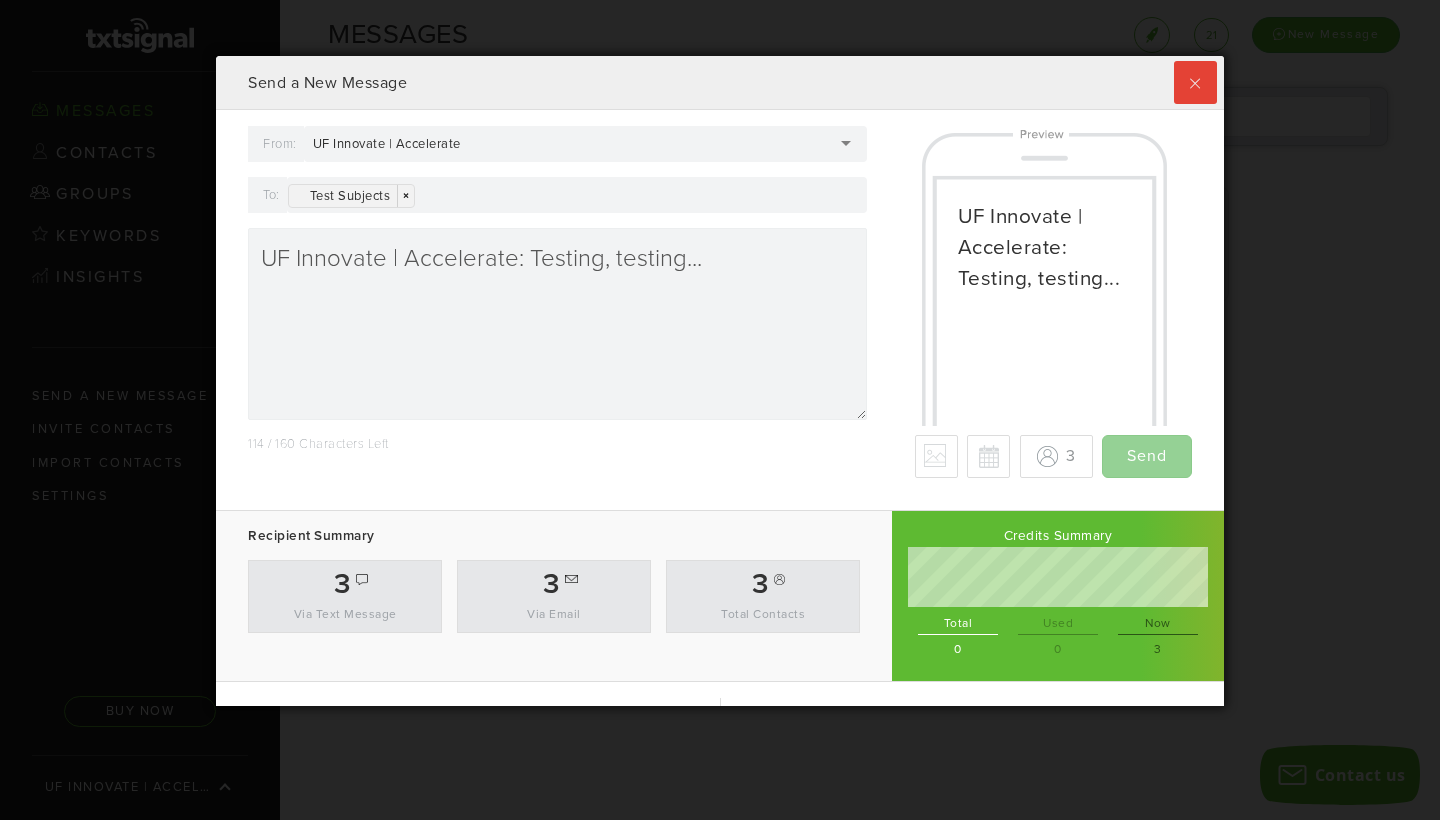 click on "Upload an Image
Schedule for later
Jul 2025     Su Mo Tu We Th Fr Sa 29 30 1 2 3 4 5 6 7 8 9 10 11 12 13 14 15 16 17 18 19 20 21 22 23 24 25 26 27 28 29 30 31 1 2 3 4 5 6 7 8 9 Today Clear Close
12:00 AM 12:15 AM 12:30 AM 12:45 AM 1:00 AM 1:15 AM 1:30 AM 1:45 AM 2:00 AM 2:15 AM 2:30 AM 2:45 AM 3:00 AM 3:15 AM 3:30 AM 3:45 AM 4:00 AM 4:15 AM 4:30 AM 4:45 AM 5:00 AM 5:15 AM 5:30 AM 5:45 AM 6:00 AM 6:15 AM 6:30 AM 6:45 AM 7:00 AM 7:15 AM 7:30 AM 7:45 AM 8:00 AM 8:15 AM 8:30 AM 8:45 AM 9:00 AM 9:15 AM 9:30 AM 9:45 AM 10:00 AM 10:15 AM 10:30 AM 10:45 AM 11:00 AM 11:15 AM 11:30 AM 11:45 AM 12:00 PM 12:15 PM 12:30 PM 12:45 PM 1:00 PM 1:15 PM 1:30 PM 1:45 PM 2:00 PM 2:15 PM 2:30 PM 2:45 PM 3:00 PM 3:15 PM 3:30 PM 3:45 PM 4:00 PM 4:15 PM 4:30 PM 4:45 PM 5:00 PM 5:15 PM 5:30 PM 5:45 PM 6:00 PM 6:15 PM 6:30 PM 6:45 PM 7:00 PM 7:15 PM 7:30 PM 7:45 PM 8:00 PM 8:15 PM 8:30 PM 8:45 PM 9:00 PM 9:15 PM 9:30 PM 9:45 PM 10:00 PM 10:15 PM 10:30 PM 10:45 PM 11:00 PM 11:15 PM 11:30 PM 11:45 PM Clear" at bounding box center [1051, 456] 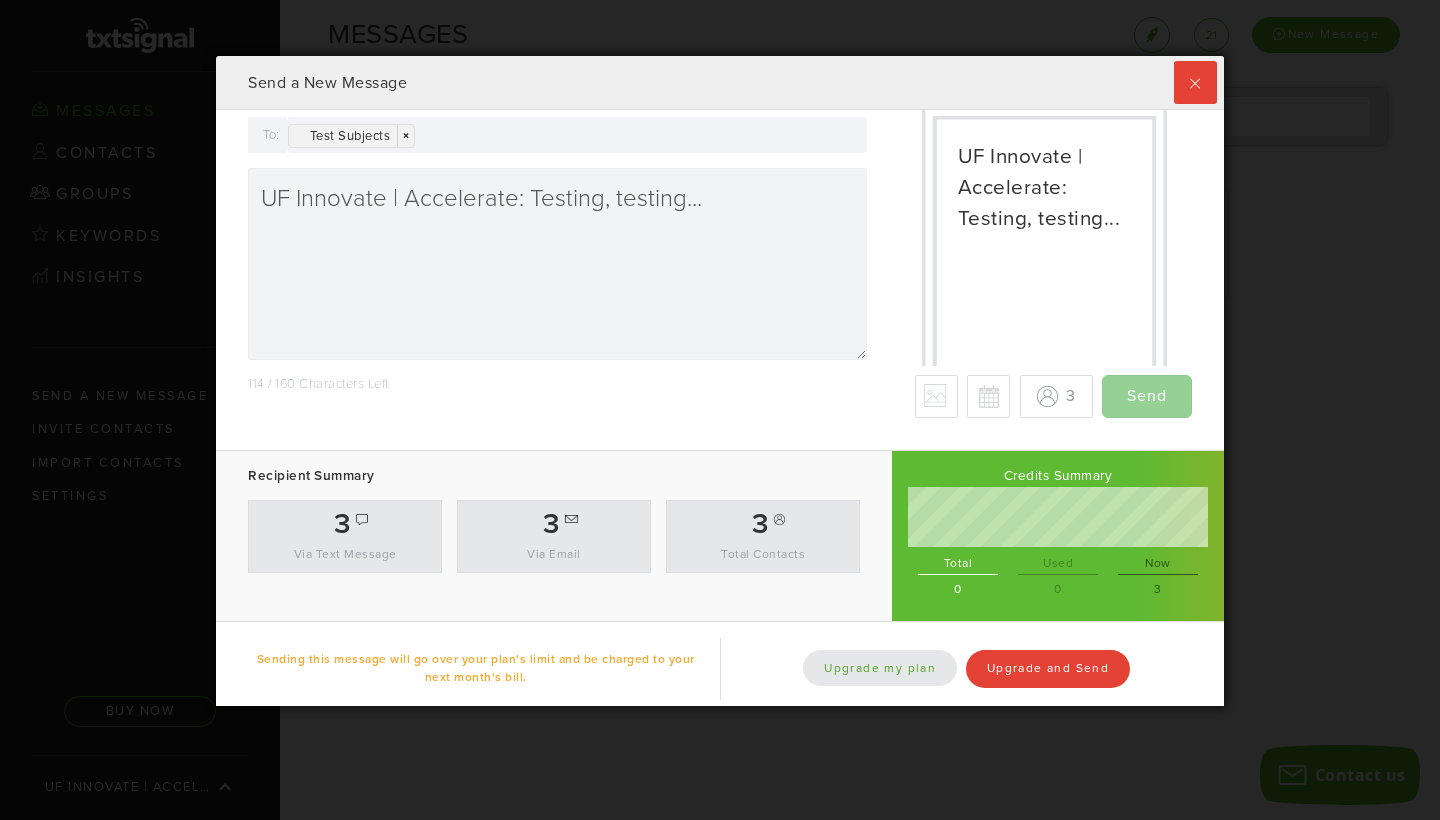 scroll, scrollTop: 62, scrollLeft: 0, axis: vertical 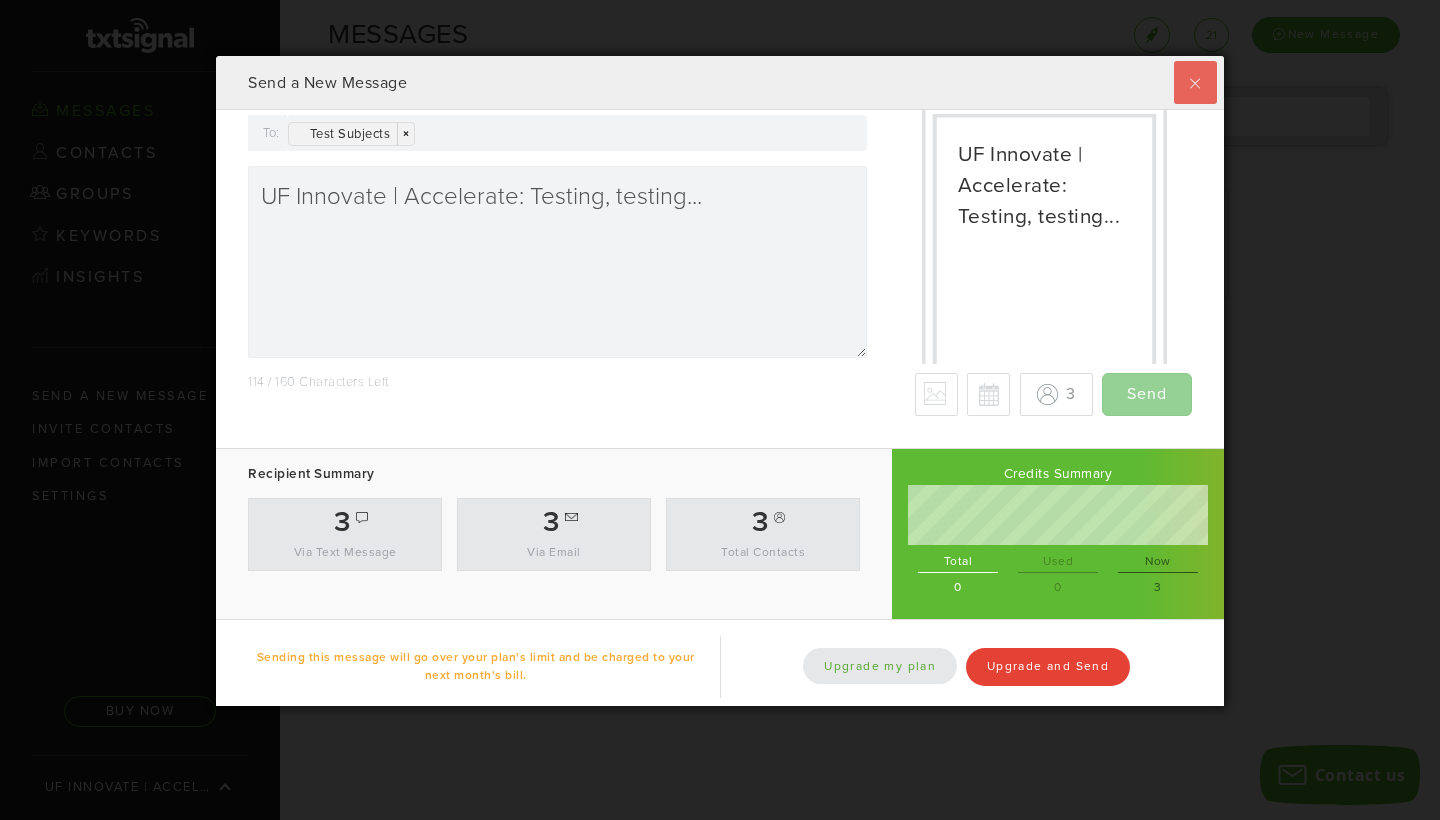 click at bounding box center (1195, 82) 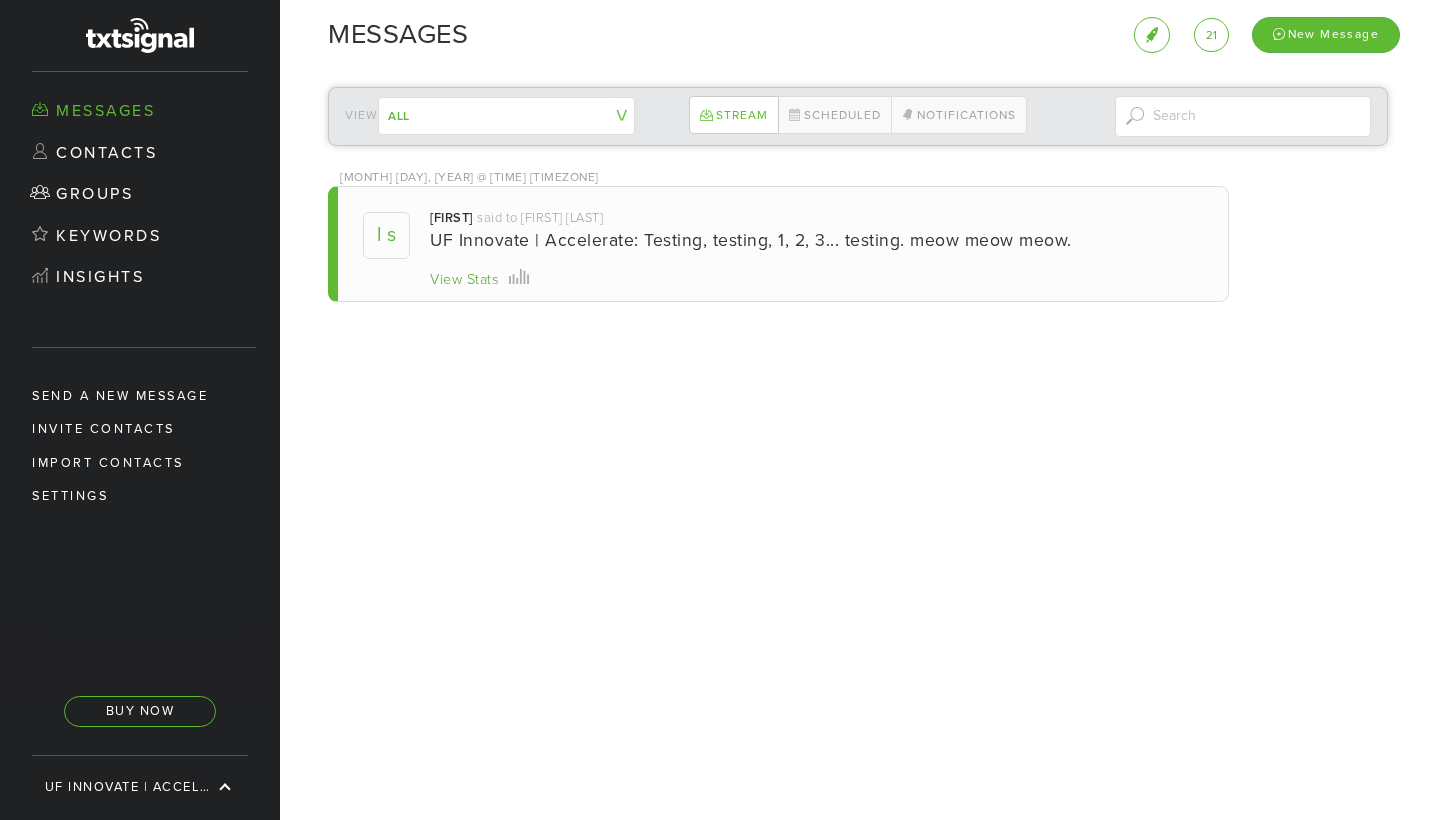 scroll, scrollTop: 0, scrollLeft: 0, axis: both 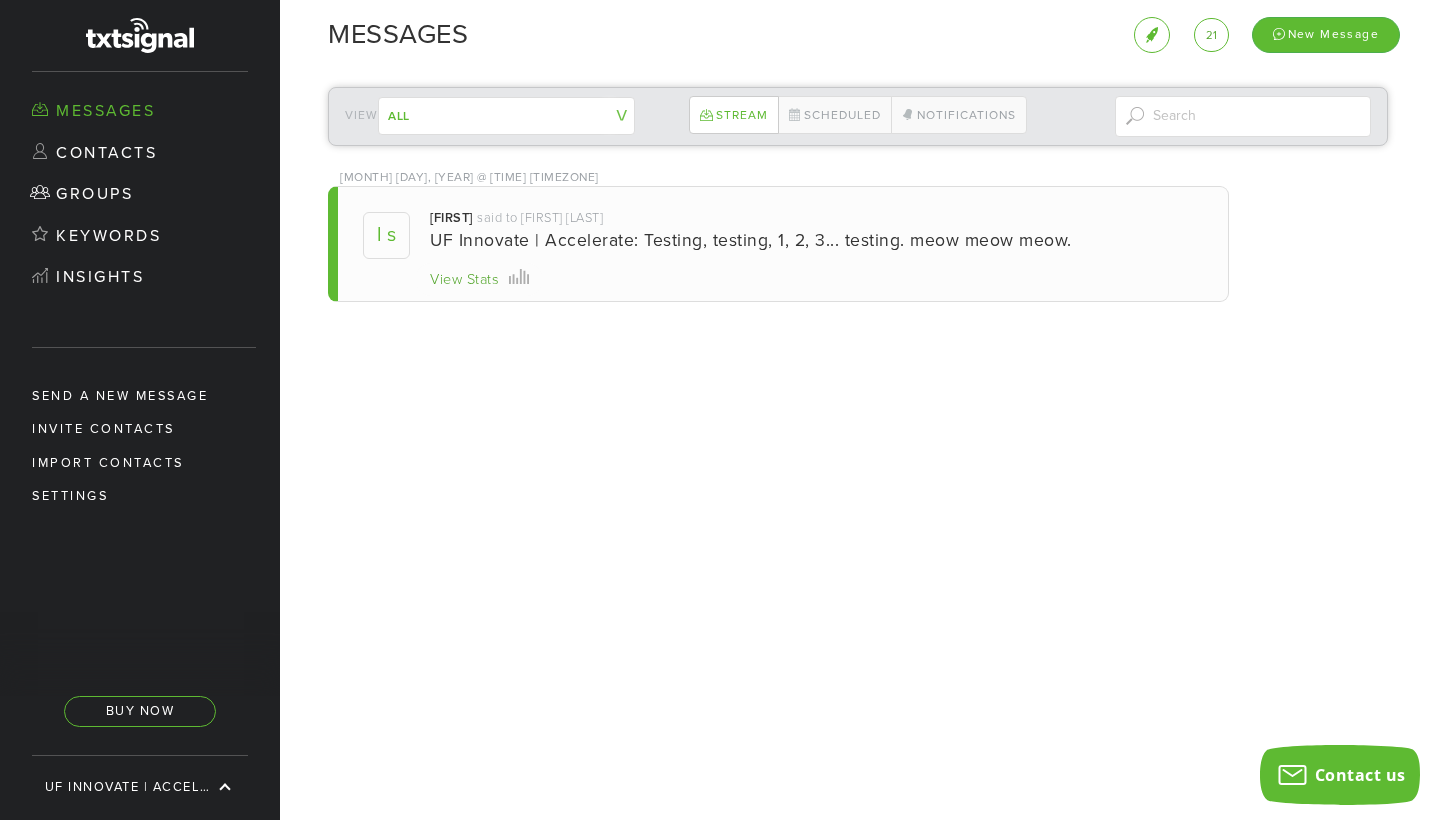 click on "[FIRST]
said to [FIRST] [LAST]
UF Innovate | Accelerate: Testing, testing, 1, 2, 3... testing. meow meow meow.
View Stats
Close Stats" at bounding box center (816, 254) 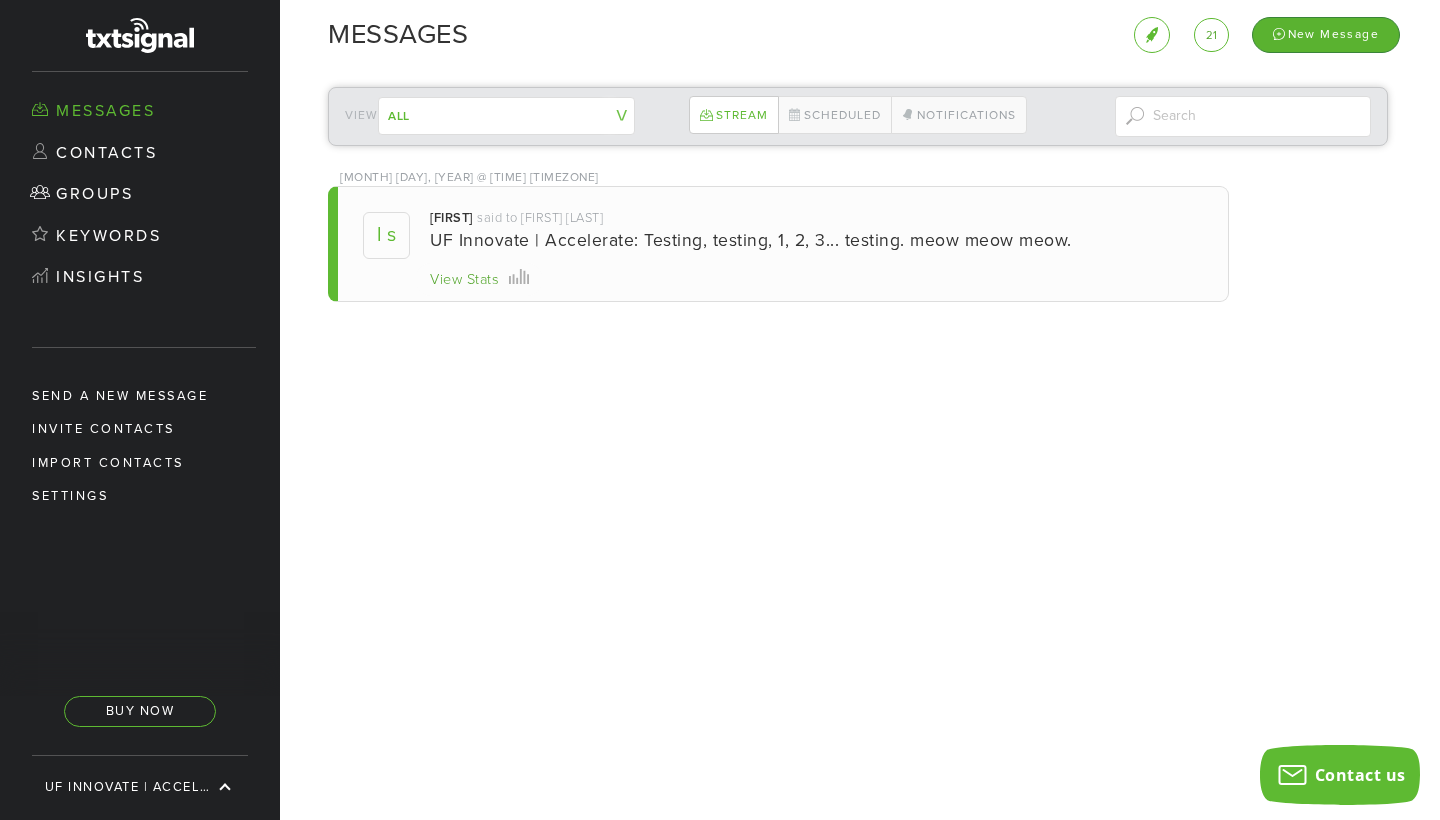 click on "New Message" at bounding box center (1326, 34) 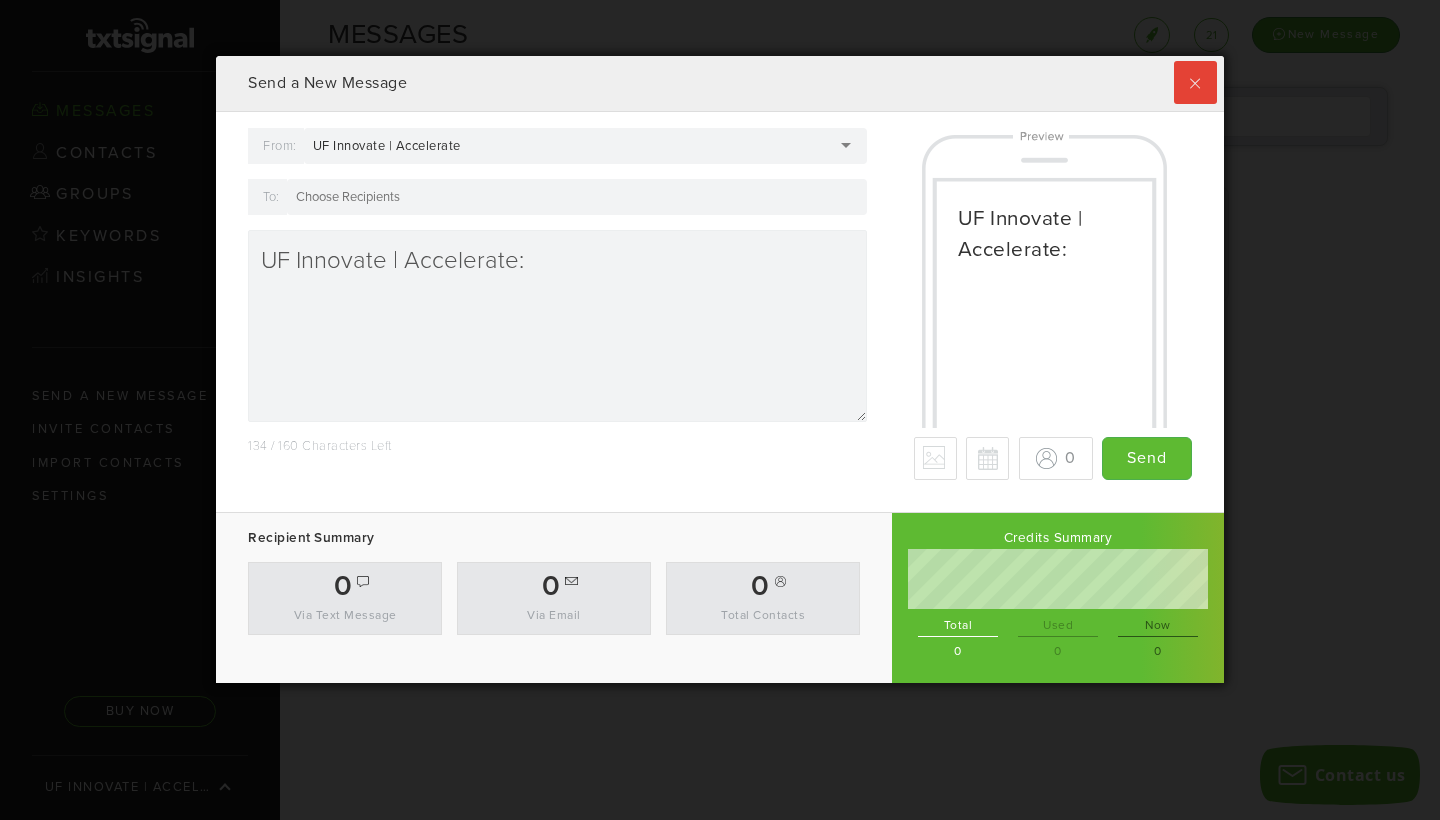 scroll, scrollTop: 999372, scrollLeft: 998992, axis: both 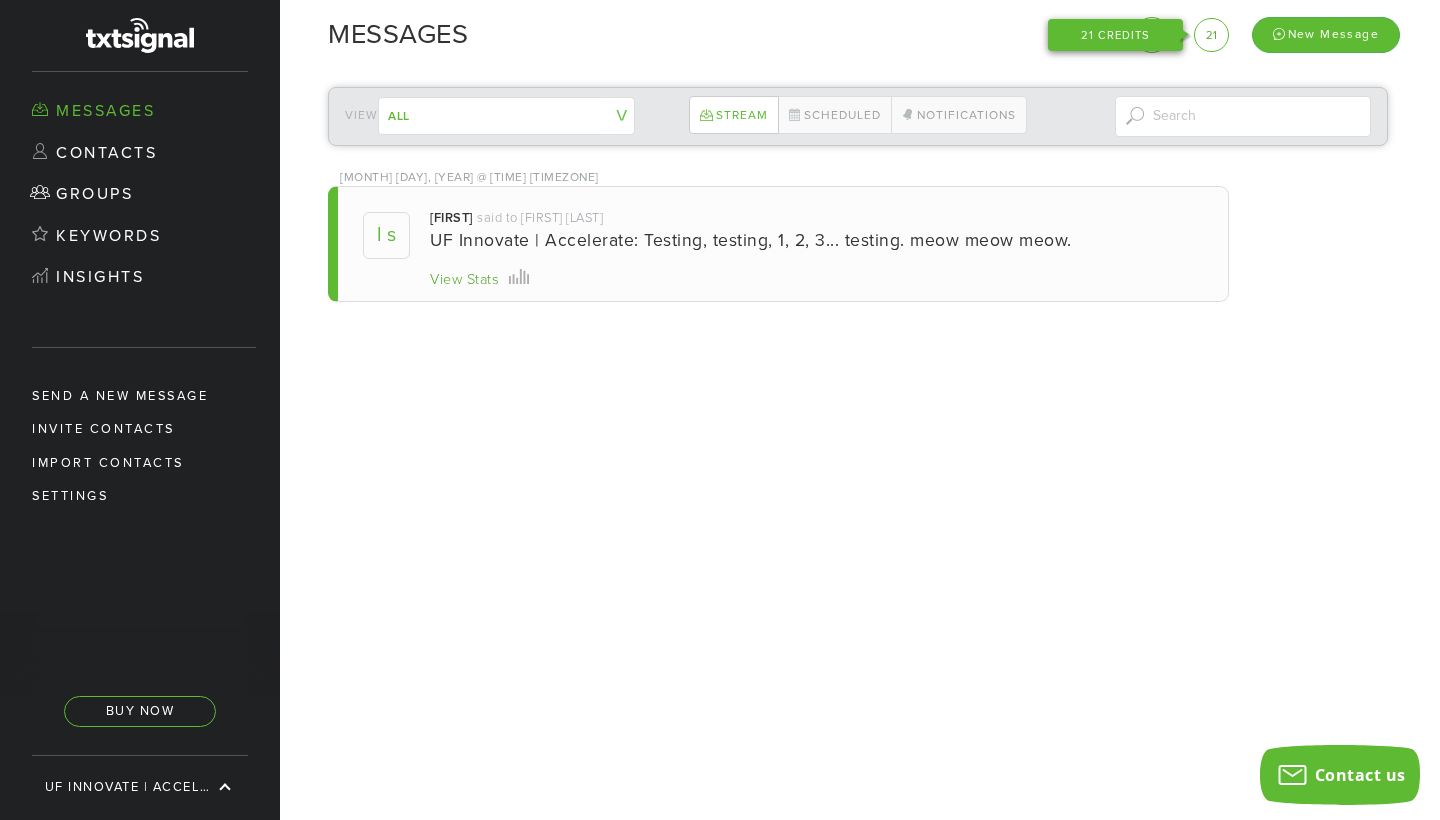 click on "21
21 credits" at bounding box center (1211, 35) 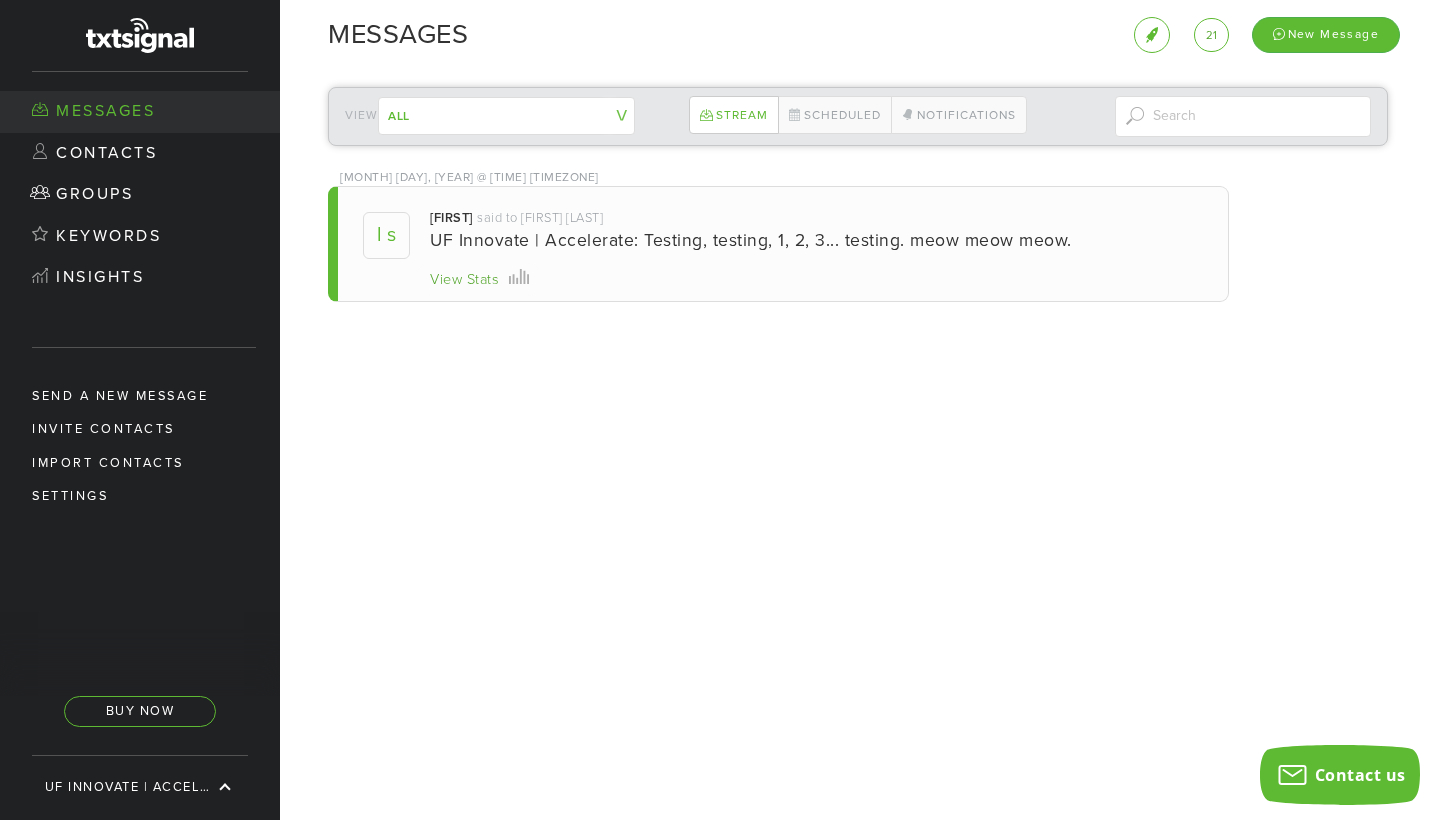 click on "Messages" at bounding box center [140, 112] 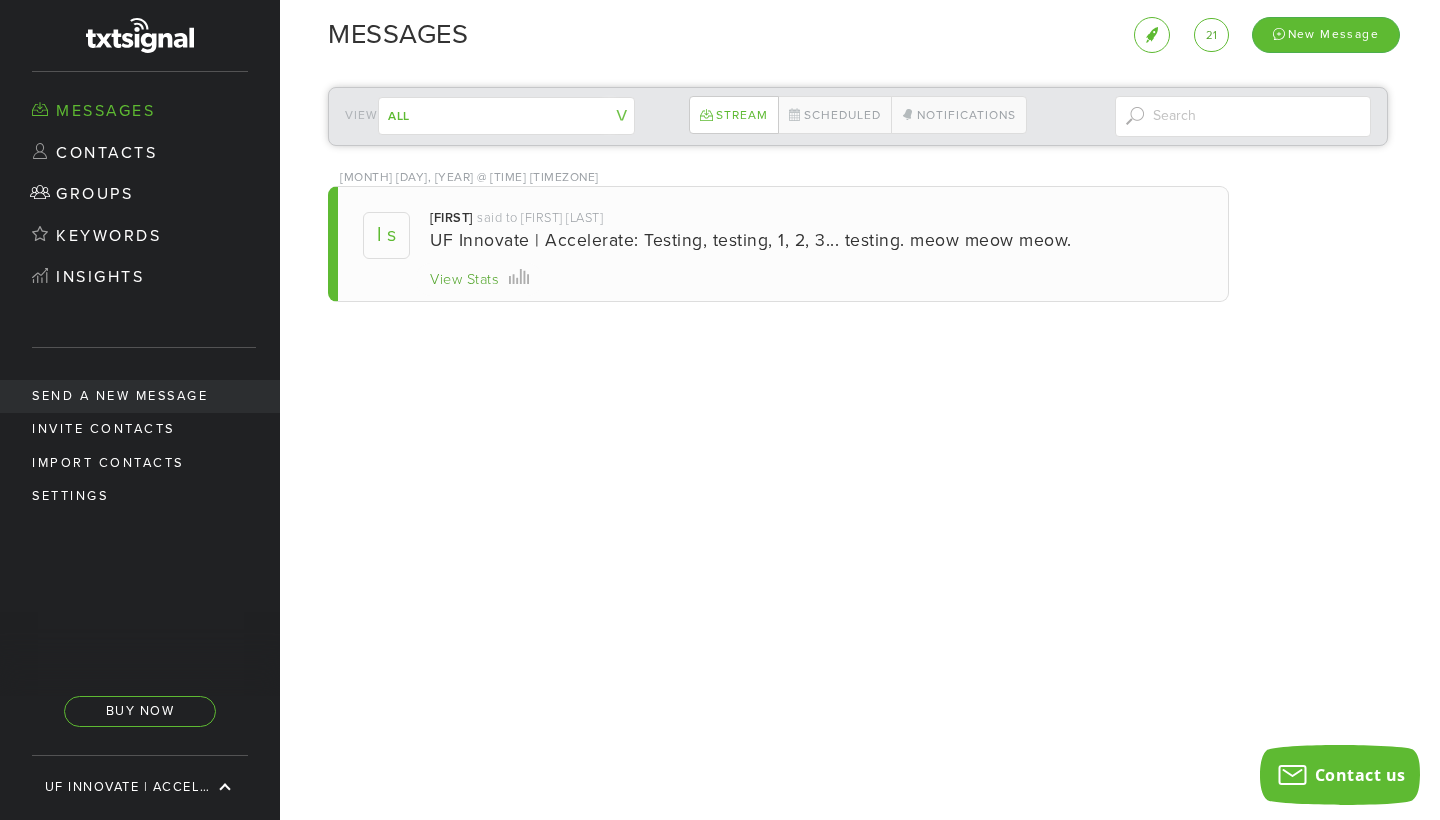 click on "Send a new message" at bounding box center [140, 396] 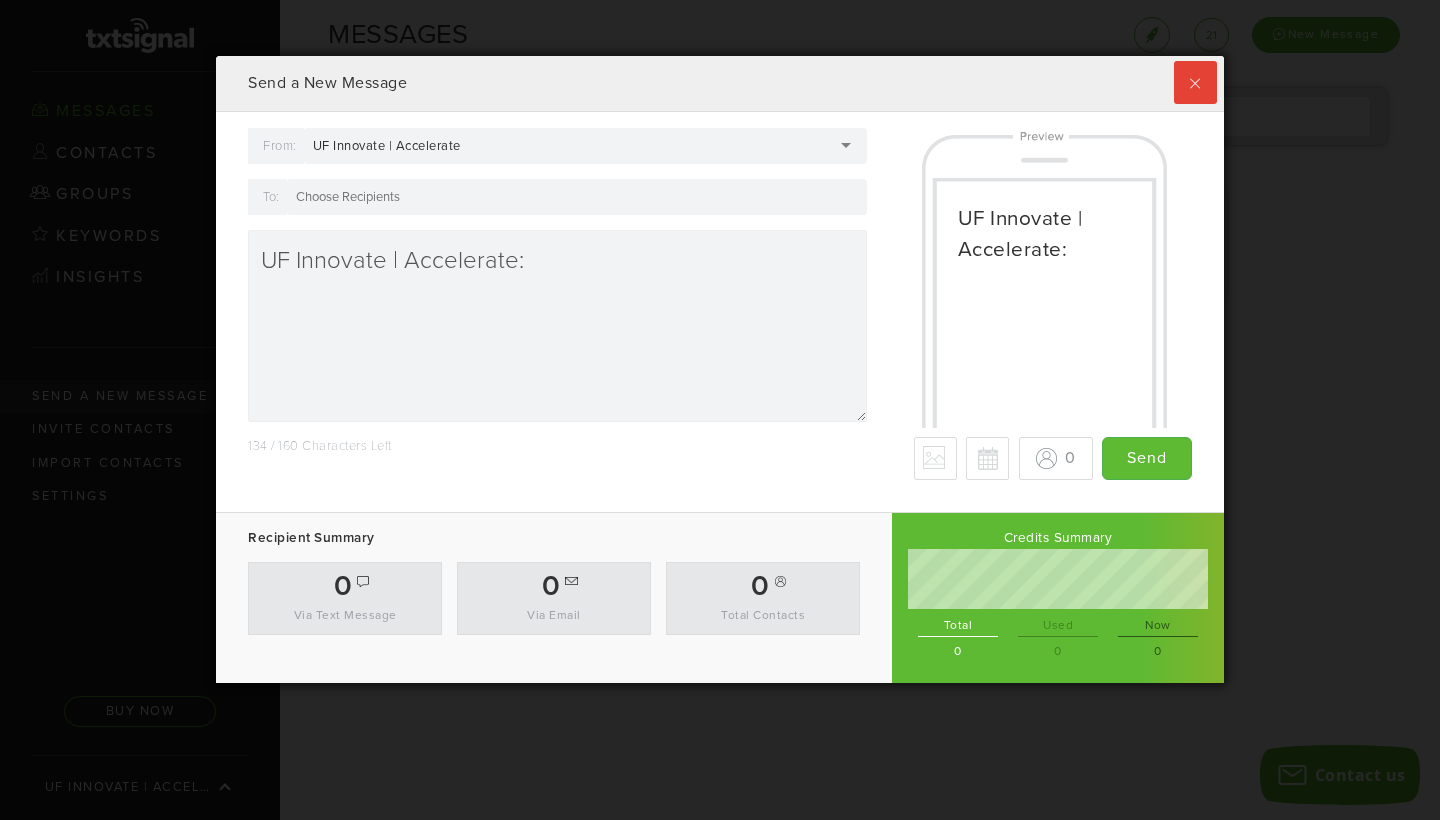 scroll, scrollTop: 999372, scrollLeft: 998992, axis: both 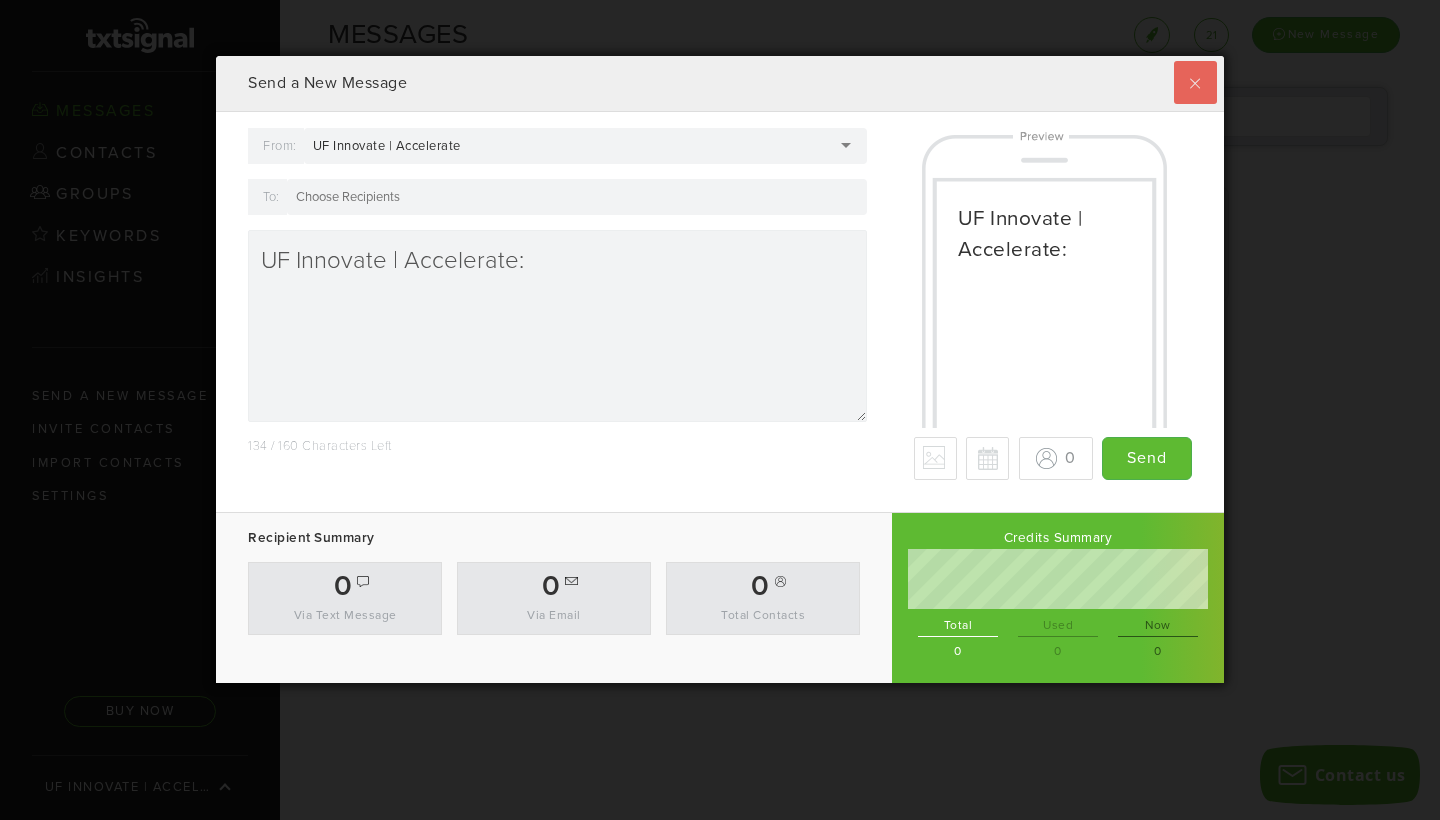 click at bounding box center (1195, 82) 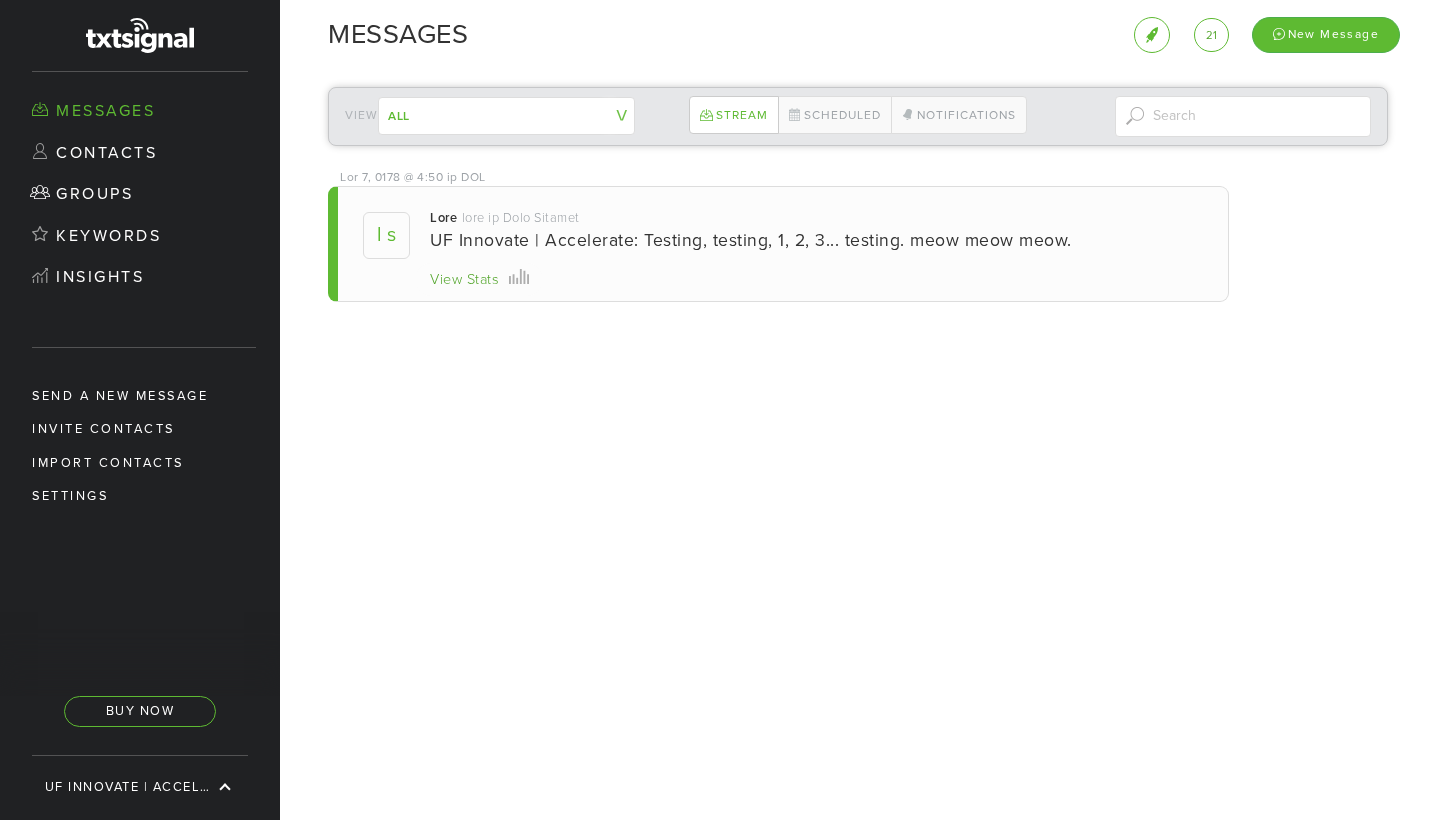 scroll, scrollTop: 0, scrollLeft: 0, axis: both 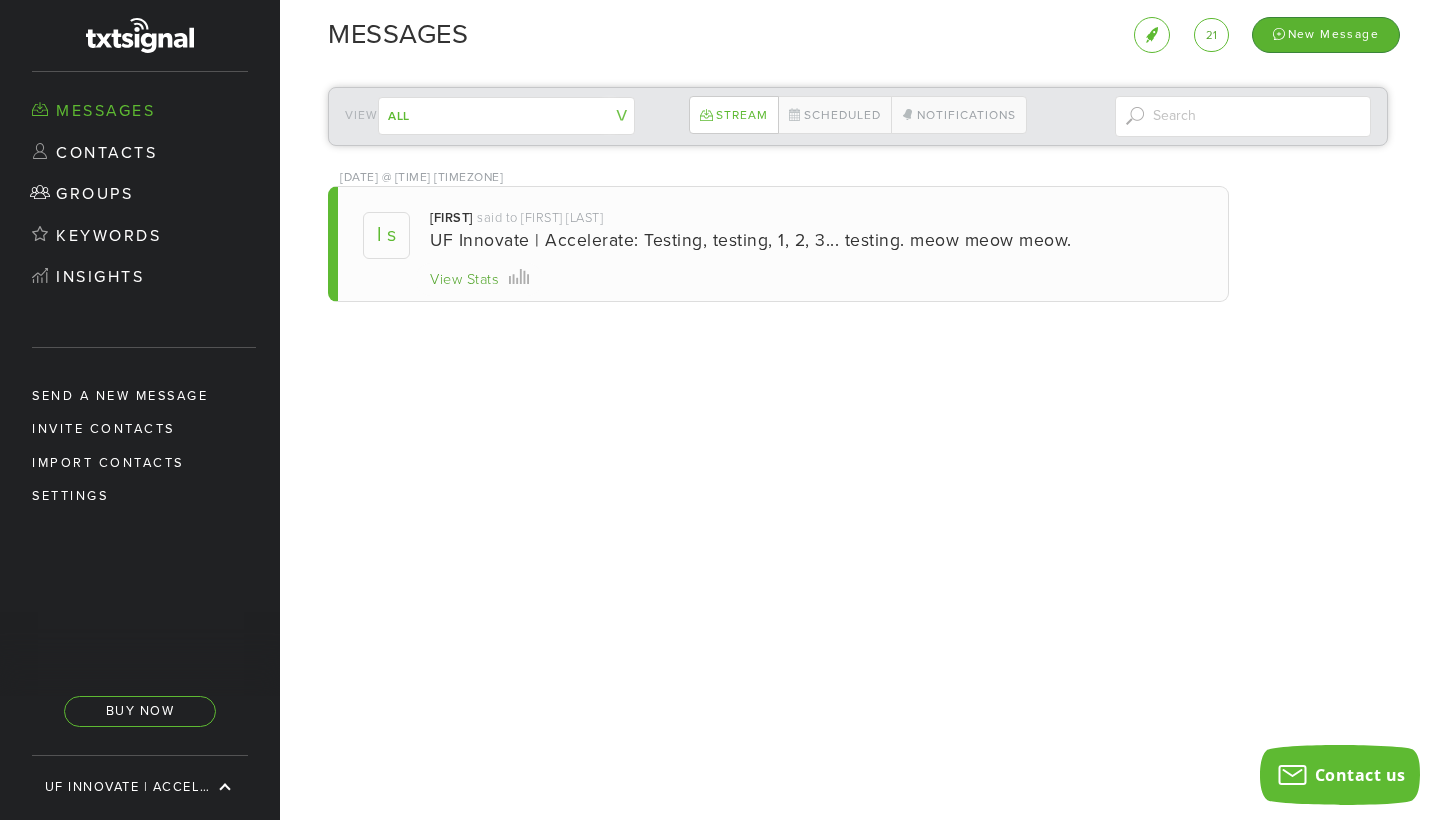 click on "New Message" at bounding box center [1326, 34] 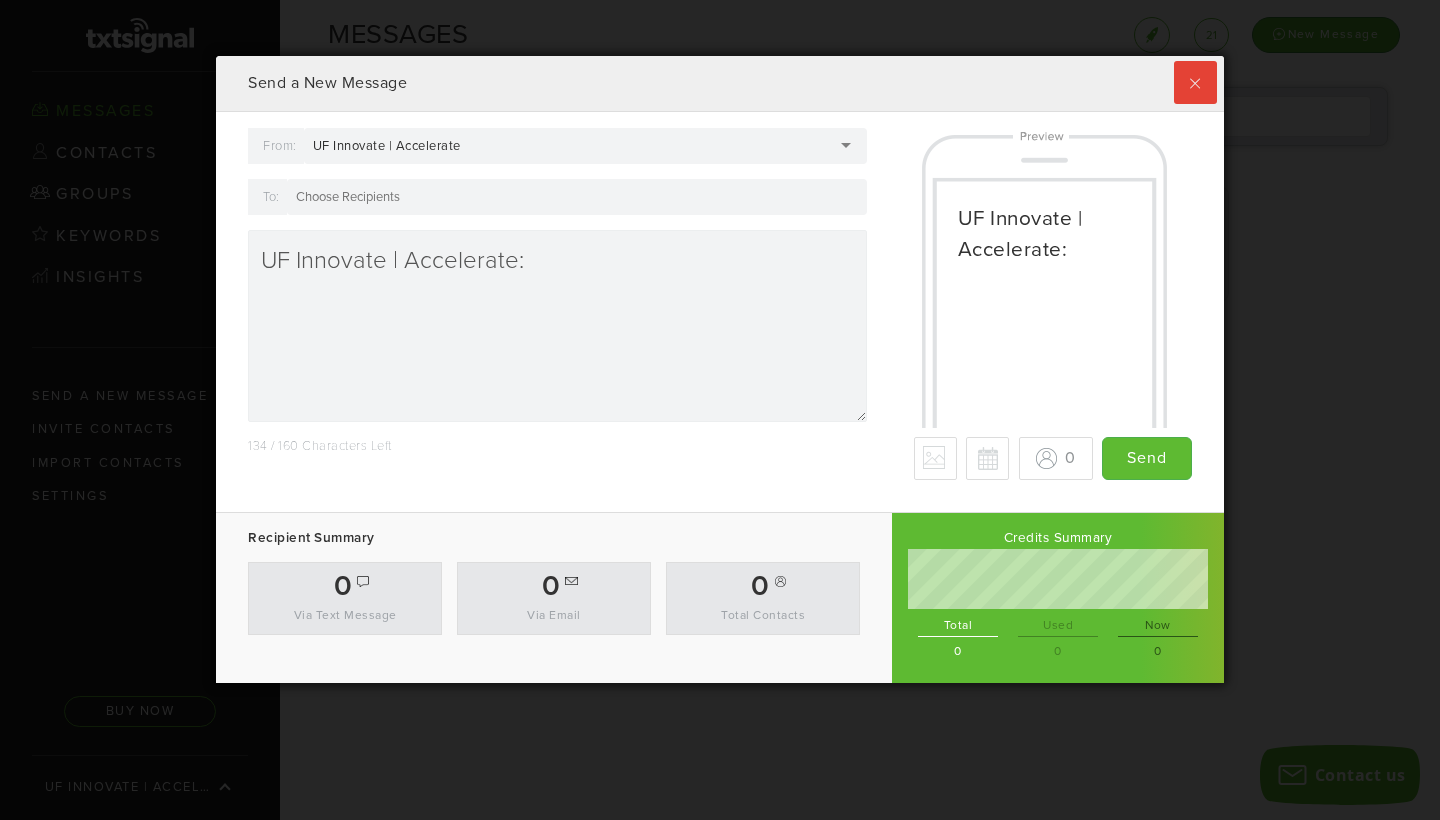 scroll, scrollTop: 999372, scrollLeft: 998992, axis: both 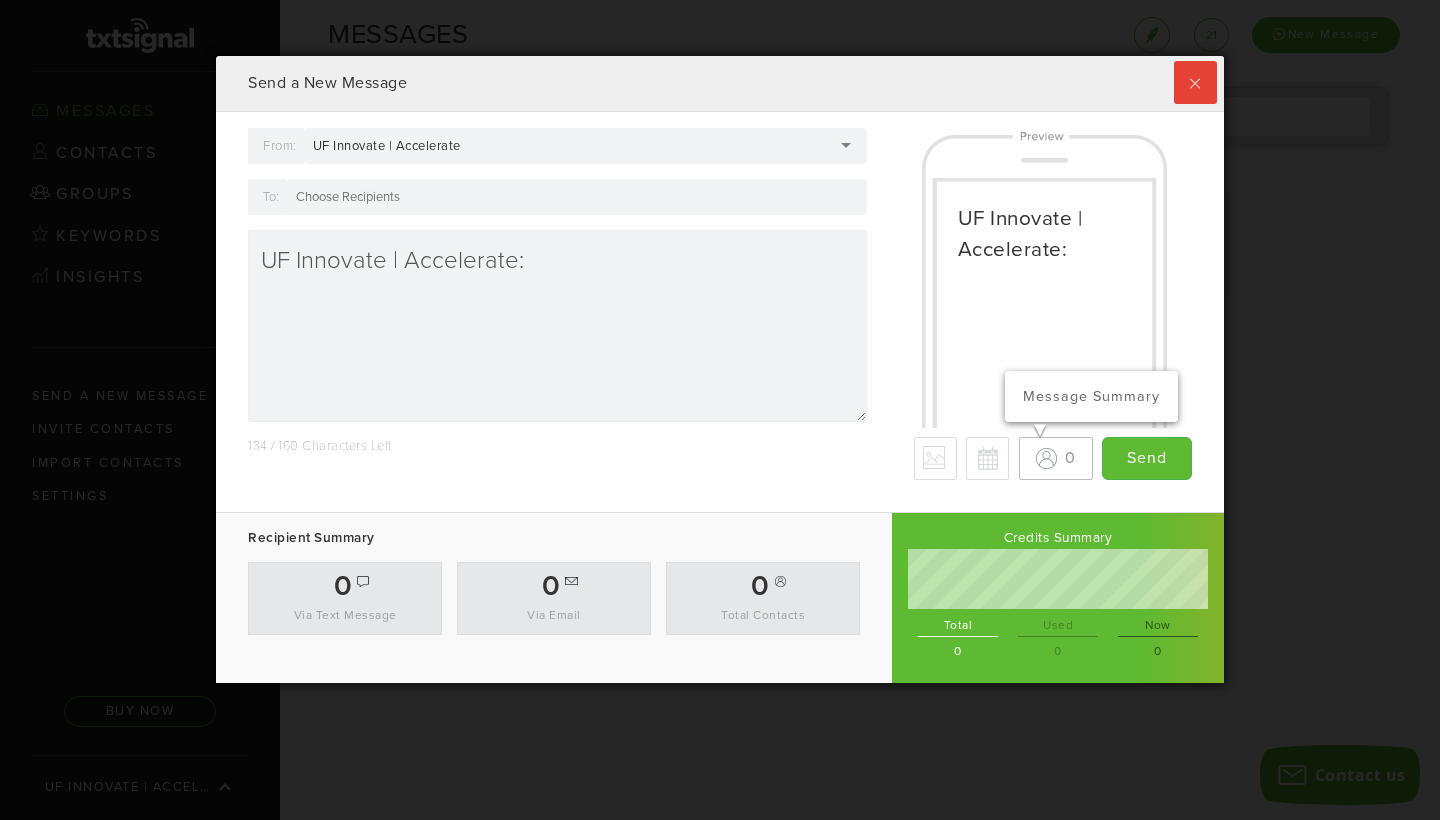click on "0
Message Summary" at bounding box center (1056, 458) 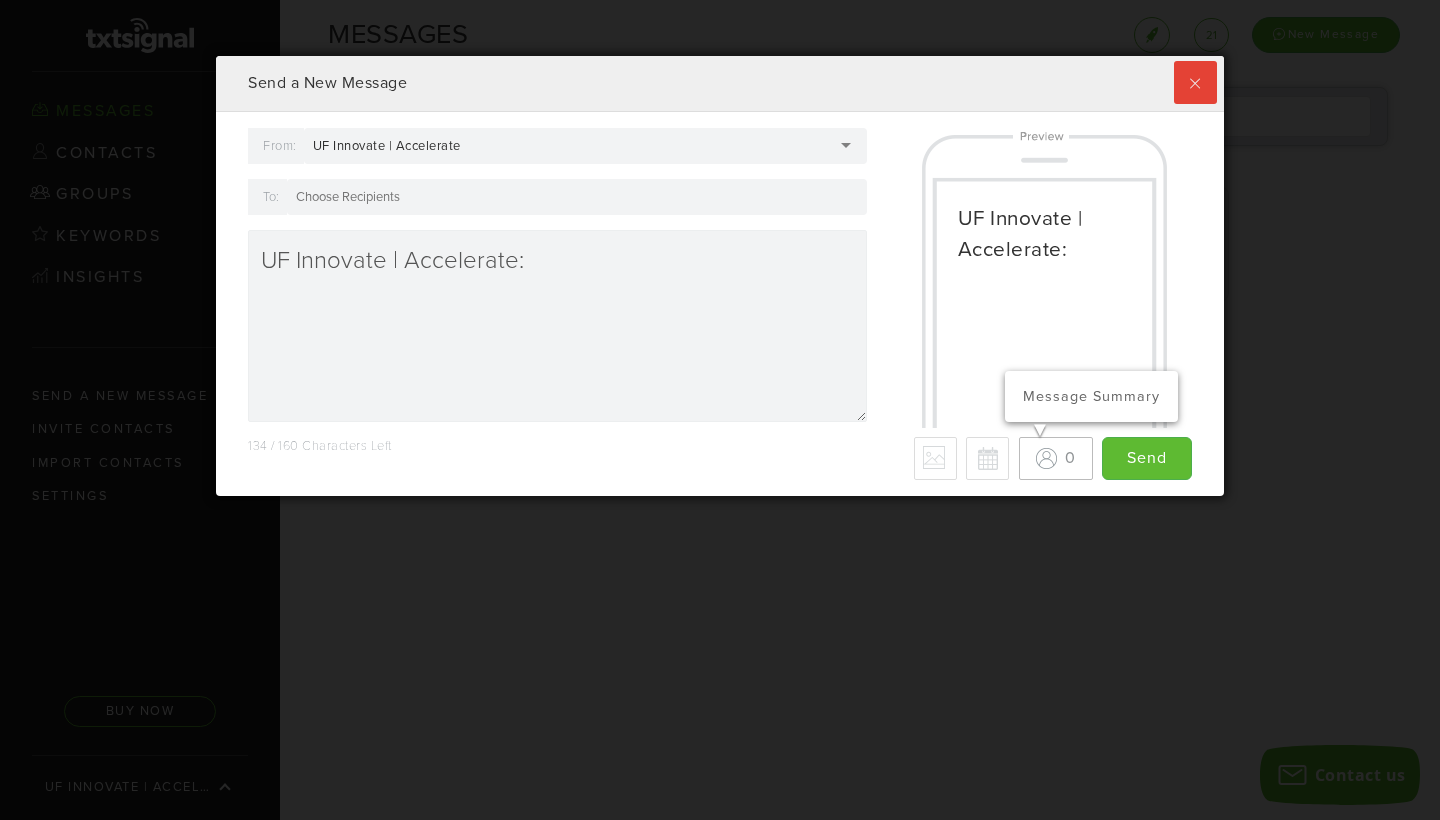 scroll, scrollTop: 999522, scrollLeft: 998992, axis: both 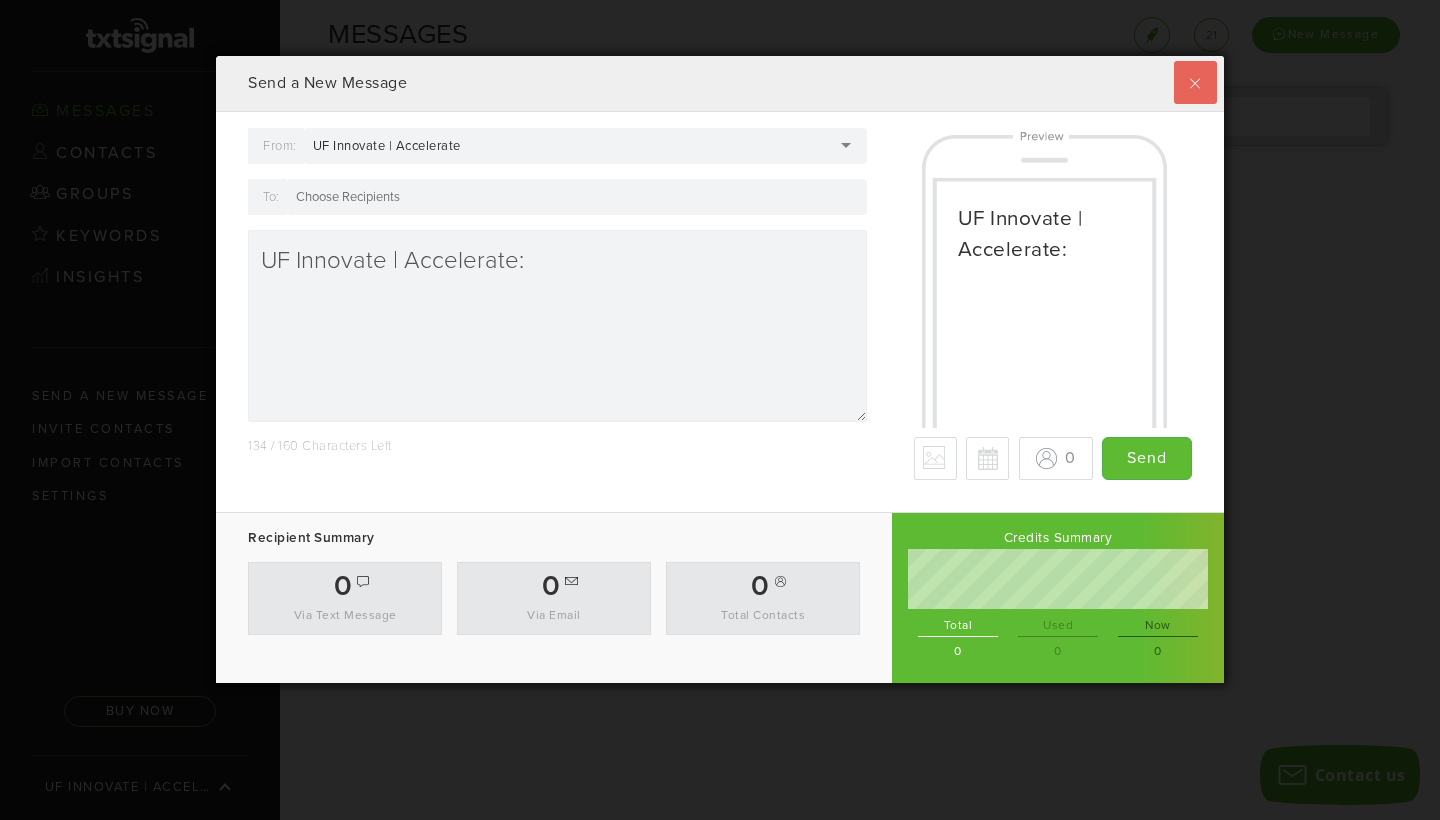 click at bounding box center (1195, 82) 